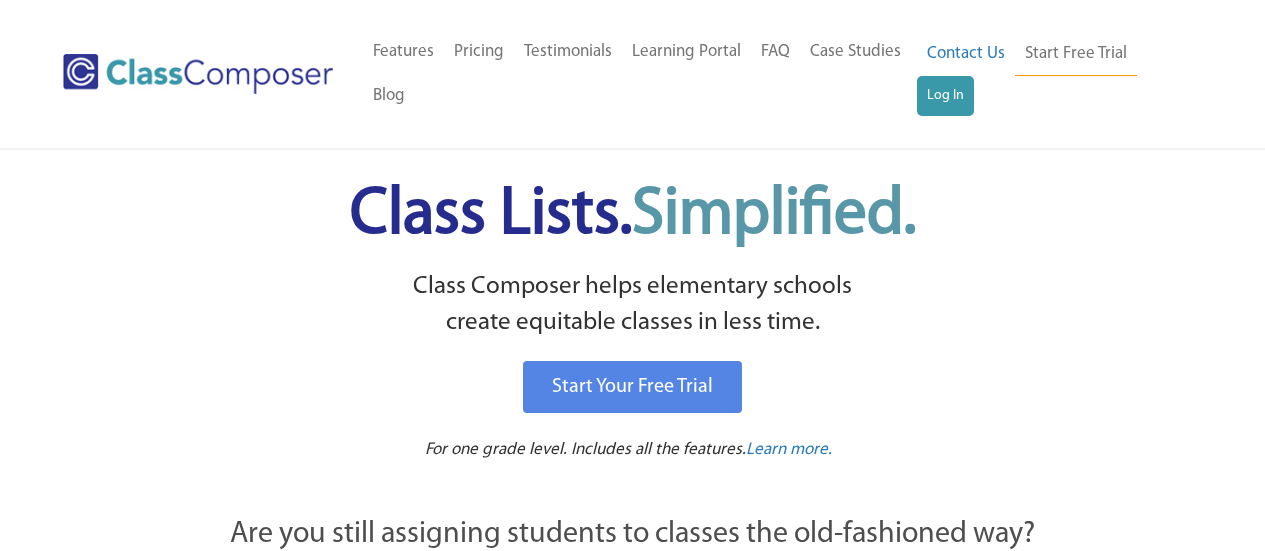 scroll, scrollTop: 0, scrollLeft: 0, axis: both 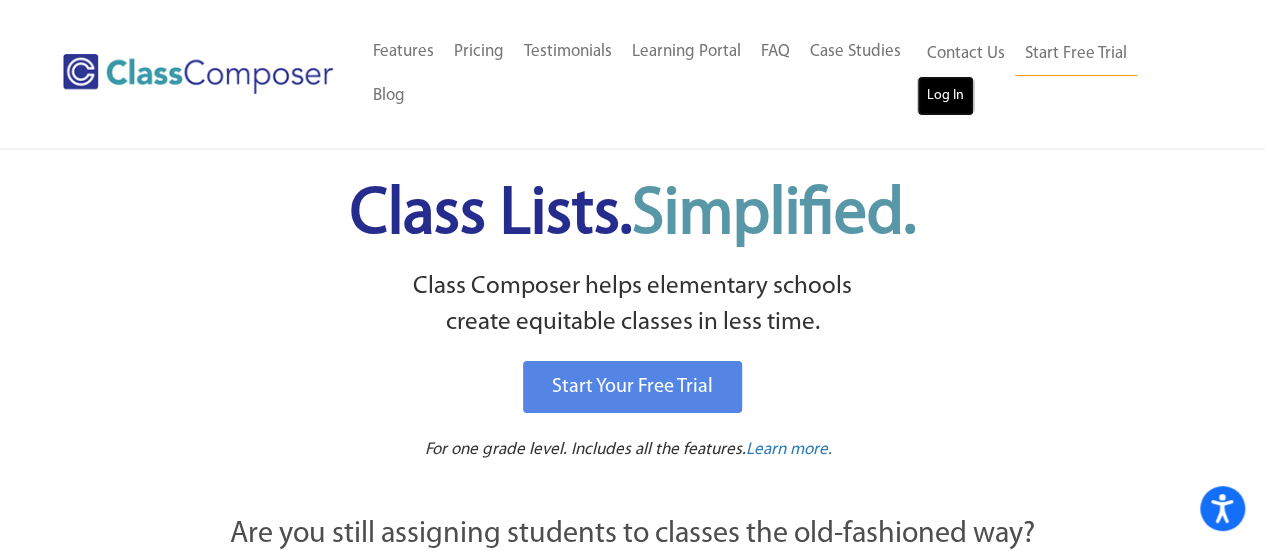 click on "Log In" at bounding box center [945, 96] 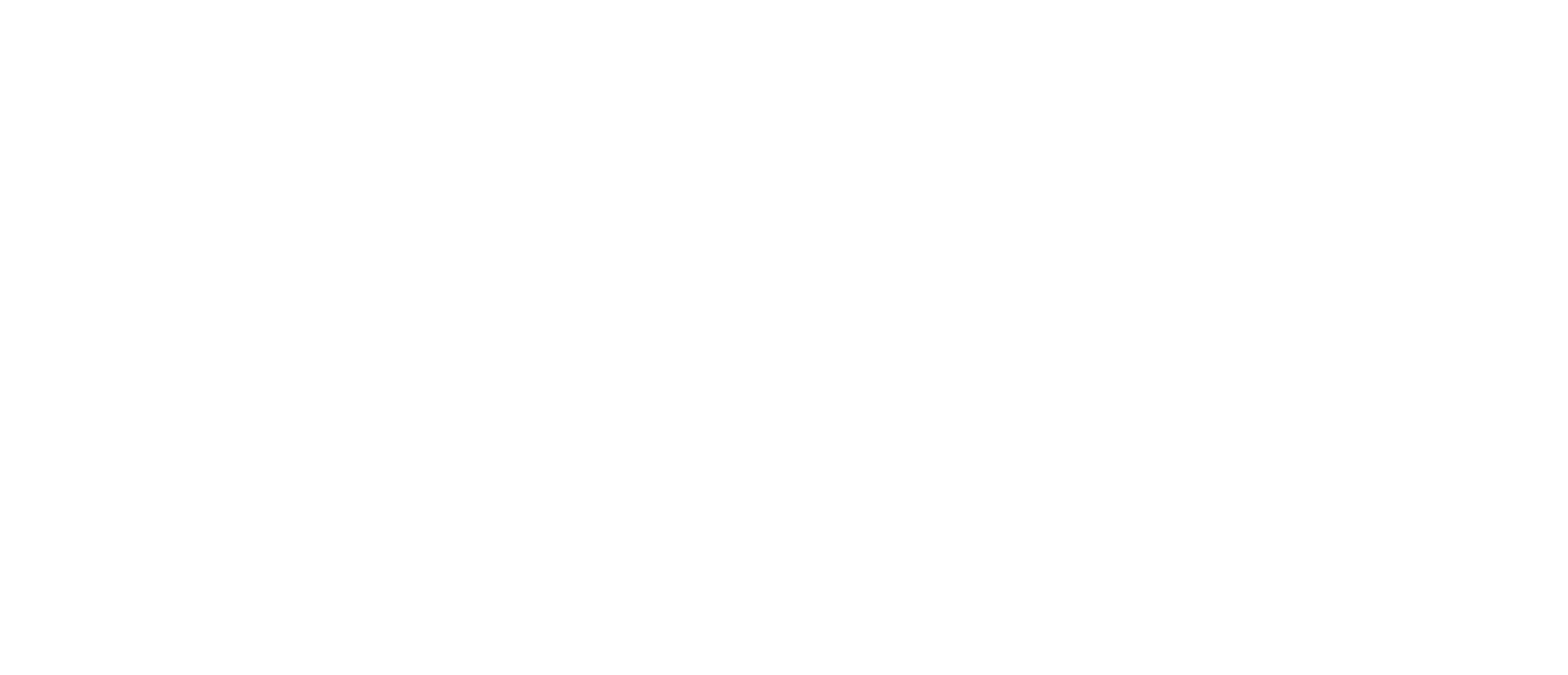 scroll, scrollTop: 0, scrollLeft: 0, axis: both 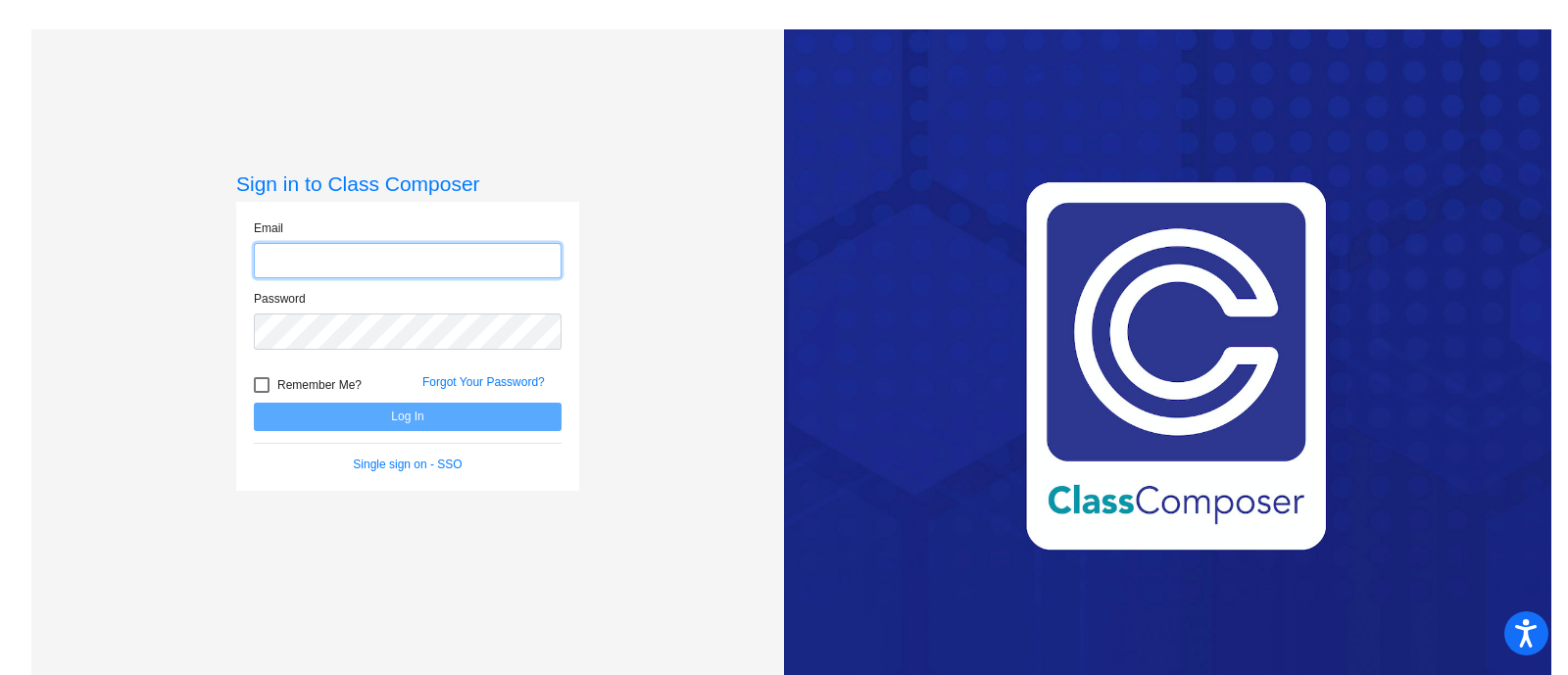 type on "[EMAIL]" 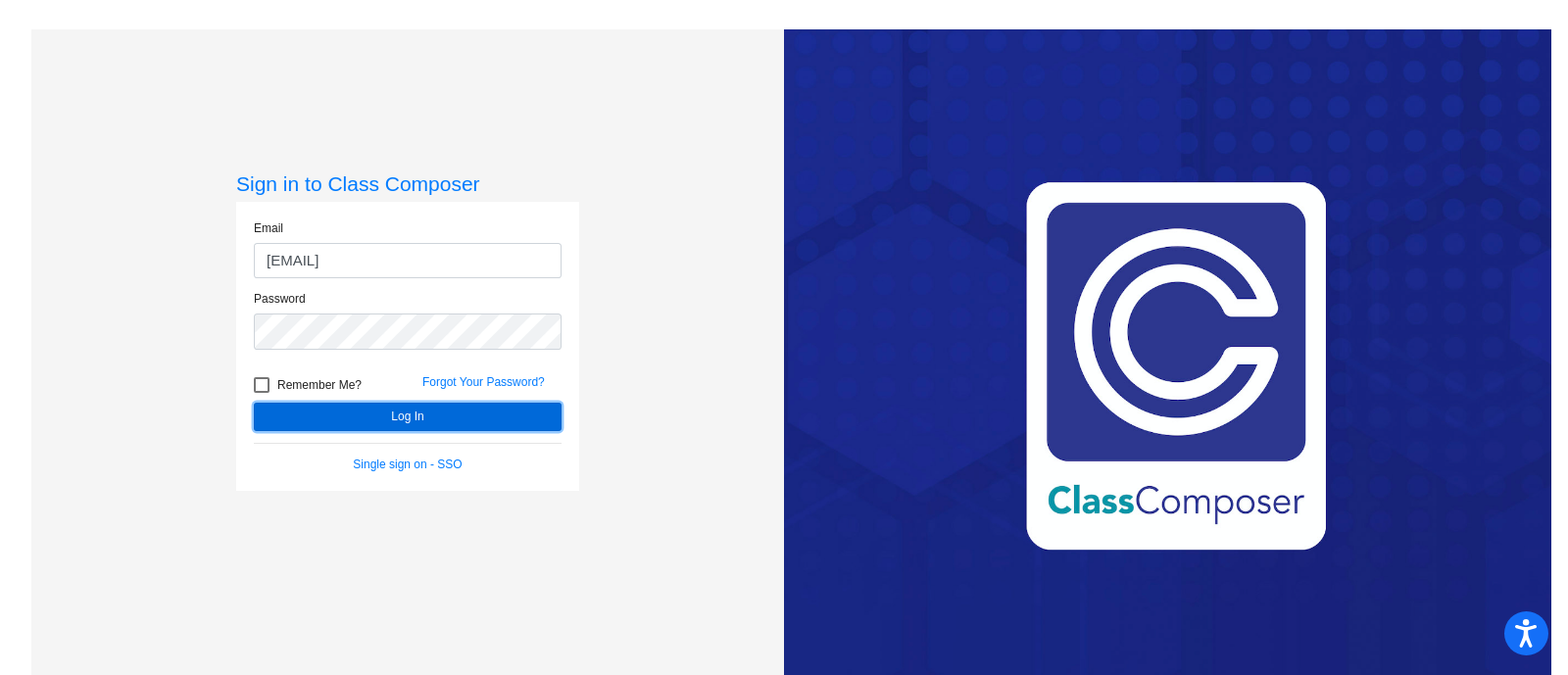 click on "Log In" 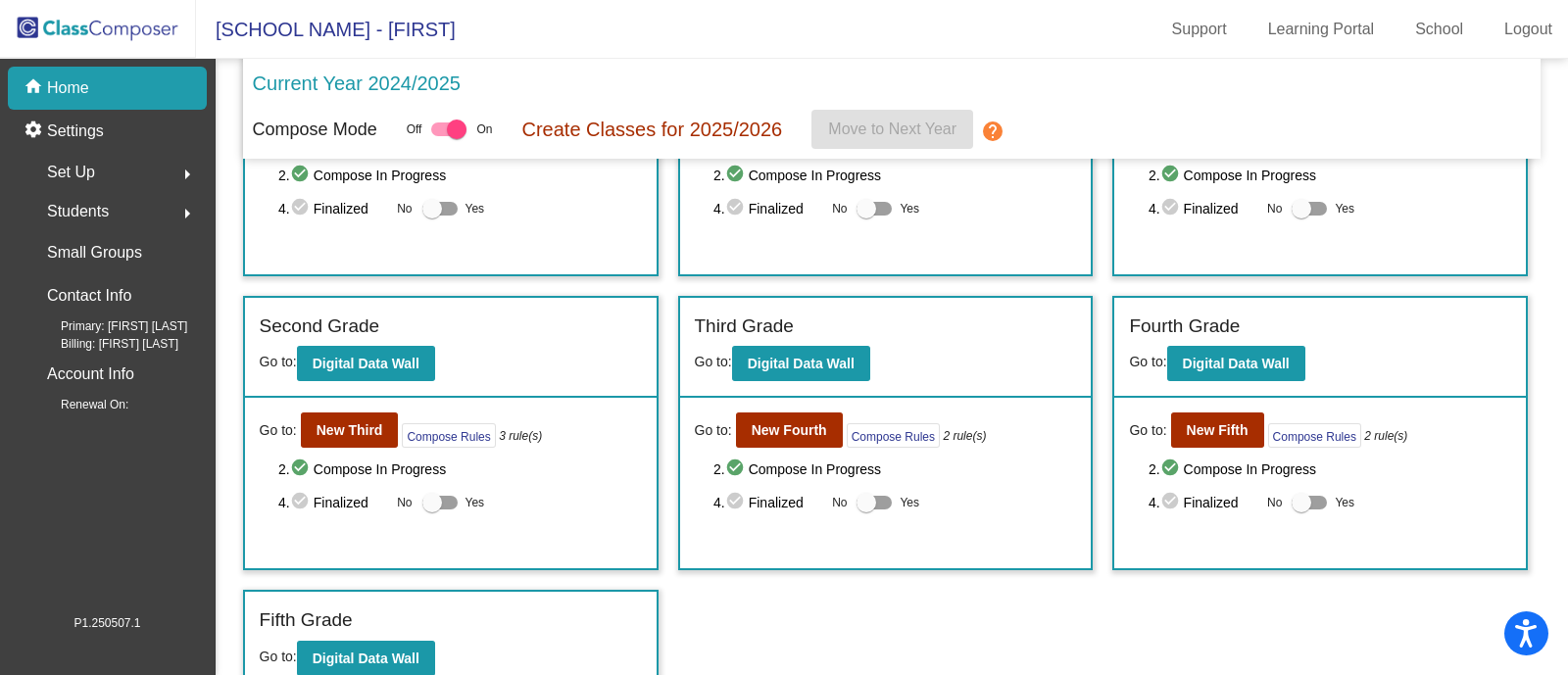 scroll, scrollTop: 184, scrollLeft: 0, axis: vertical 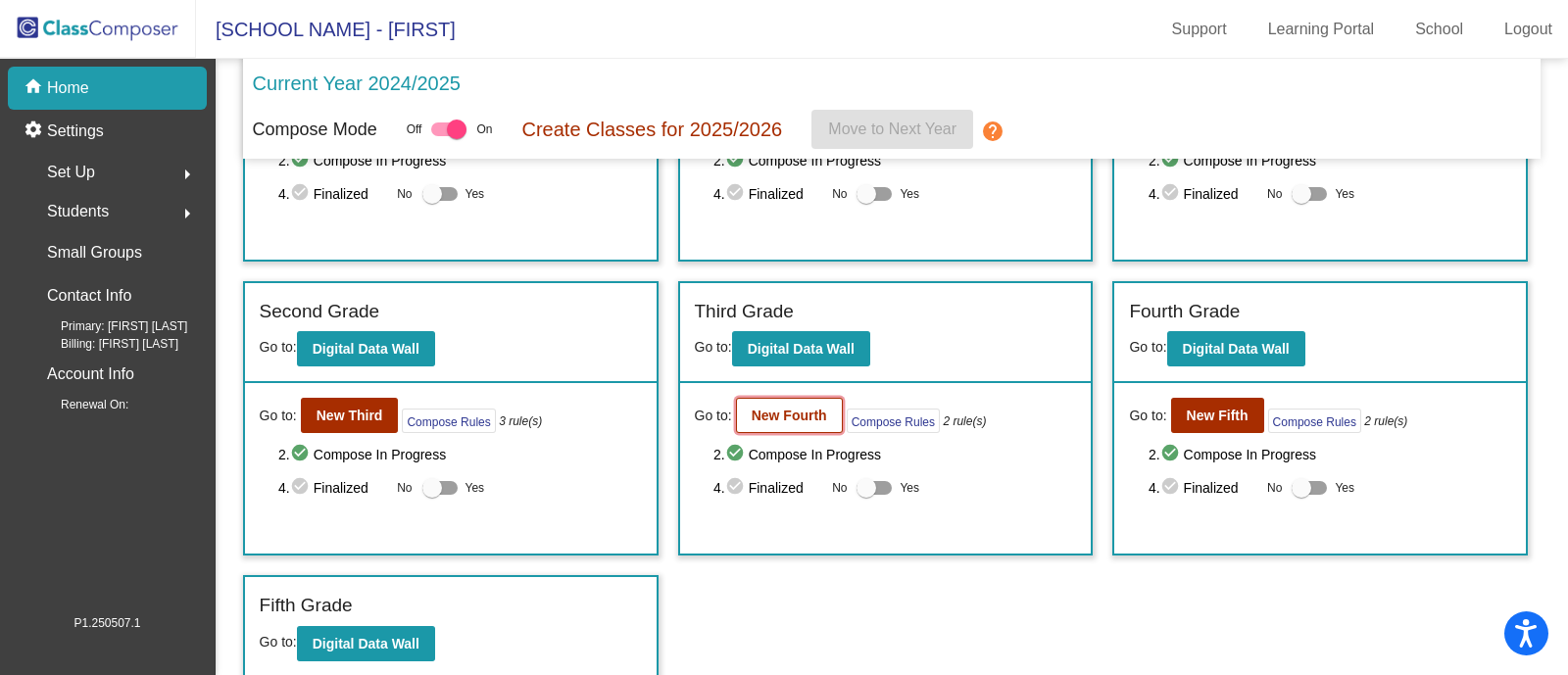 click on "New Fourth" 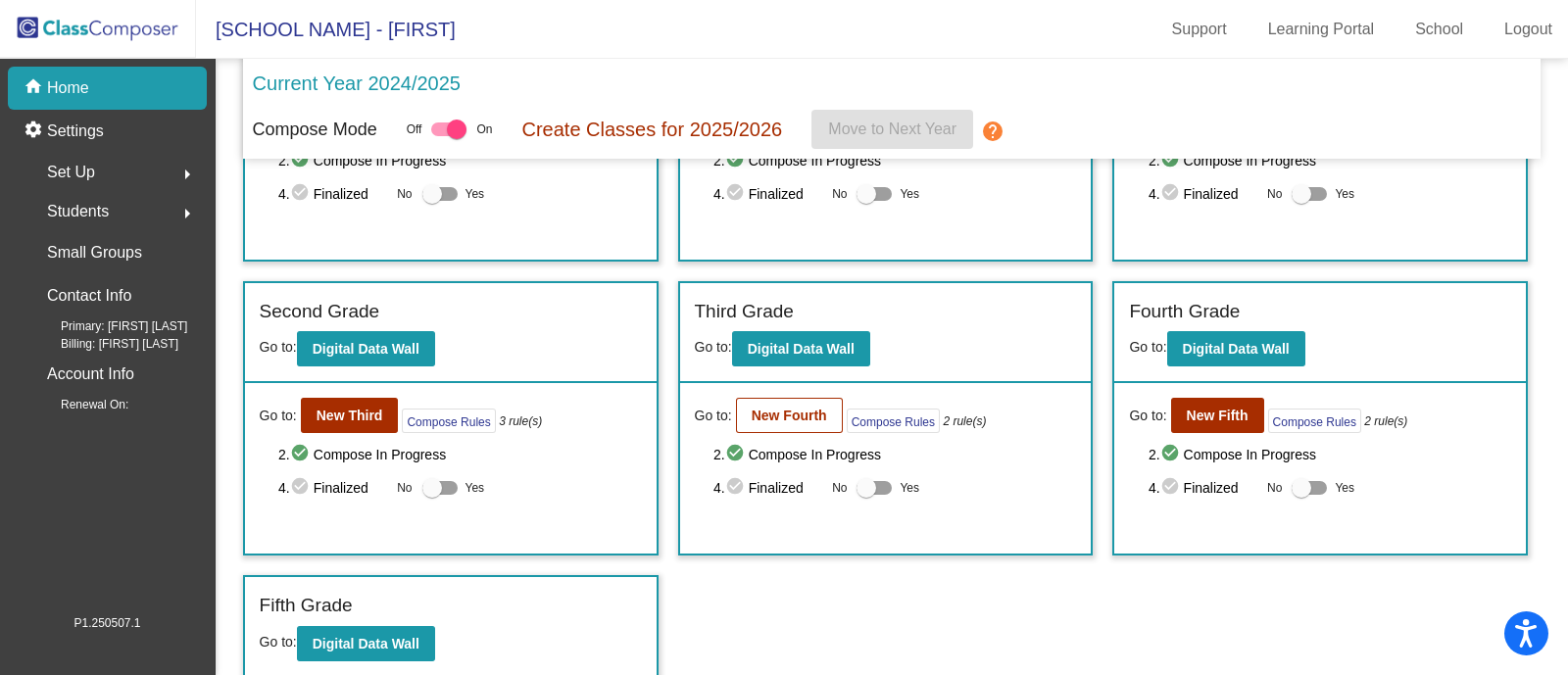 scroll, scrollTop: 0, scrollLeft: 0, axis: both 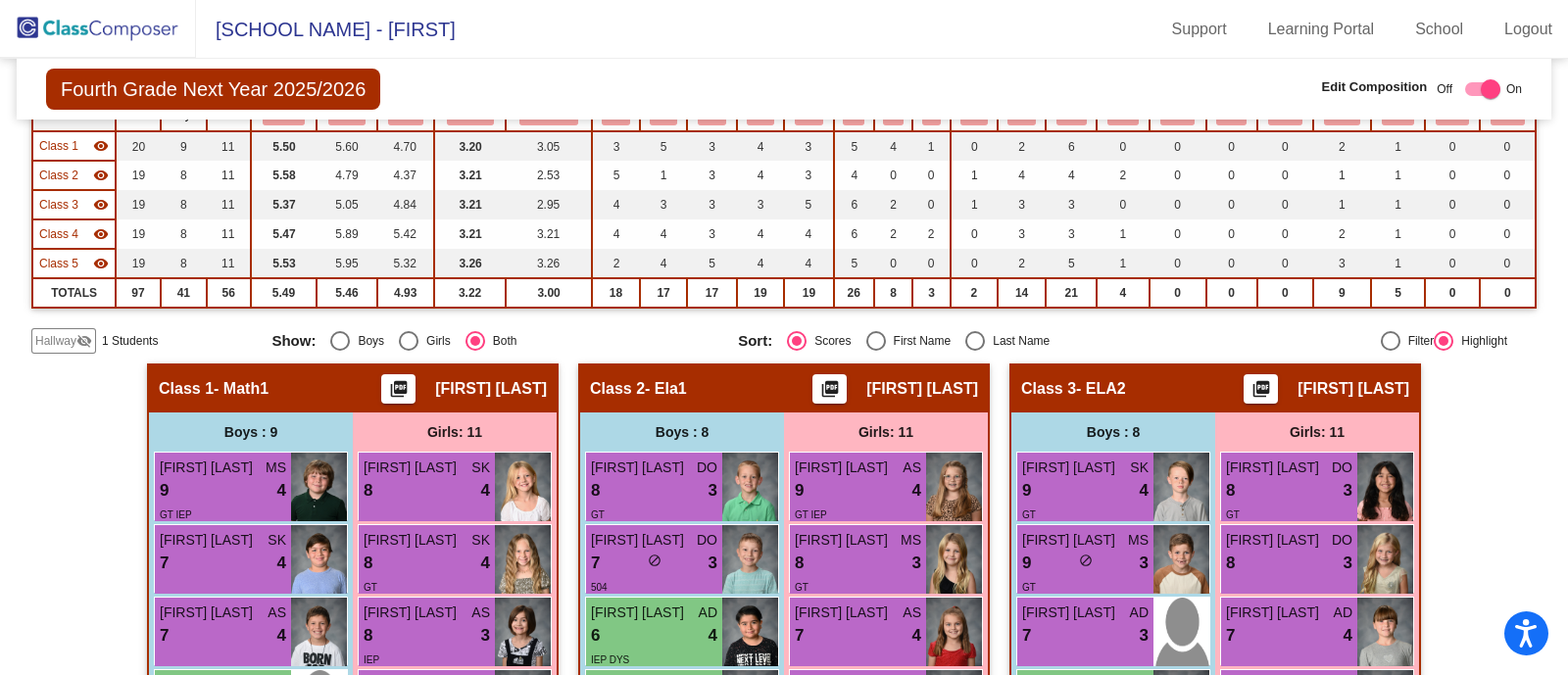 click at bounding box center (975, 341) 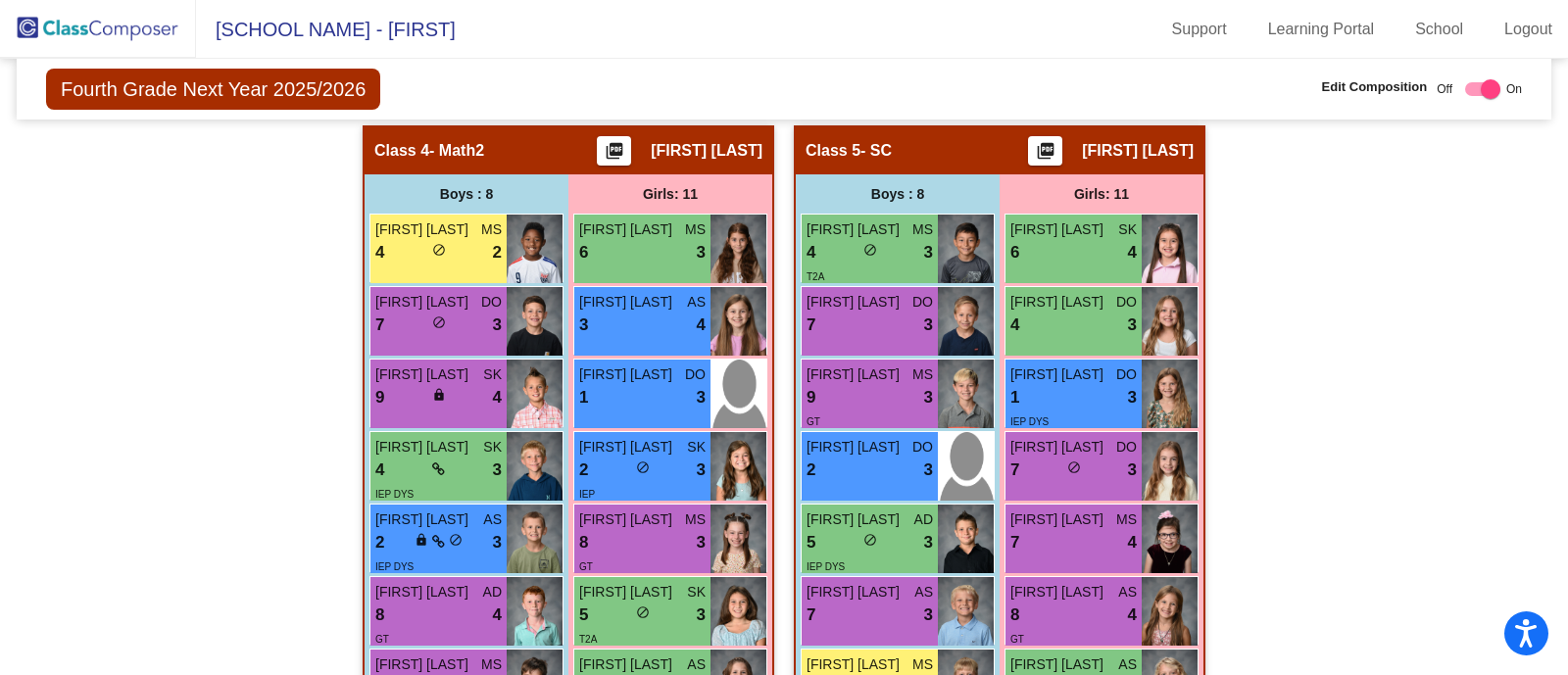 scroll, scrollTop: 1372, scrollLeft: 0, axis: vertical 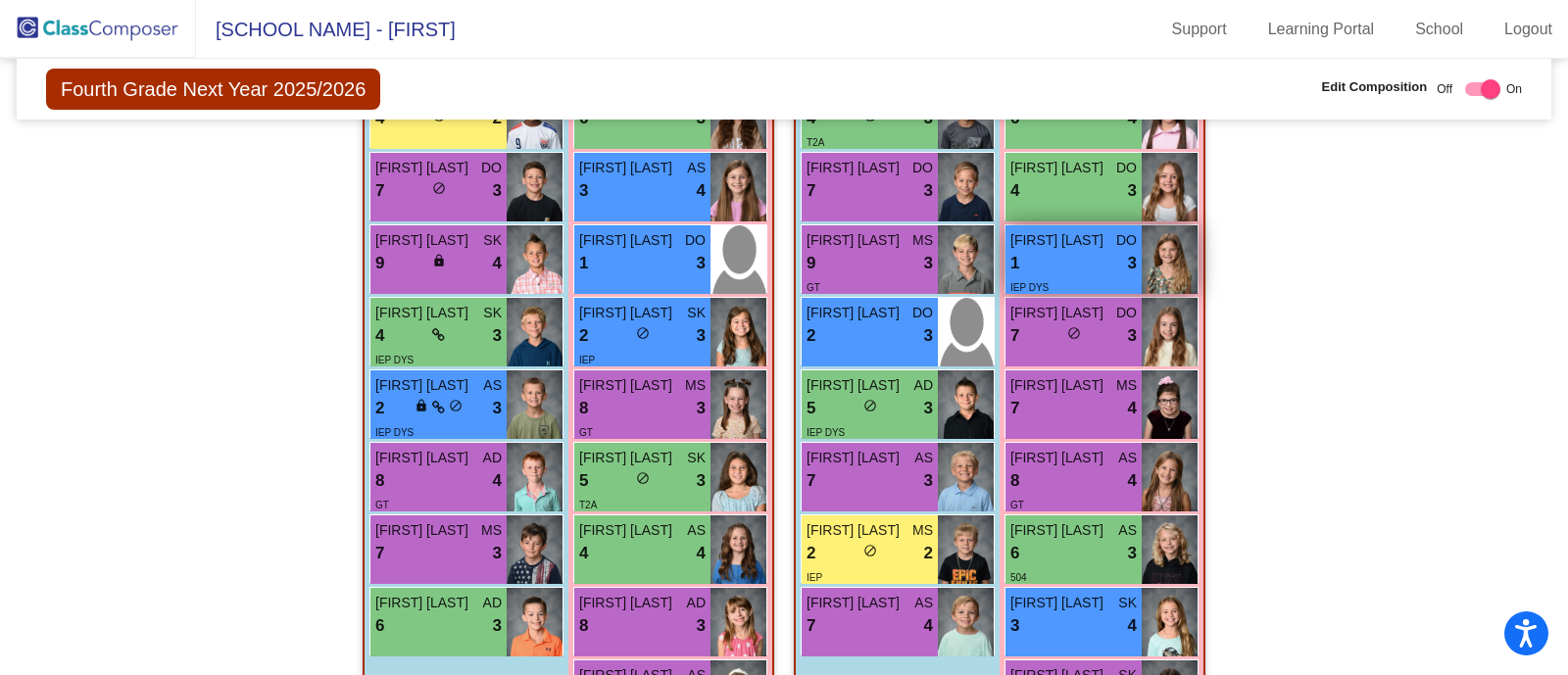 click on "1 lock do_not_disturb_alt 3" at bounding box center (1073, 264) 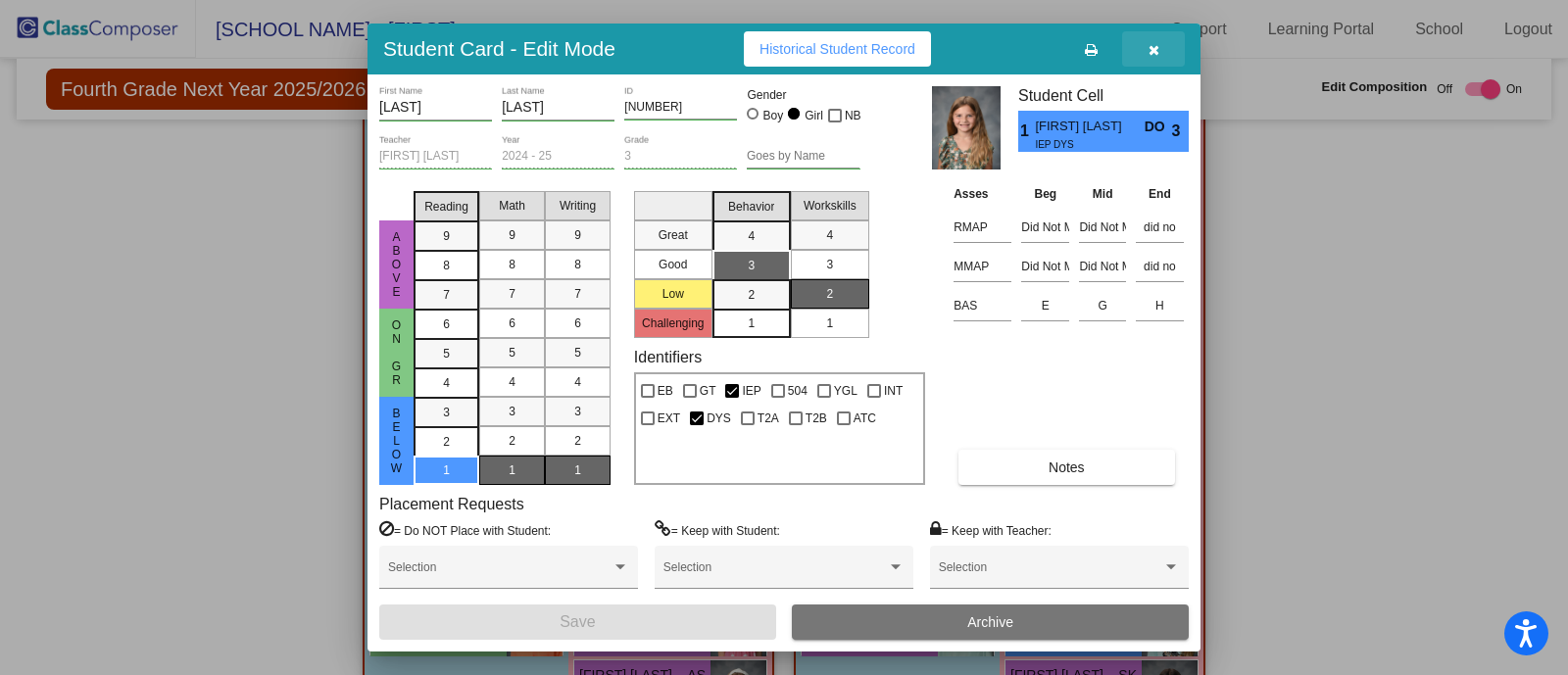 click at bounding box center [1153, 50] 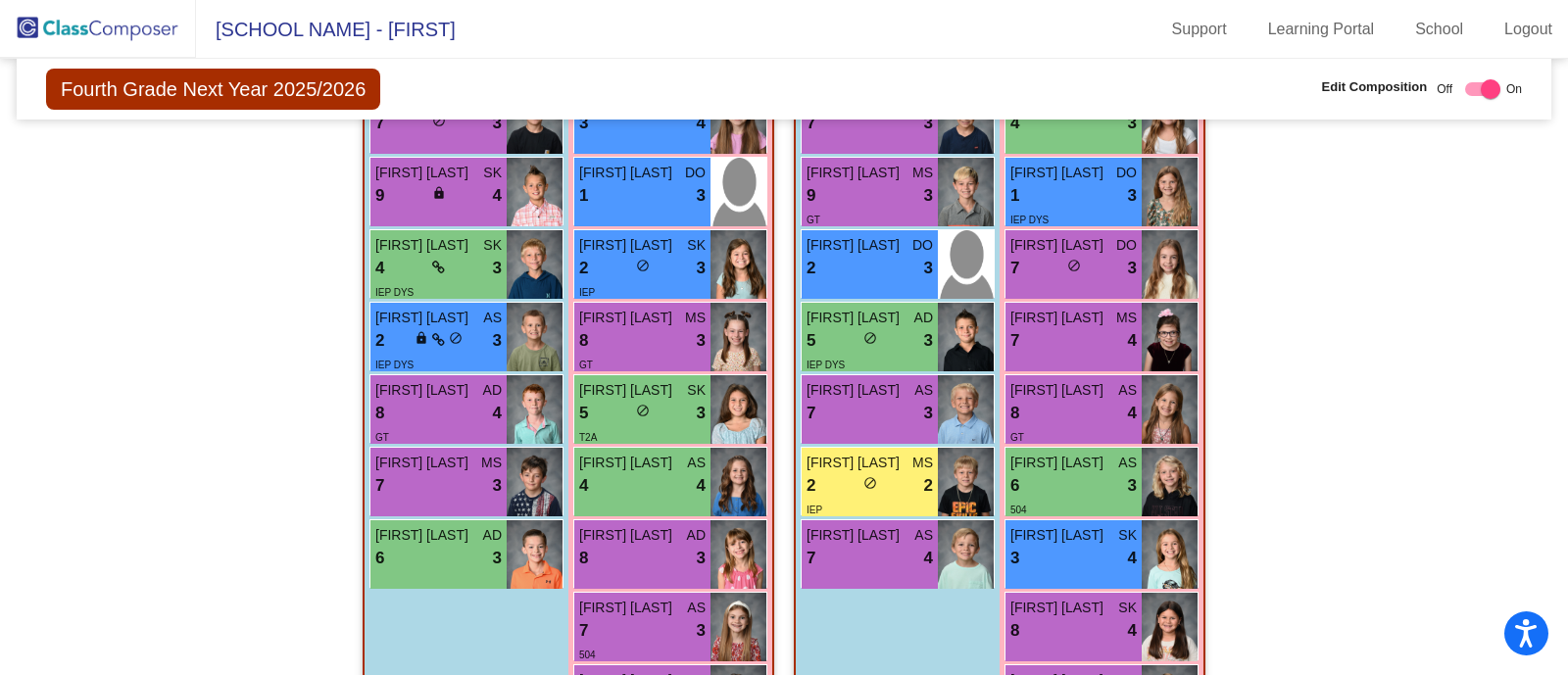 scroll, scrollTop: 1567, scrollLeft: 0, axis: vertical 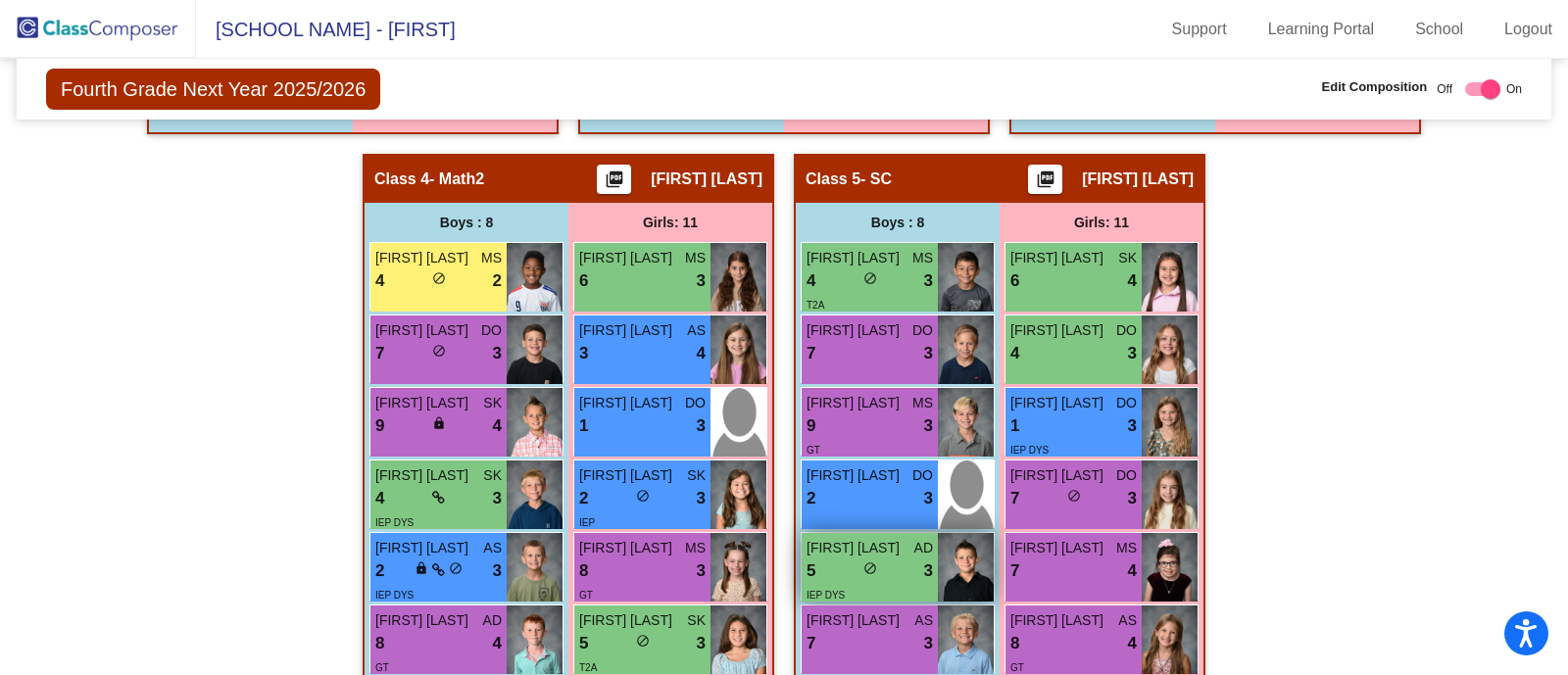 click on "5 lock do_not_disturb_alt 3" at bounding box center [869, 571] 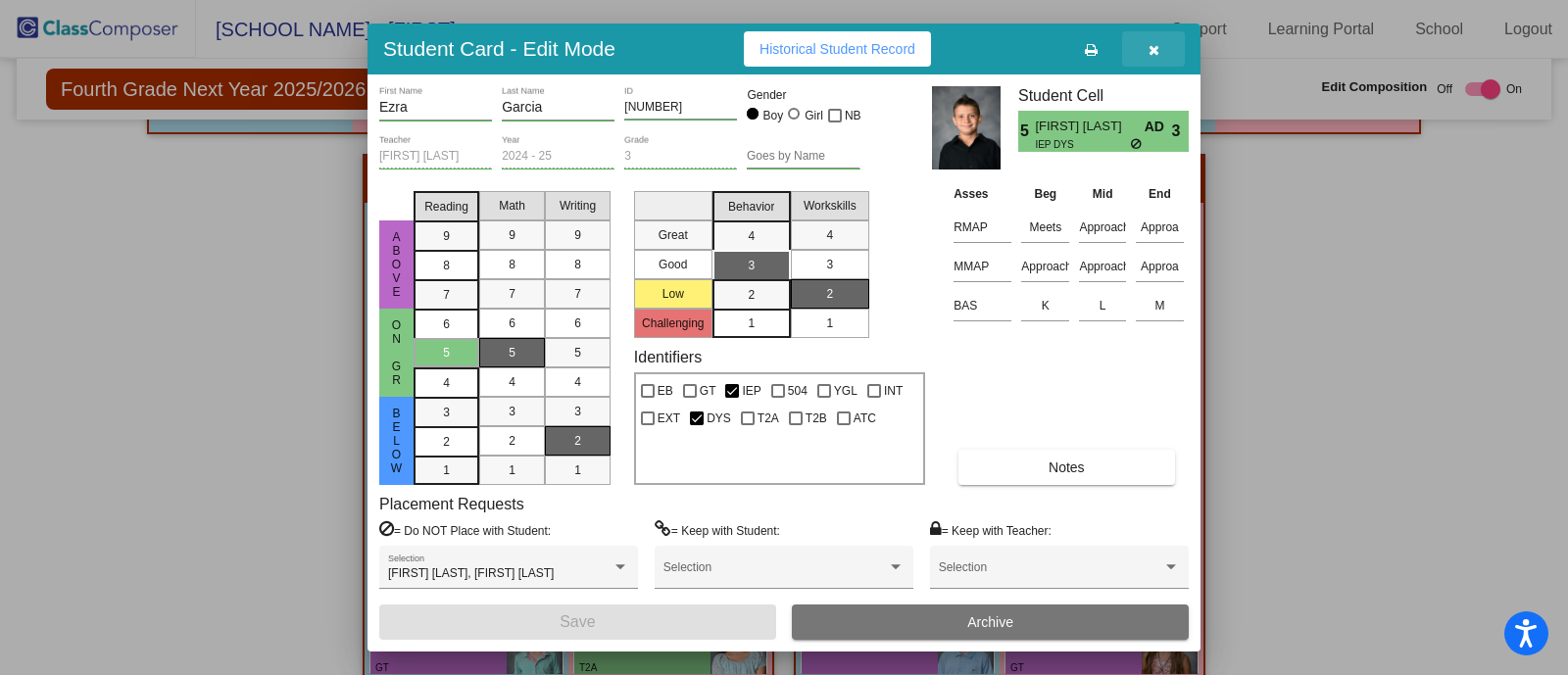 click at bounding box center (1153, 50) 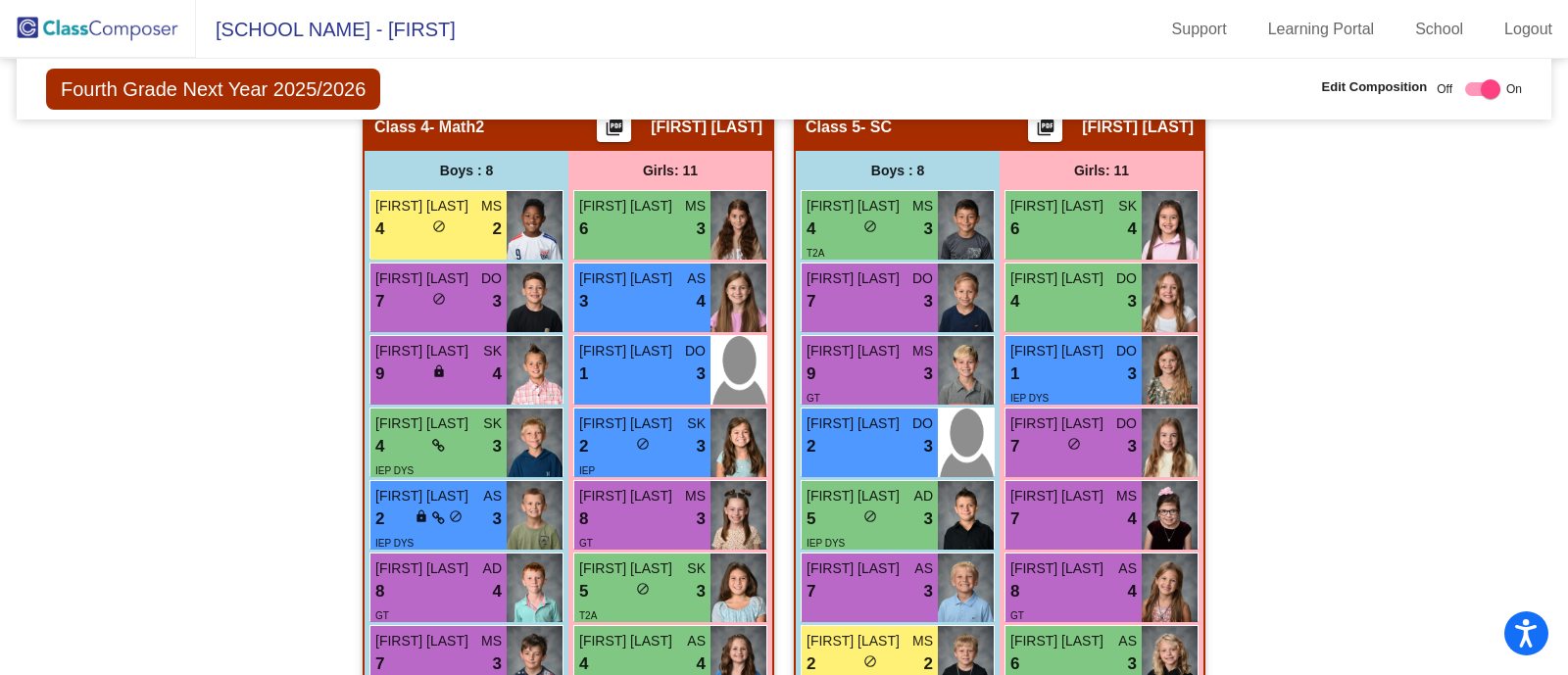 scroll, scrollTop: 1396, scrollLeft: 0, axis: vertical 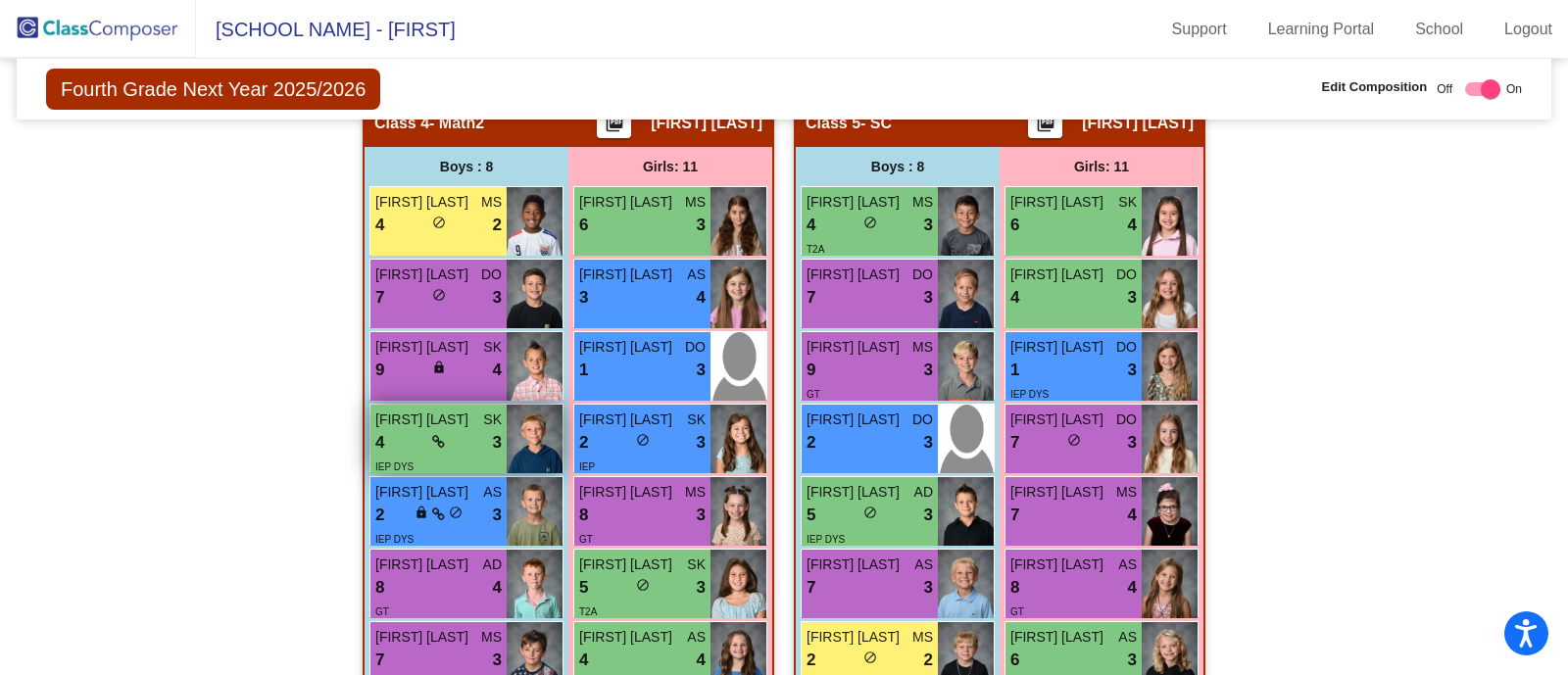click on "IEP DYS" at bounding box center (438, 465) 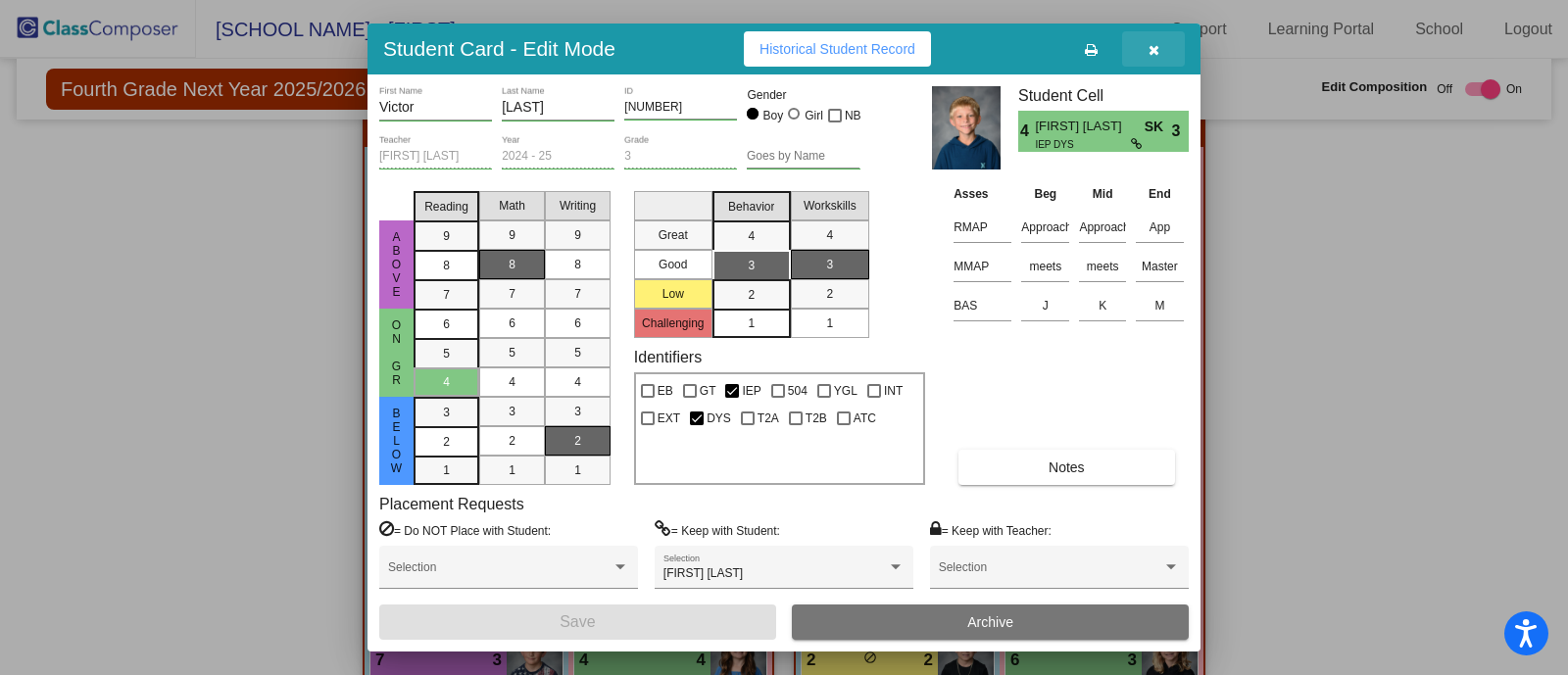 click at bounding box center (1153, 50) 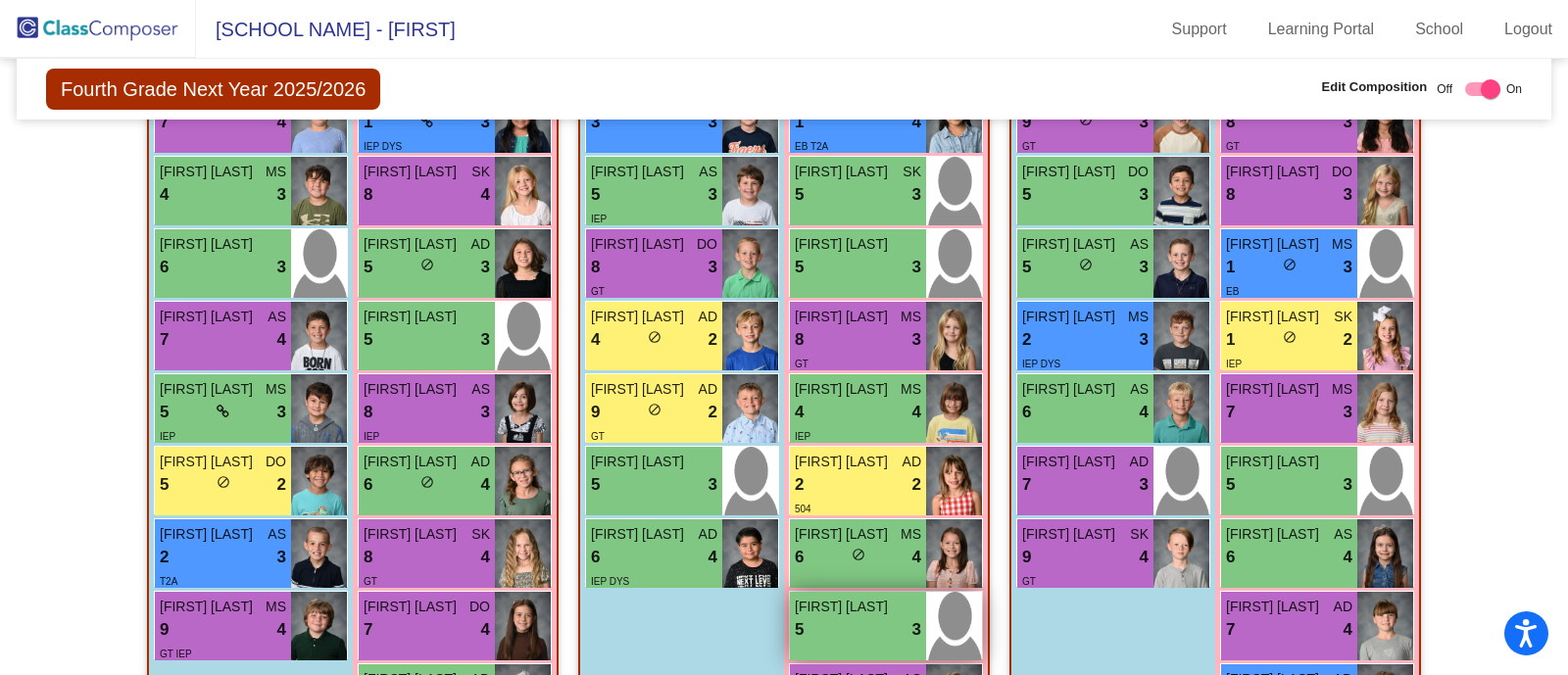 scroll, scrollTop: 627, scrollLeft: 0, axis: vertical 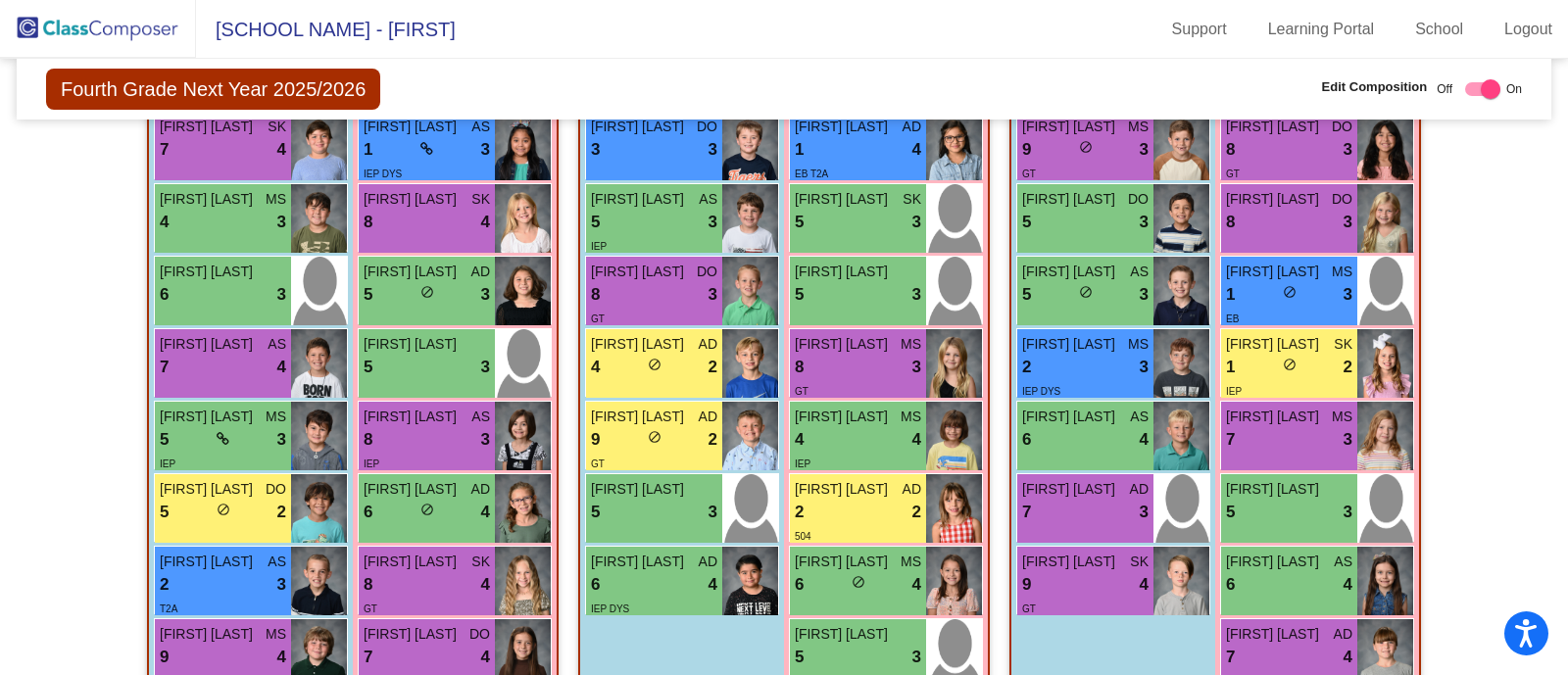click on "Boys : 8 [NAME] [LAST] DO 7 lock do_not_disturb_alt 3 504 [NAME] [LAST] DO 3 lock do_not_disturb_alt 3 [NAME] [LAST] AS 5 lock do_not_disturb_alt 3 IEP [NAME] [LAST] DO 8 lock do_not_disturb_alt 3 GT [NAME] [LAST] AD 4 lock do_not_disturb_alt 2 [NAME] [LAST] AD 9 lock do_not_disturb_alt 2 GT [NAME] [LAST] 5 lock do_not_disturb_alt 3 [NAME] [LAST] AD 6 lock do_not_disturb_alt 4 IEP DYS" at bounding box center [0, 0] 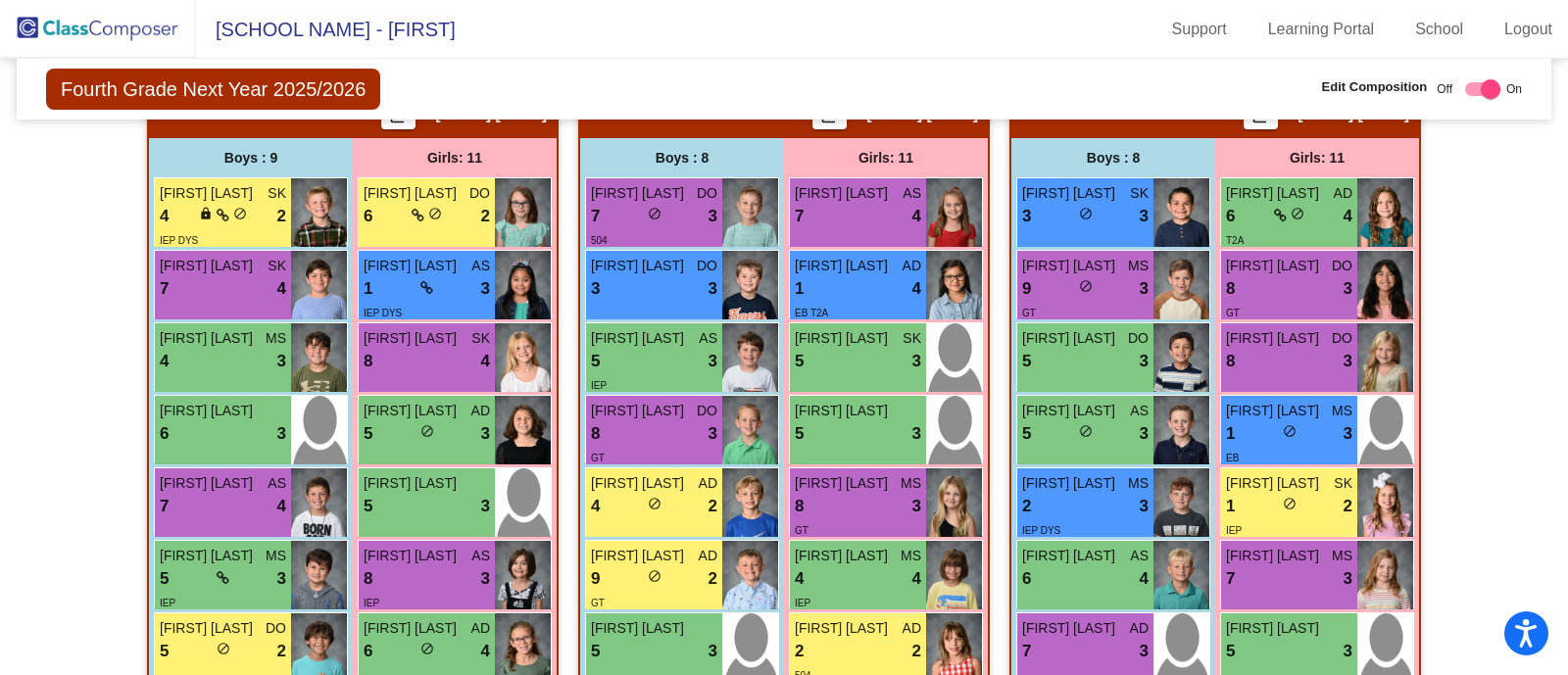 scroll, scrollTop: 489, scrollLeft: 0, axis: vertical 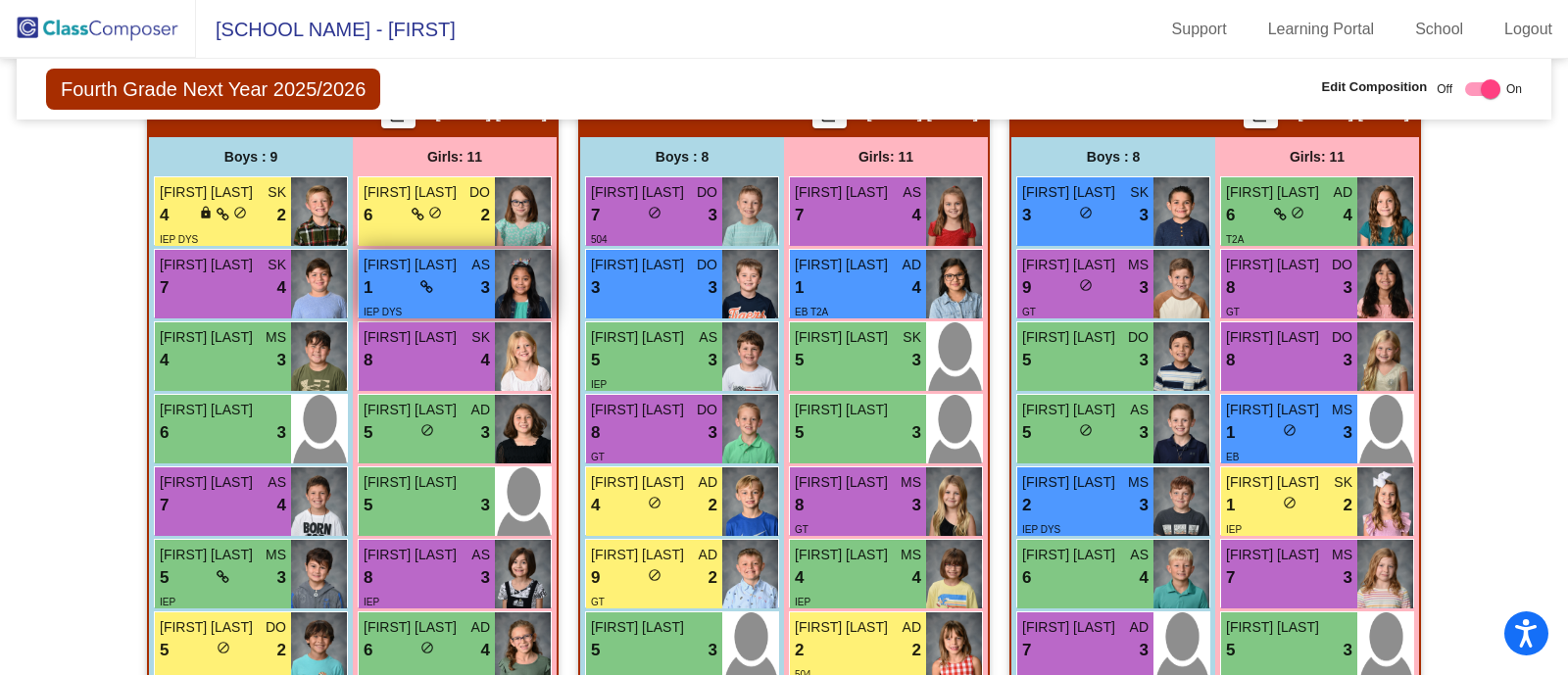 click on "1 lock do_not_disturb_alt 3" at bounding box center (426, 288) 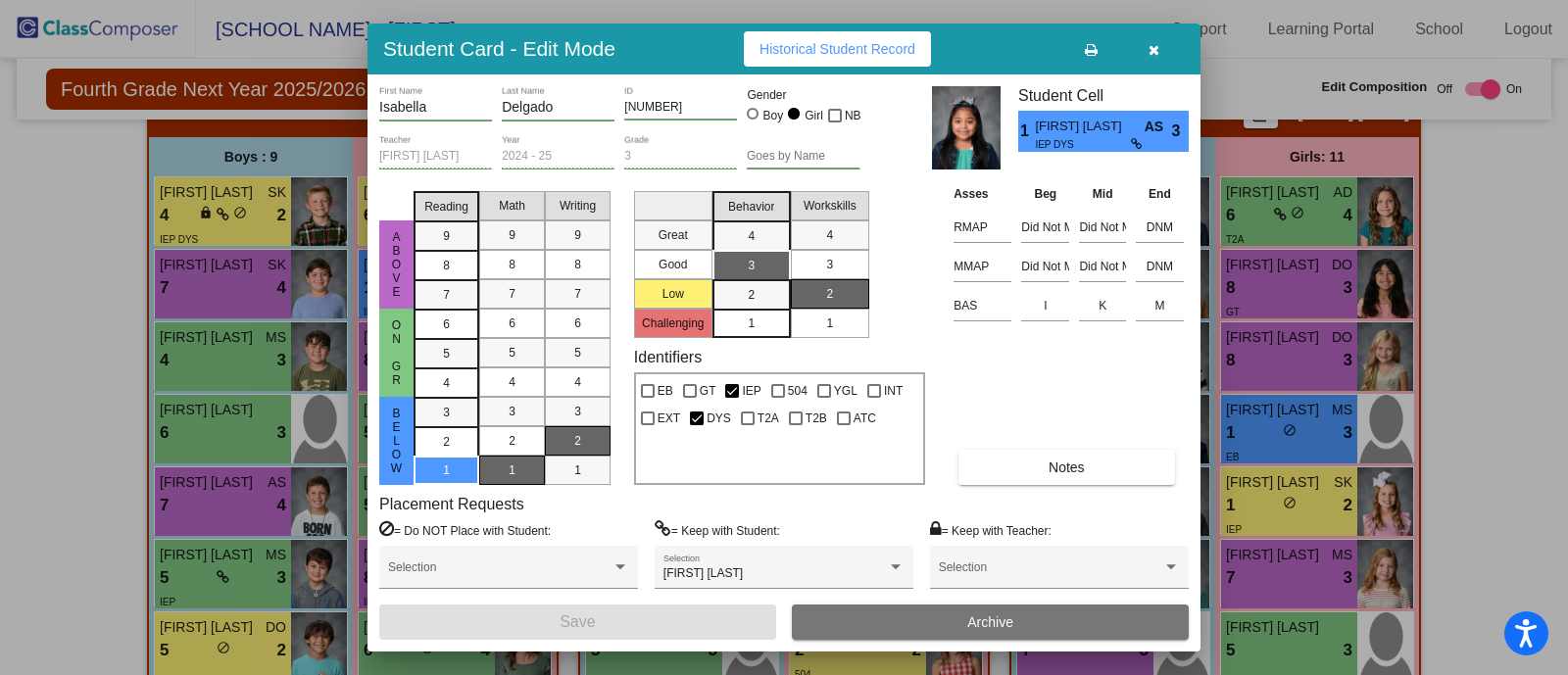 click at bounding box center [784, 337] 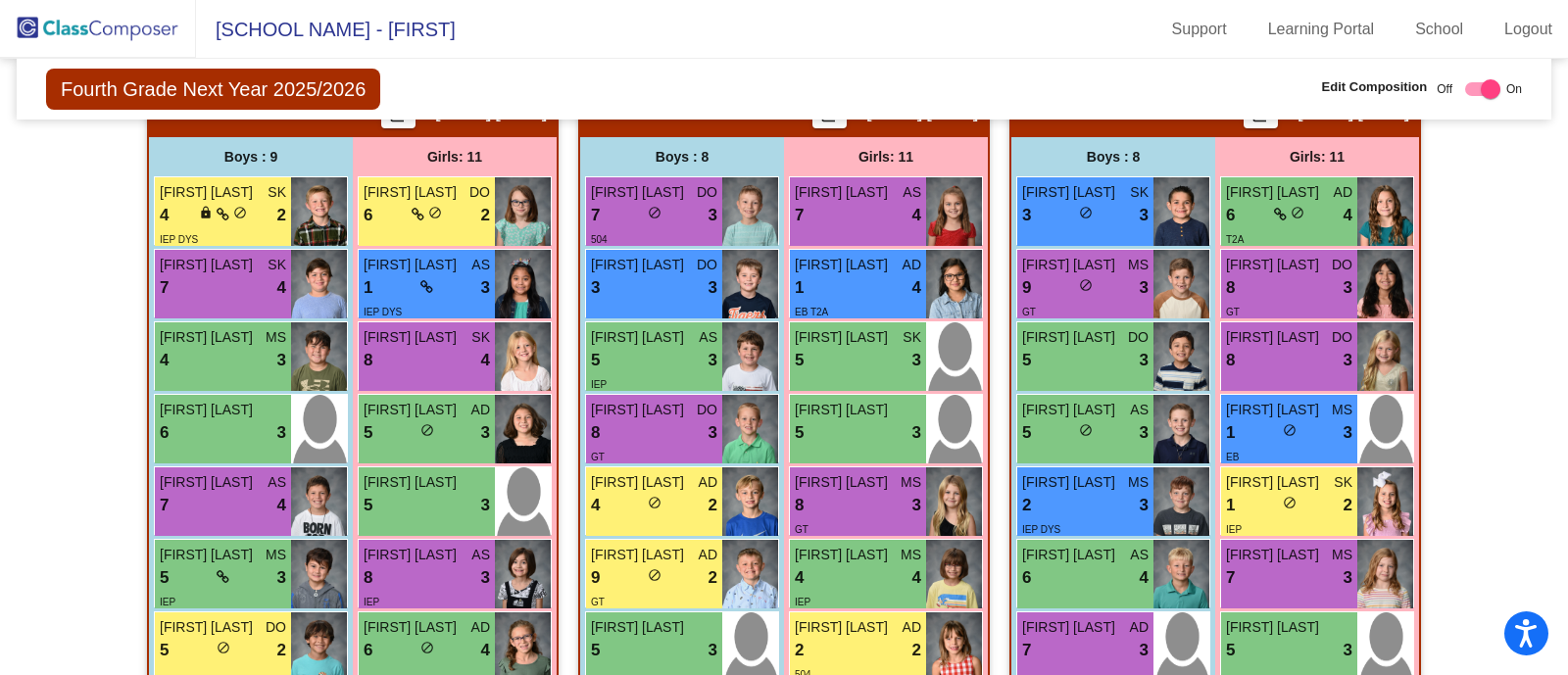 scroll, scrollTop: 1518, scrollLeft: 0, axis: vertical 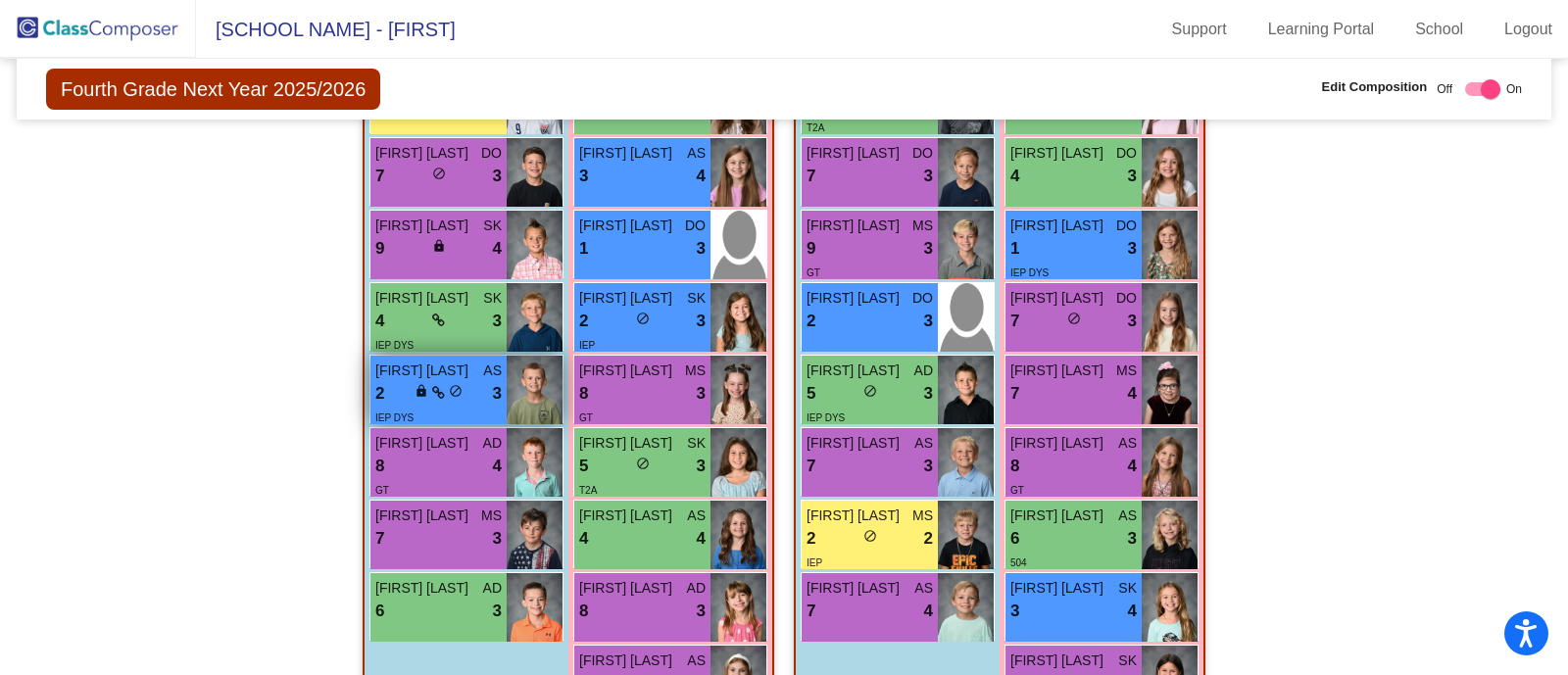 click on "lock do_not_disturb_alt" at bounding box center [438, 393] 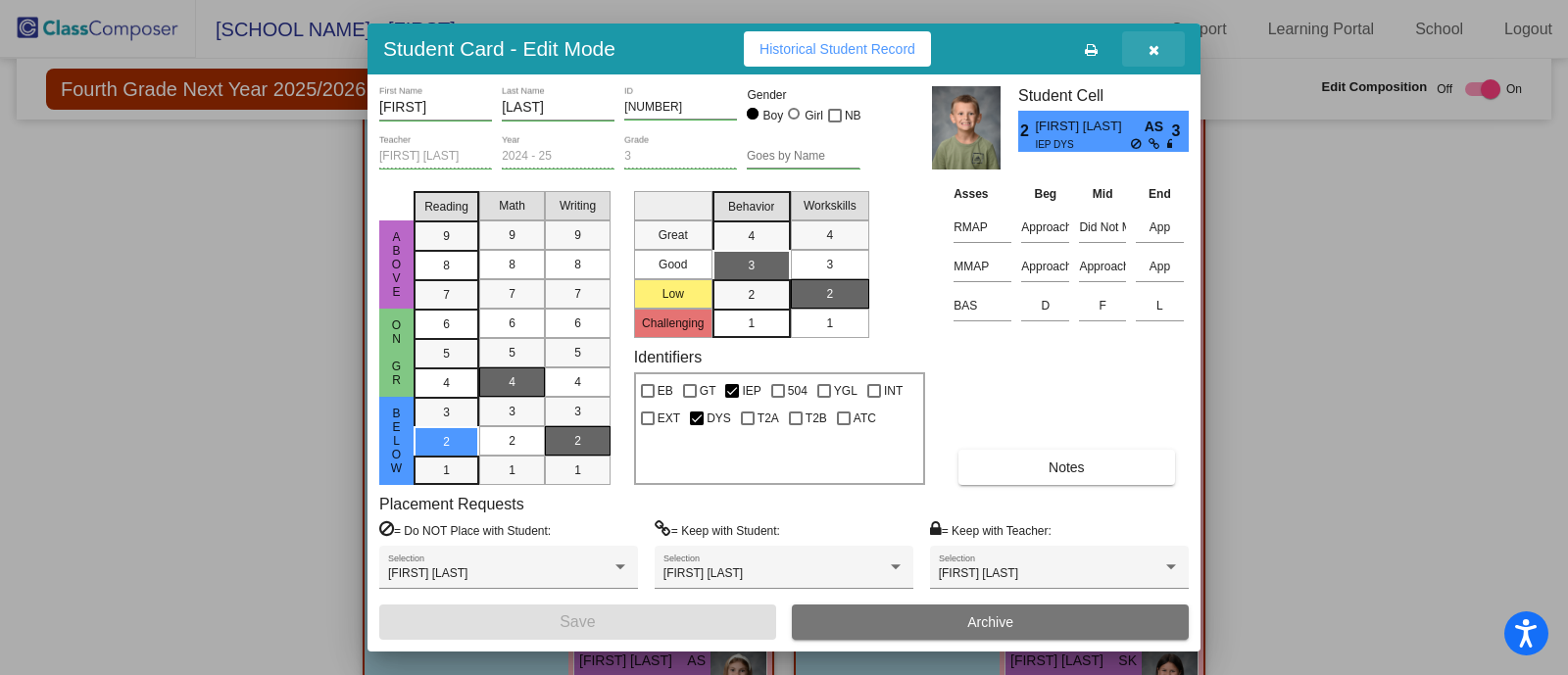 click at bounding box center (1153, 50) 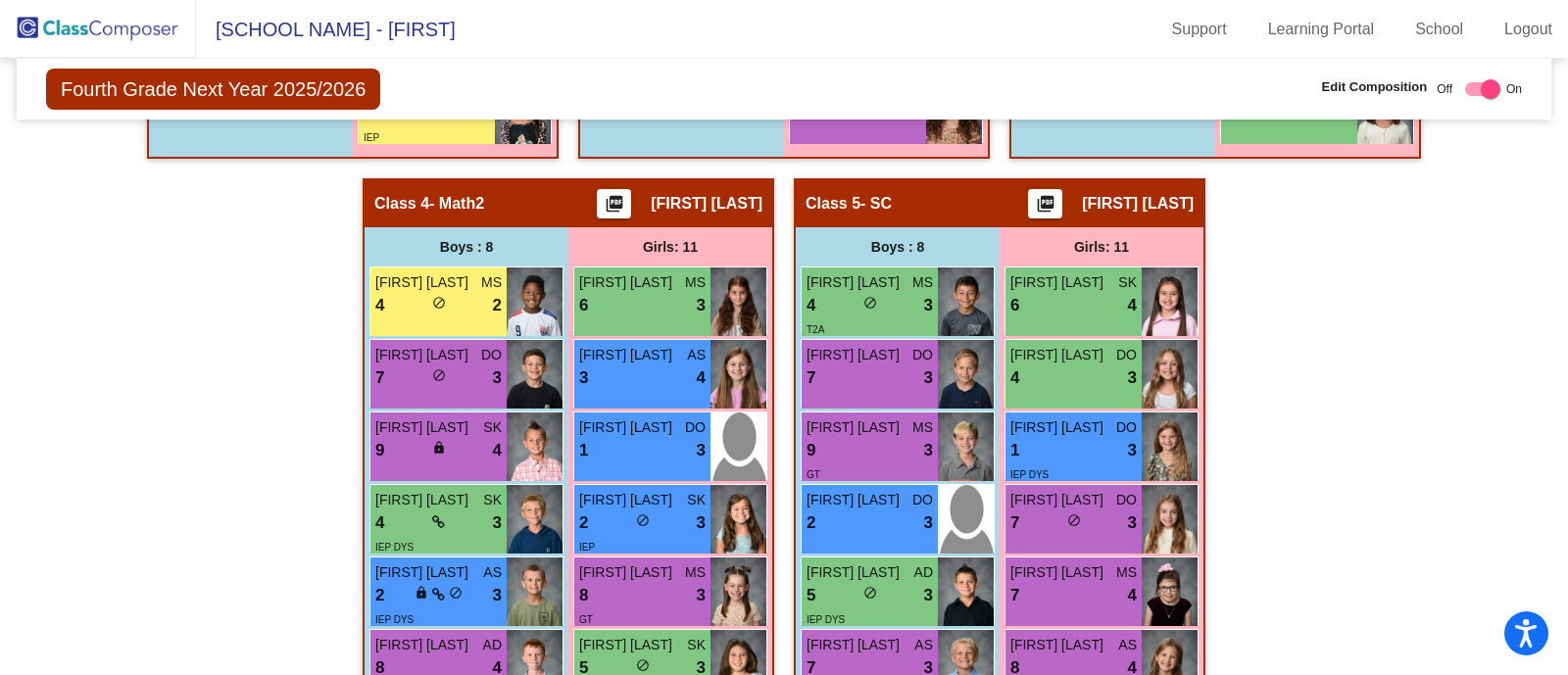 scroll, scrollTop: 1310, scrollLeft: 0, axis: vertical 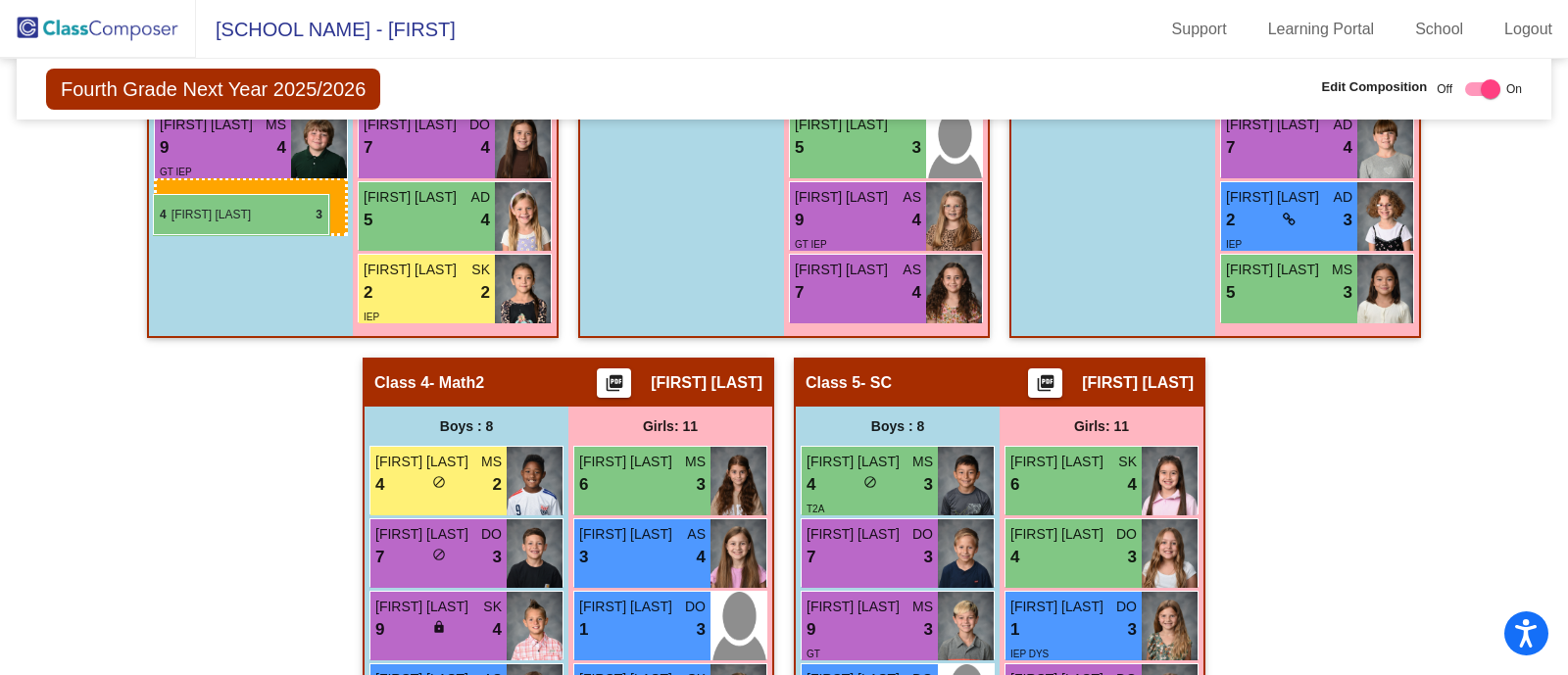 drag, startPoint x: 402, startPoint y: 532, endPoint x: 153, endPoint y: 194, distance: 419.81544 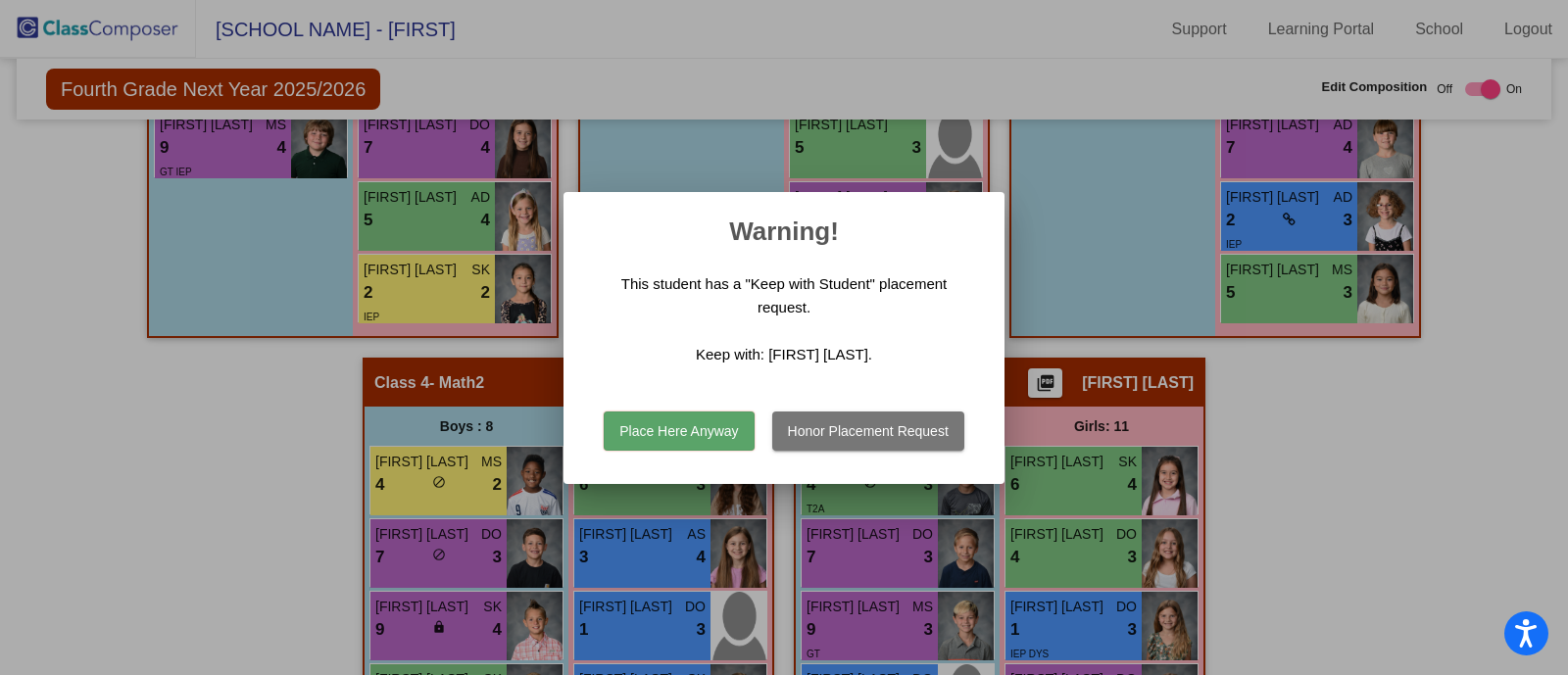 click on "Place Here Anyway" at bounding box center [678, 431] 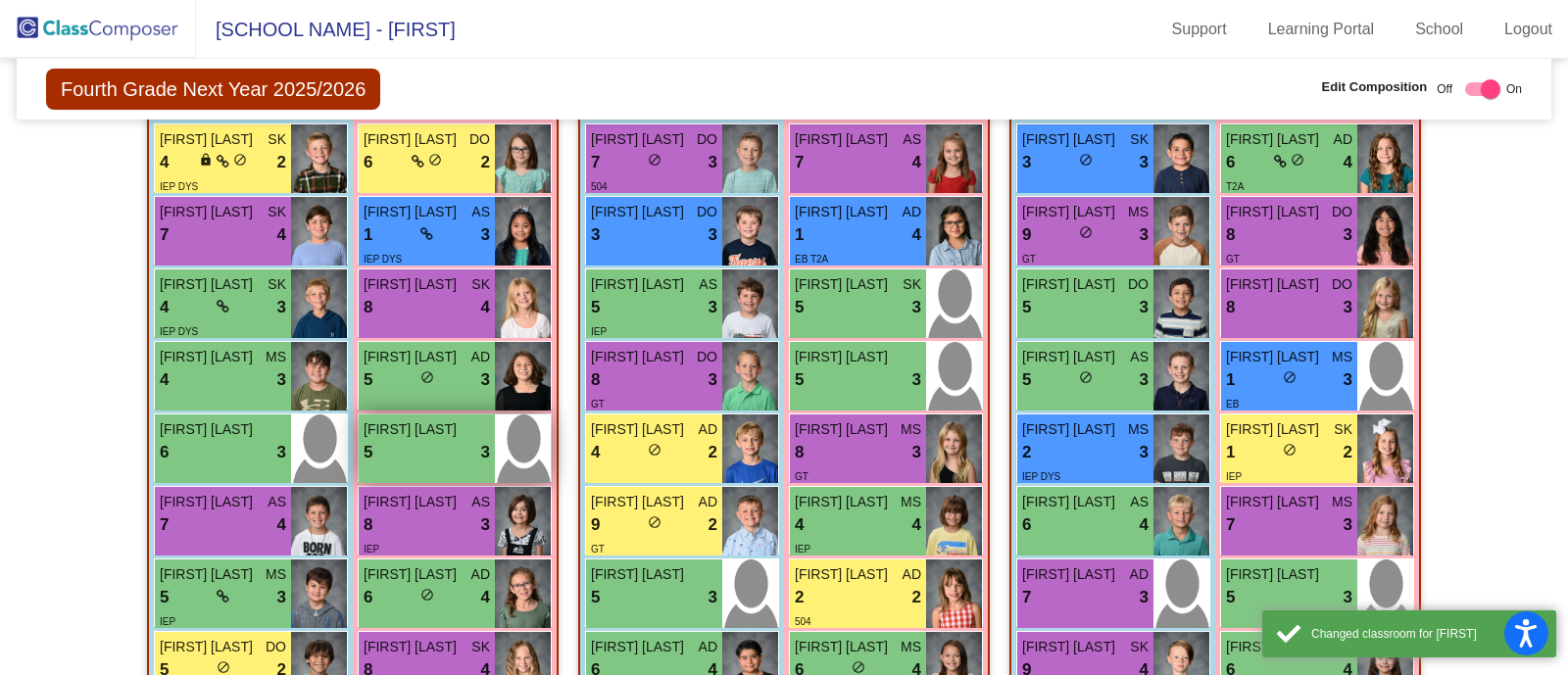 scroll, scrollTop: 535, scrollLeft: 0, axis: vertical 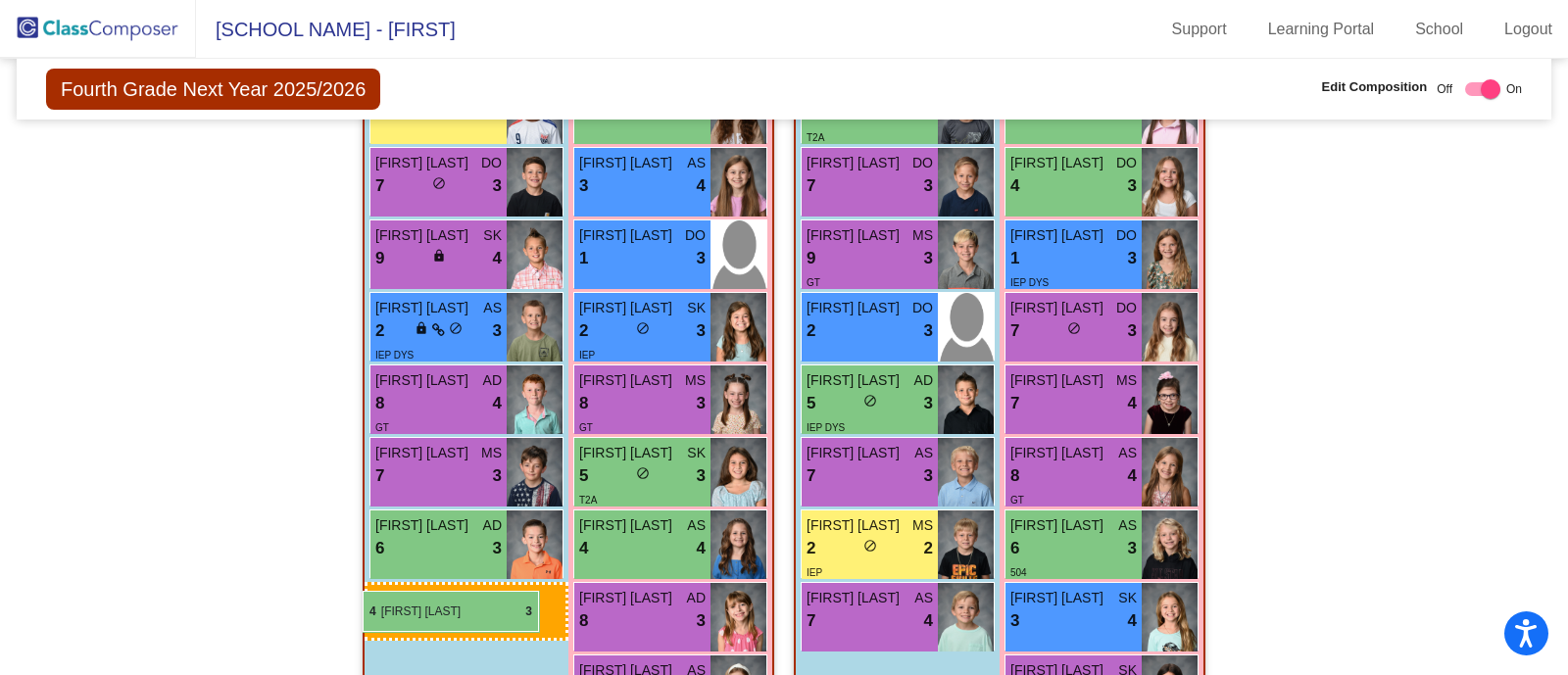 drag, startPoint x: 219, startPoint y: 369, endPoint x: 363, endPoint y: 592, distance: 265.45244 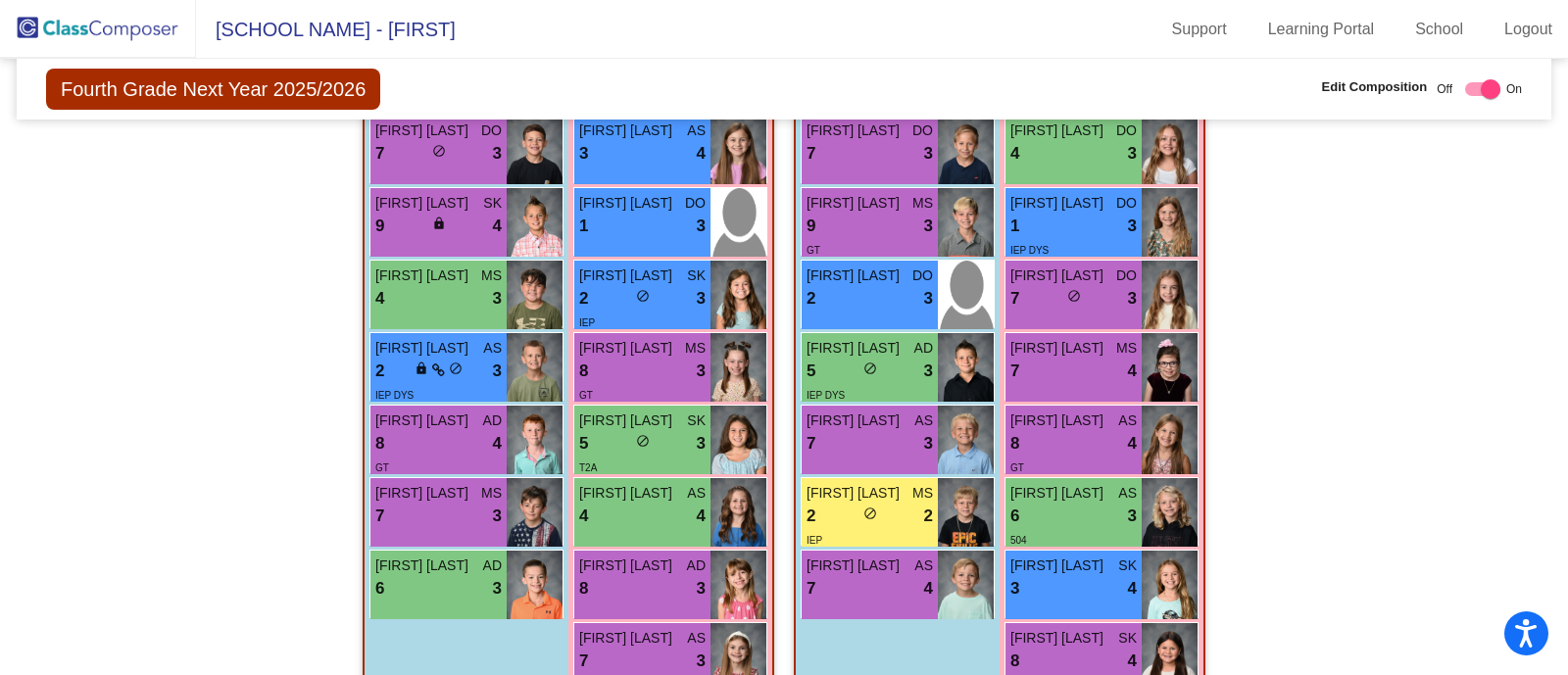 scroll, scrollTop: 1550, scrollLeft: 0, axis: vertical 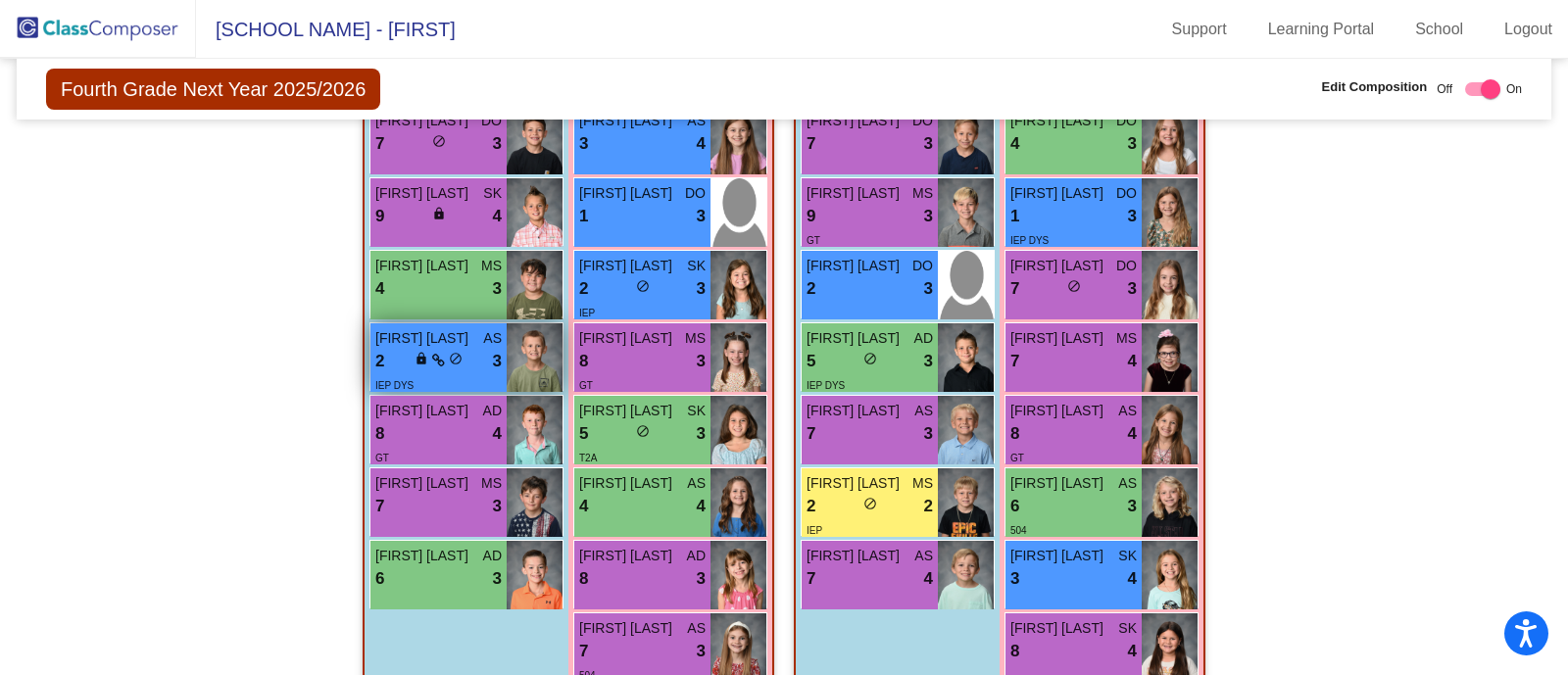 click on "lock do_not_disturb_alt" at bounding box center [438, 361] 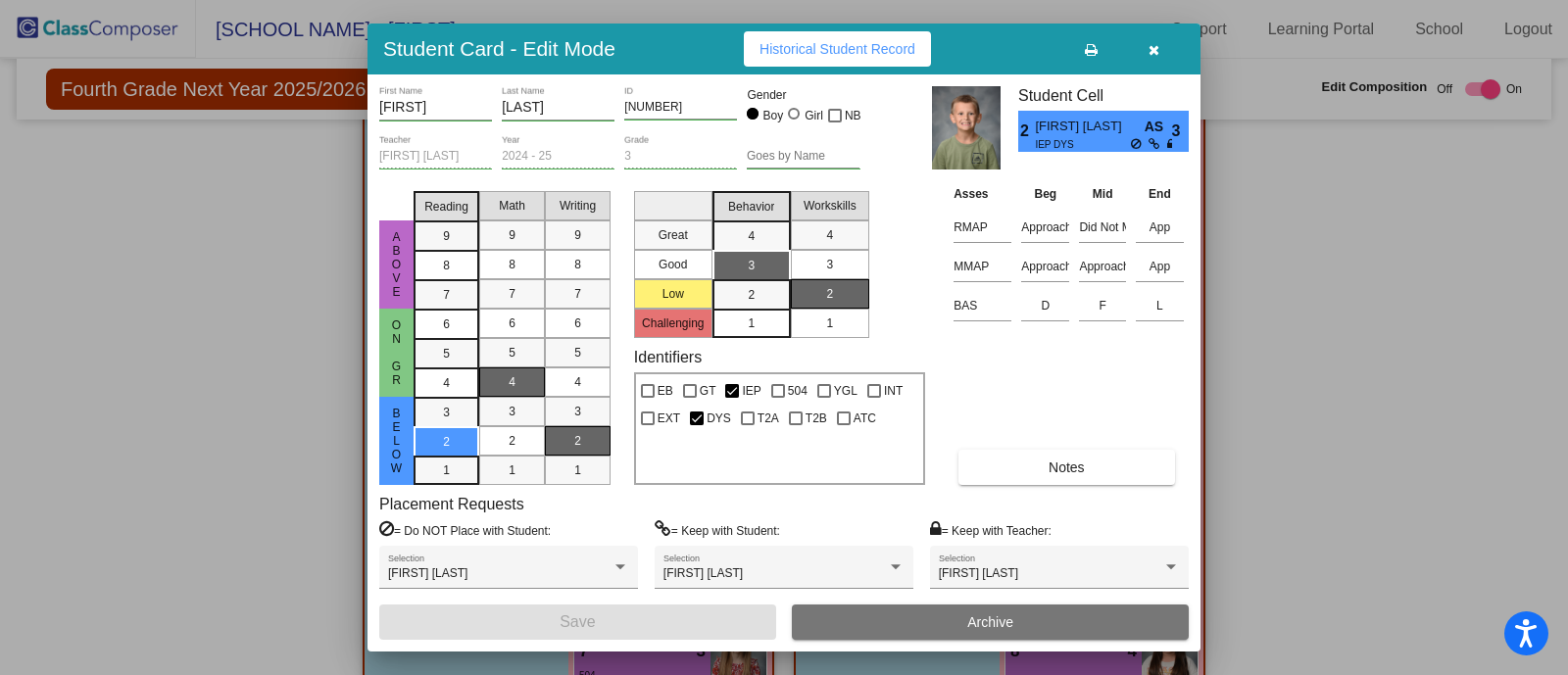 click at bounding box center (784, 337) 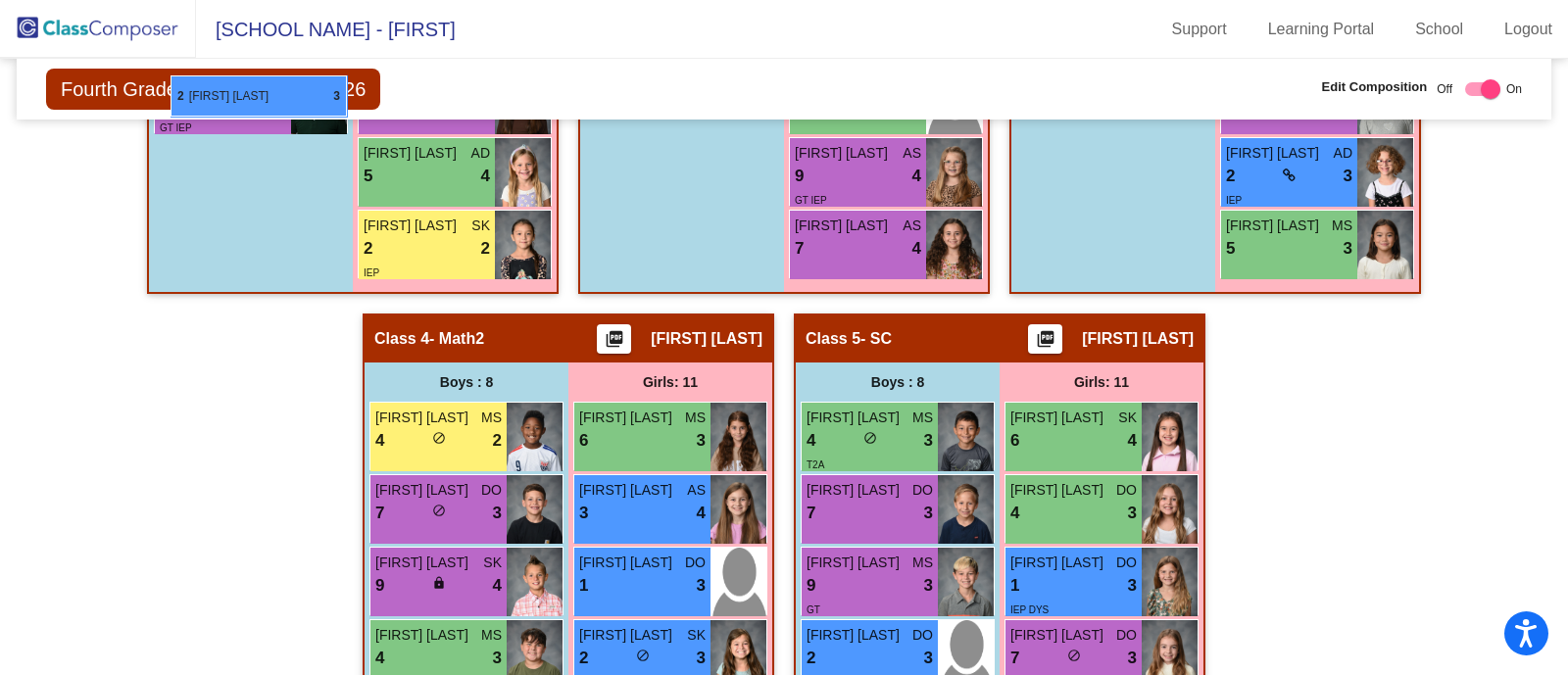 scroll, scrollTop: 1171, scrollLeft: 0, axis: vertical 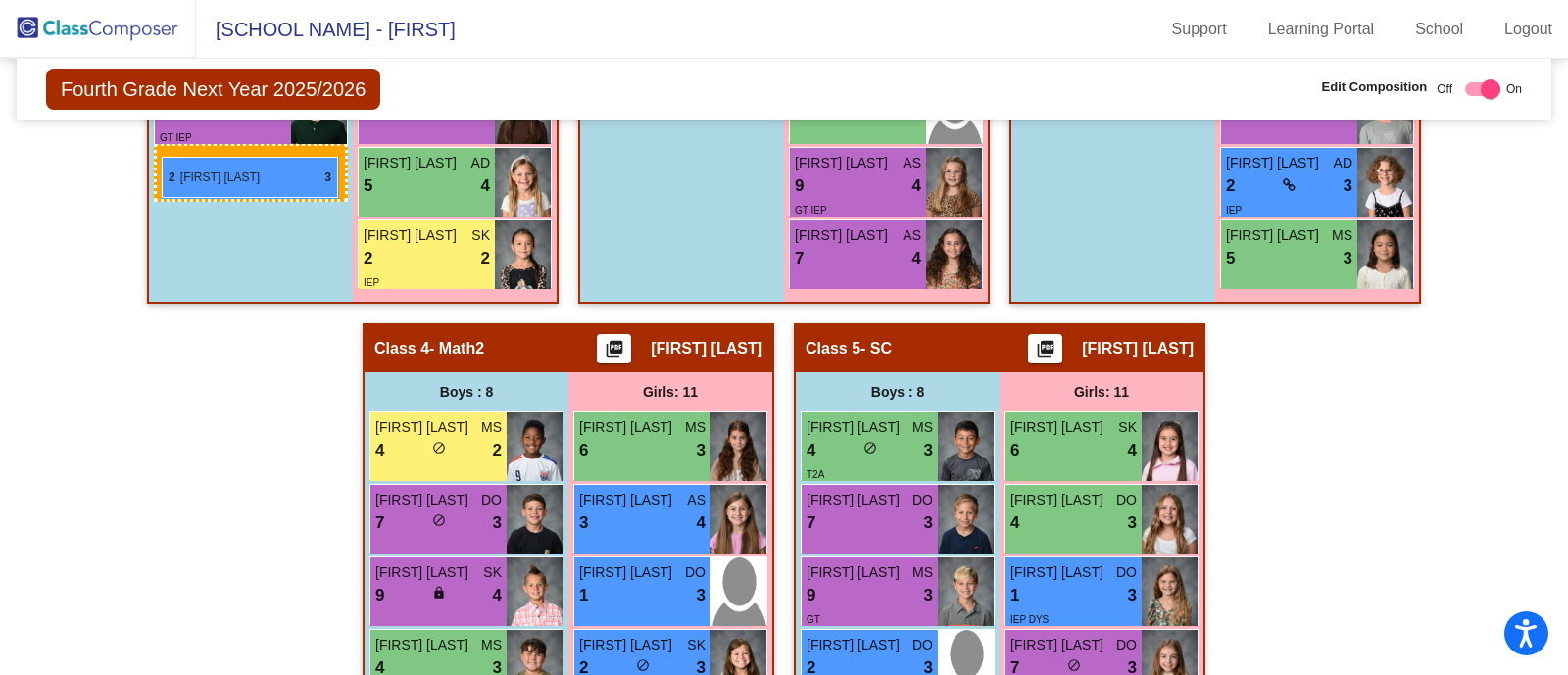 drag, startPoint x: 420, startPoint y: 367, endPoint x: 162, endPoint y: 159, distance: 331.4031 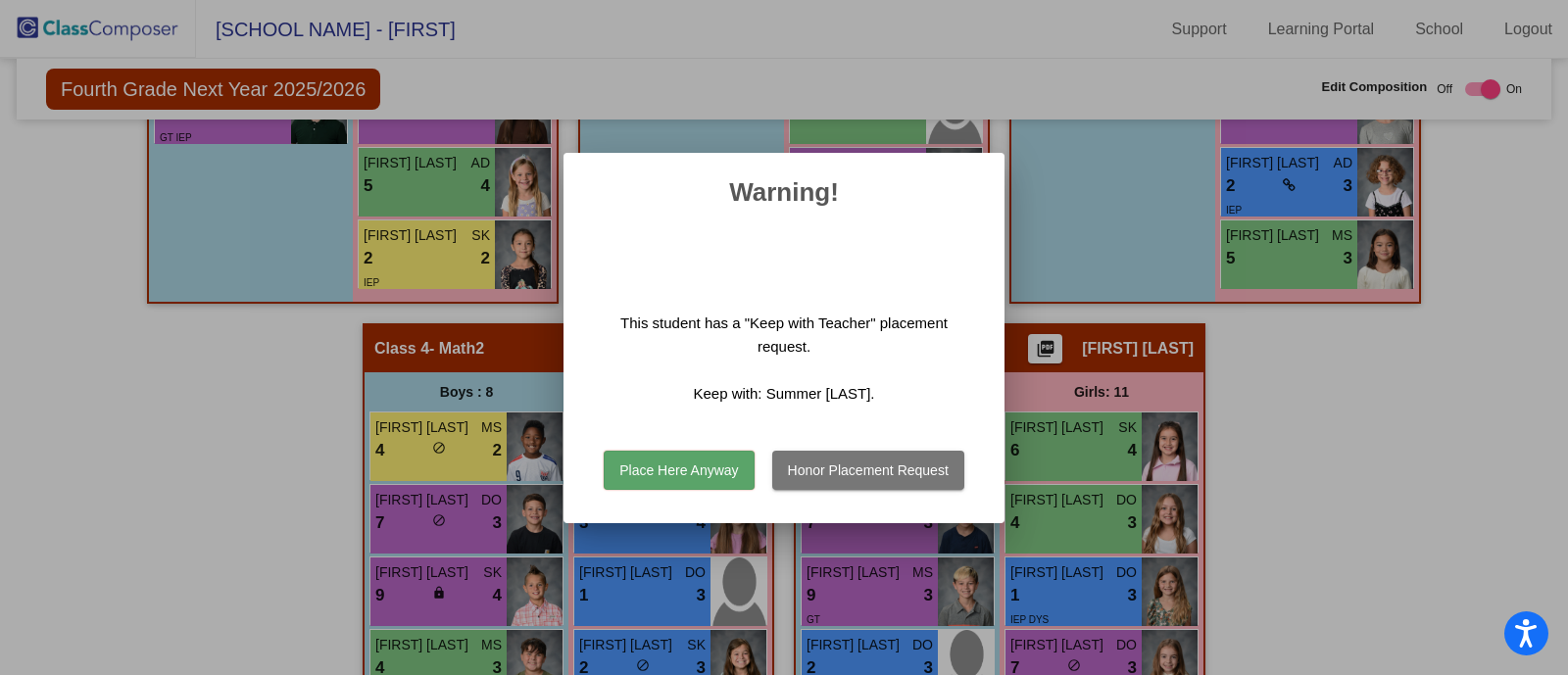 click on "Place Here Anyway" at bounding box center [678, 470] 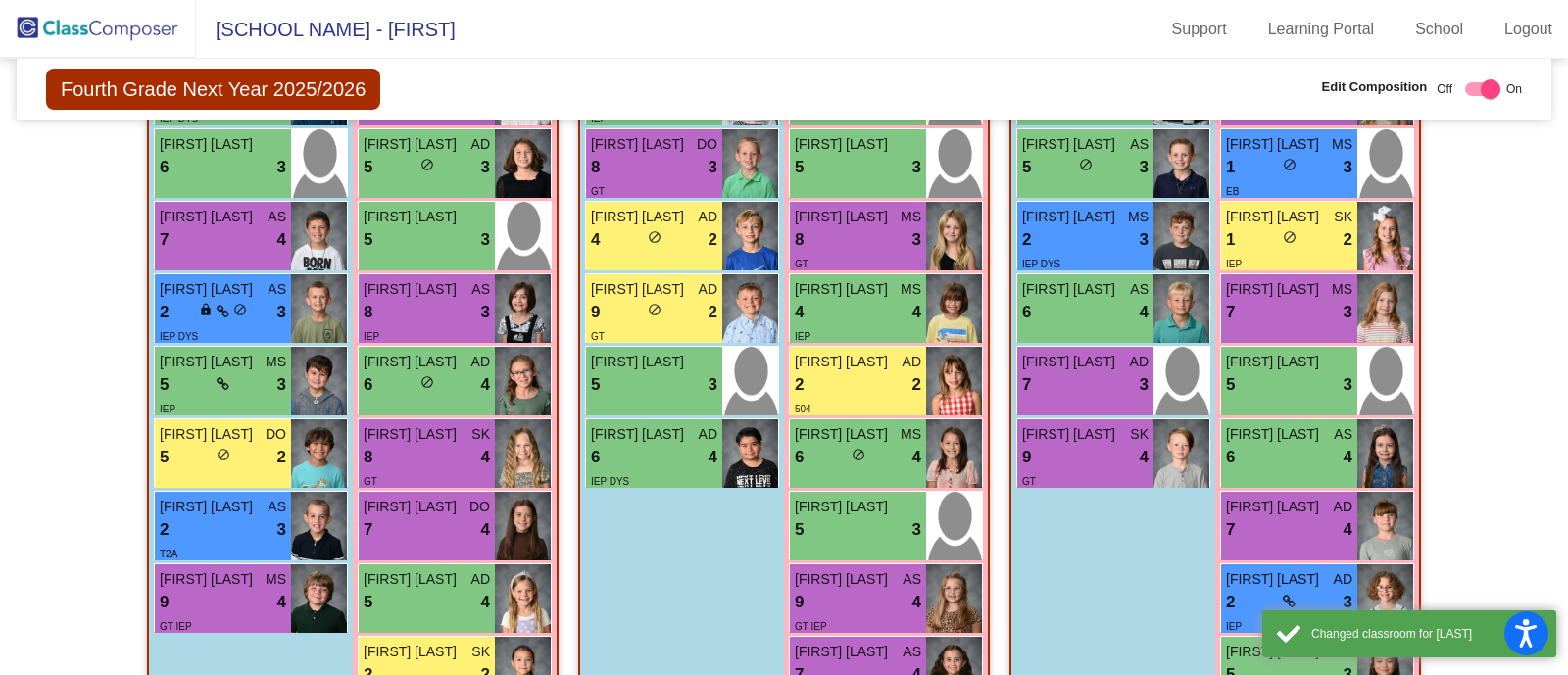 scroll, scrollTop: 735, scrollLeft: 0, axis: vertical 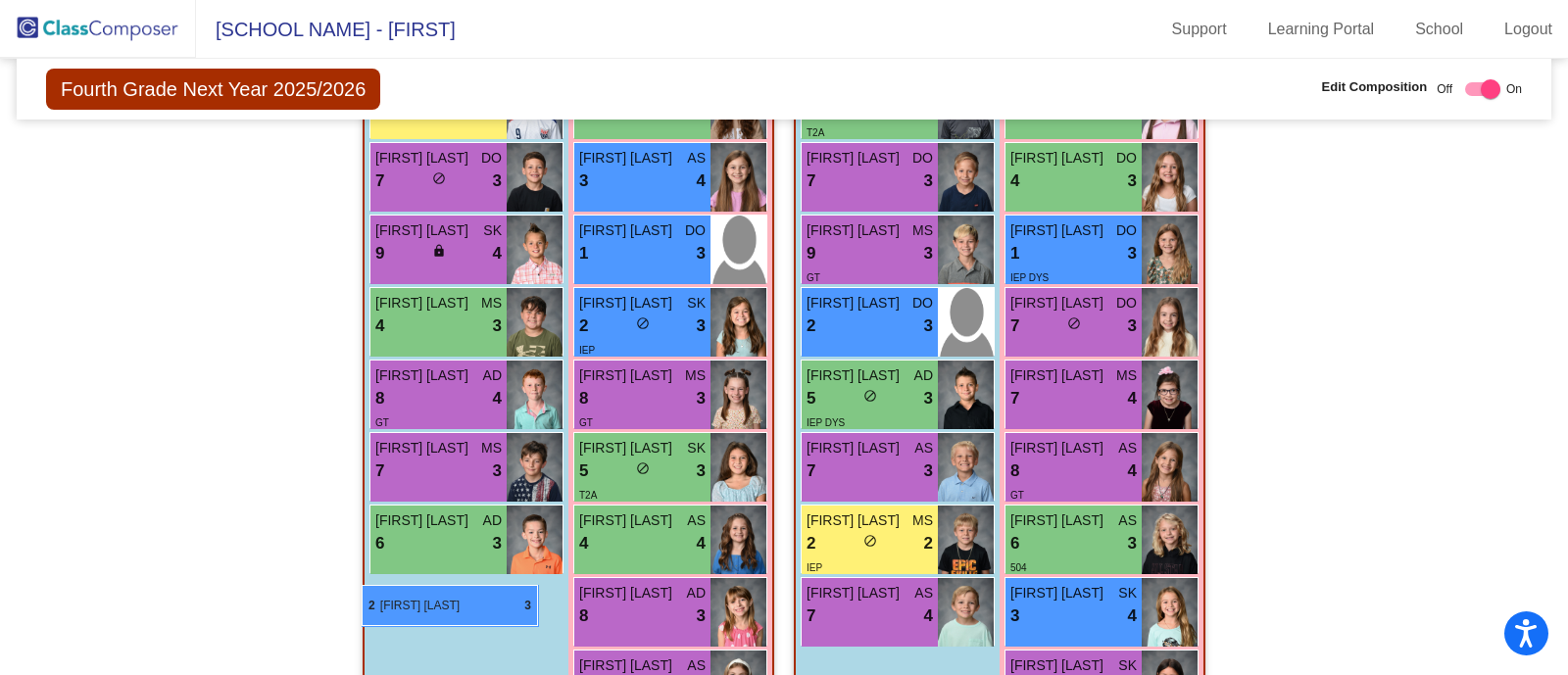 drag, startPoint x: 211, startPoint y: 548, endPoint x: 362, endPoint y: 587, distance: 155.95512 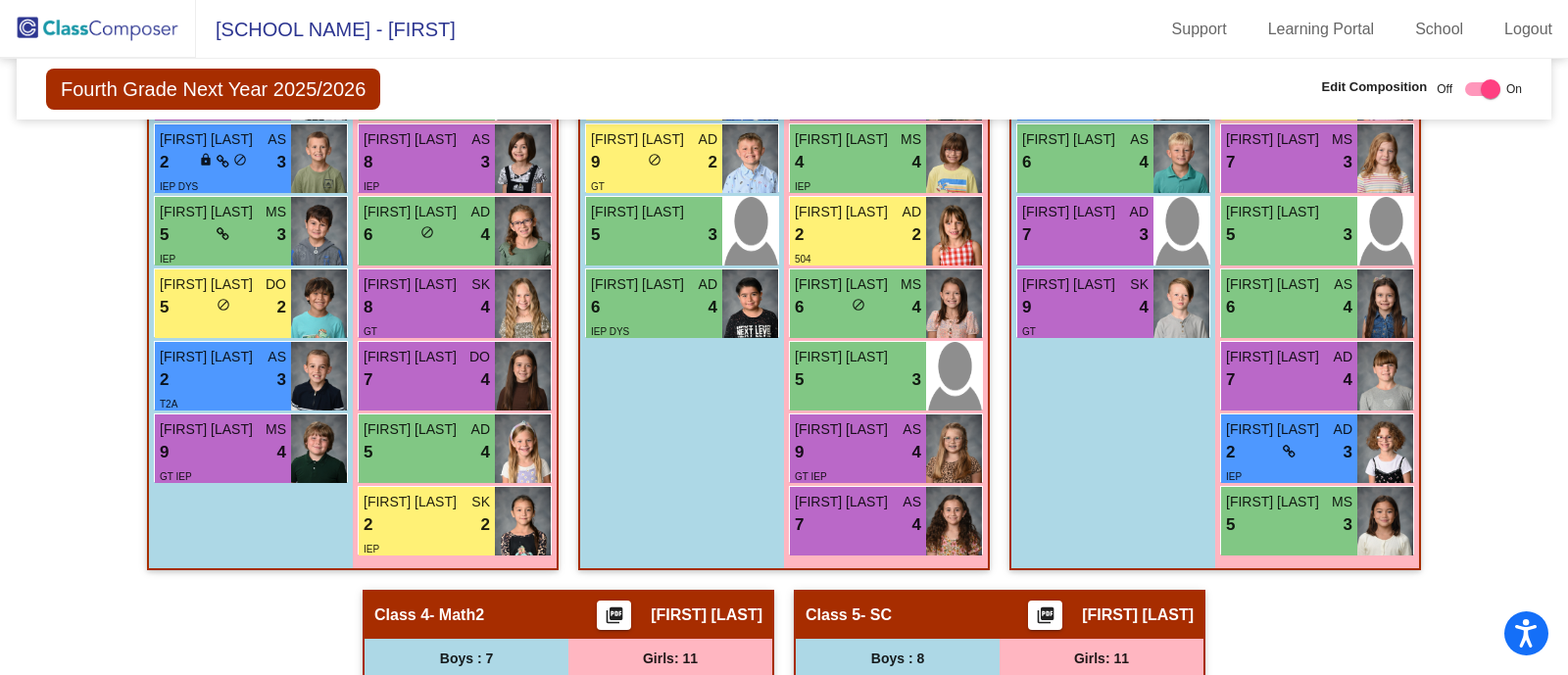scroll, scrollTop: 903, scrollLeft: 0, axis: vertical 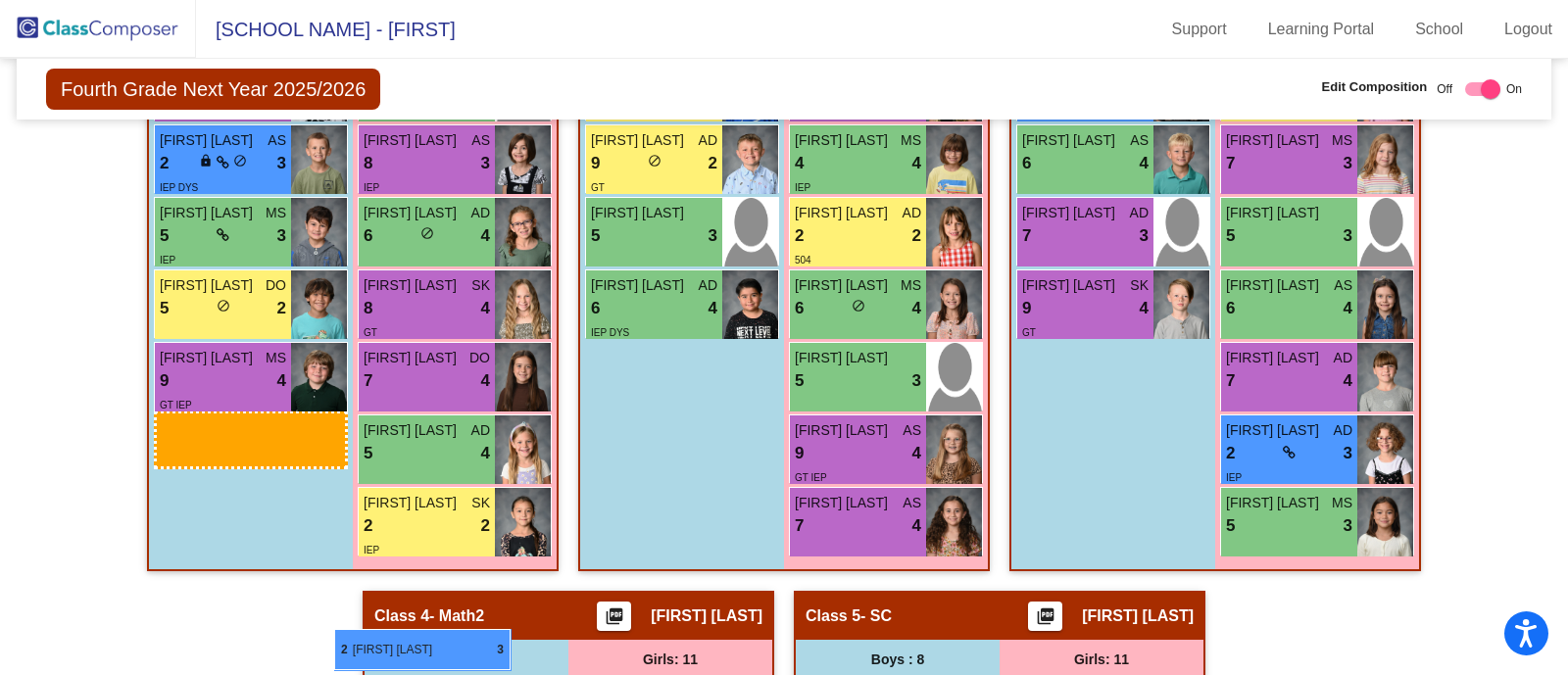 drag, startPoint x: 196, startPoint y: 375, endPoint x: 334, endPoint y: 629, distance: 289.0675 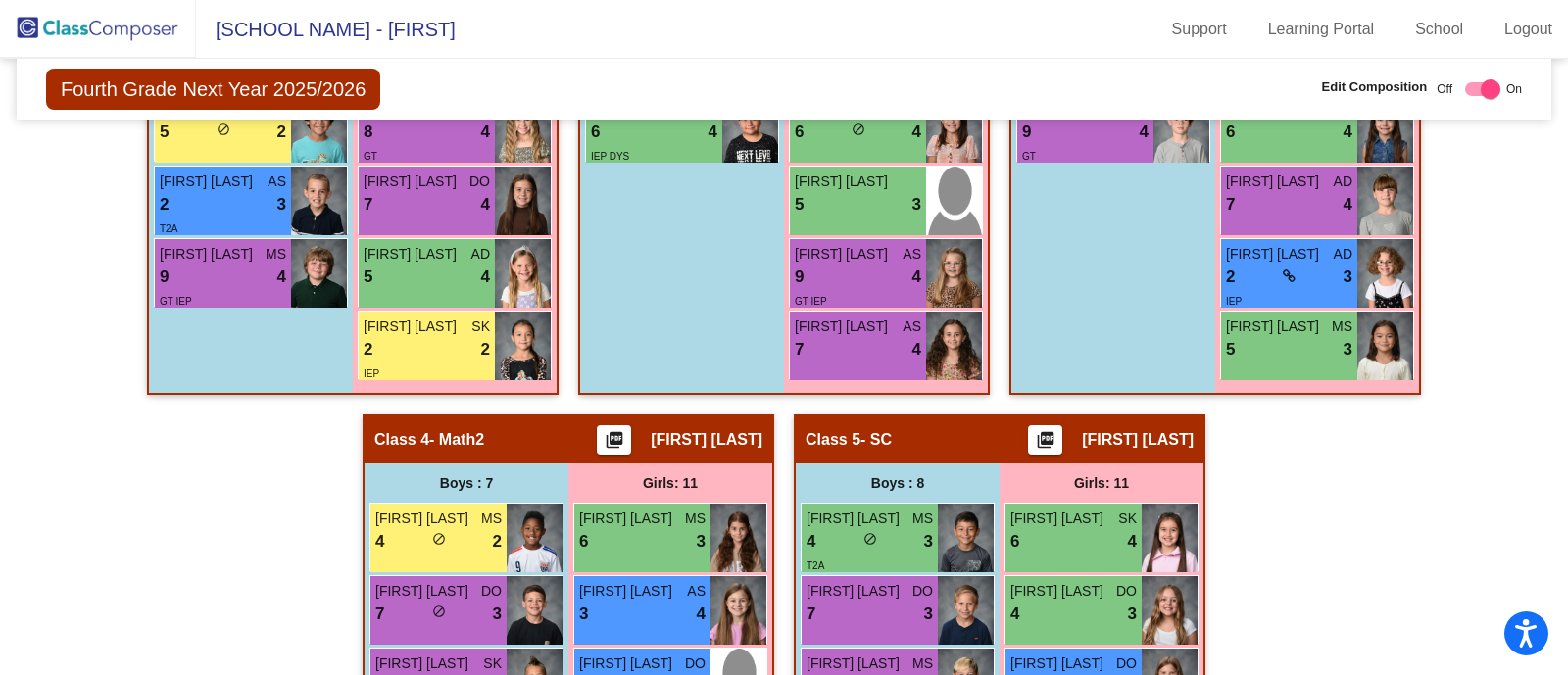scroll, scrollTop: 1074, scrollLeft: 0, axis: vertical 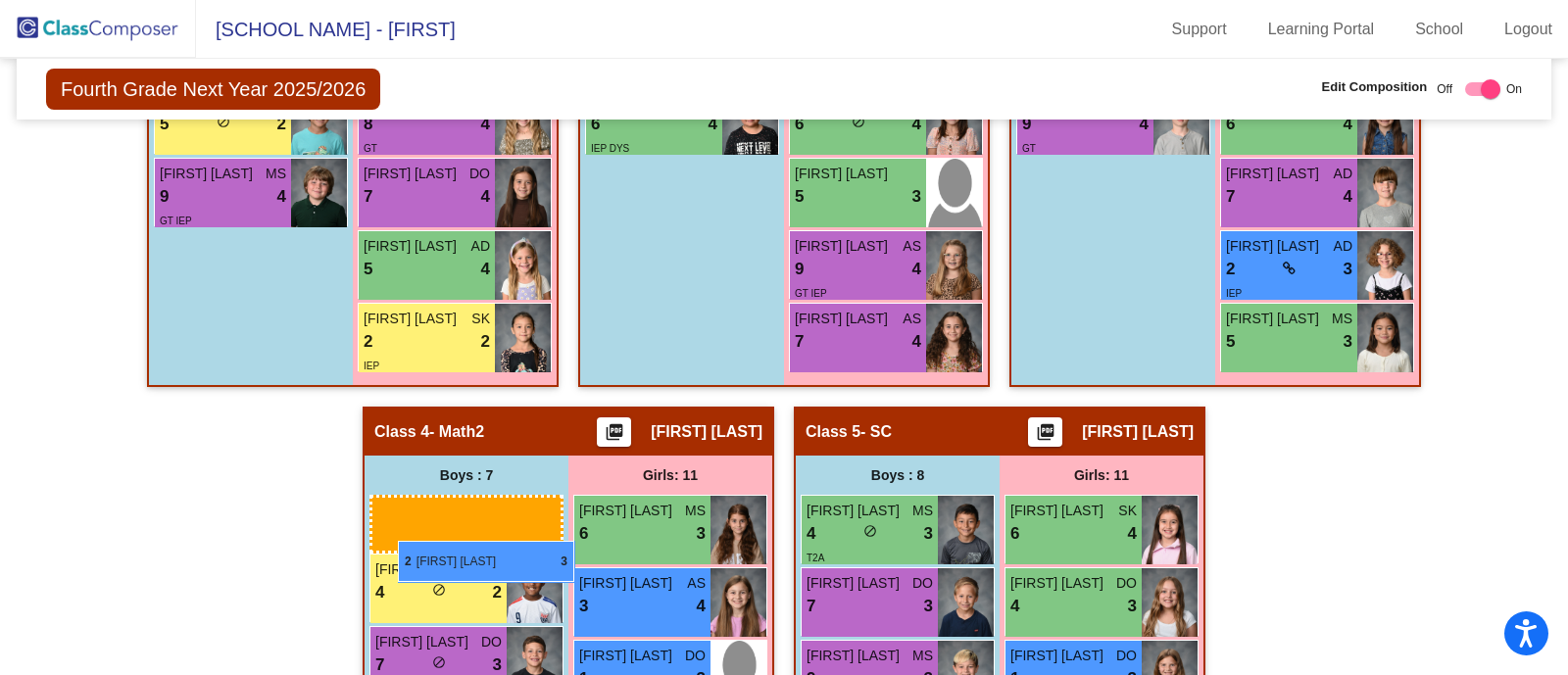 drag, startPoint x: 193, startPoint y: 205, endPoint x: 395, endPoint y: 528, distance: 380.9633 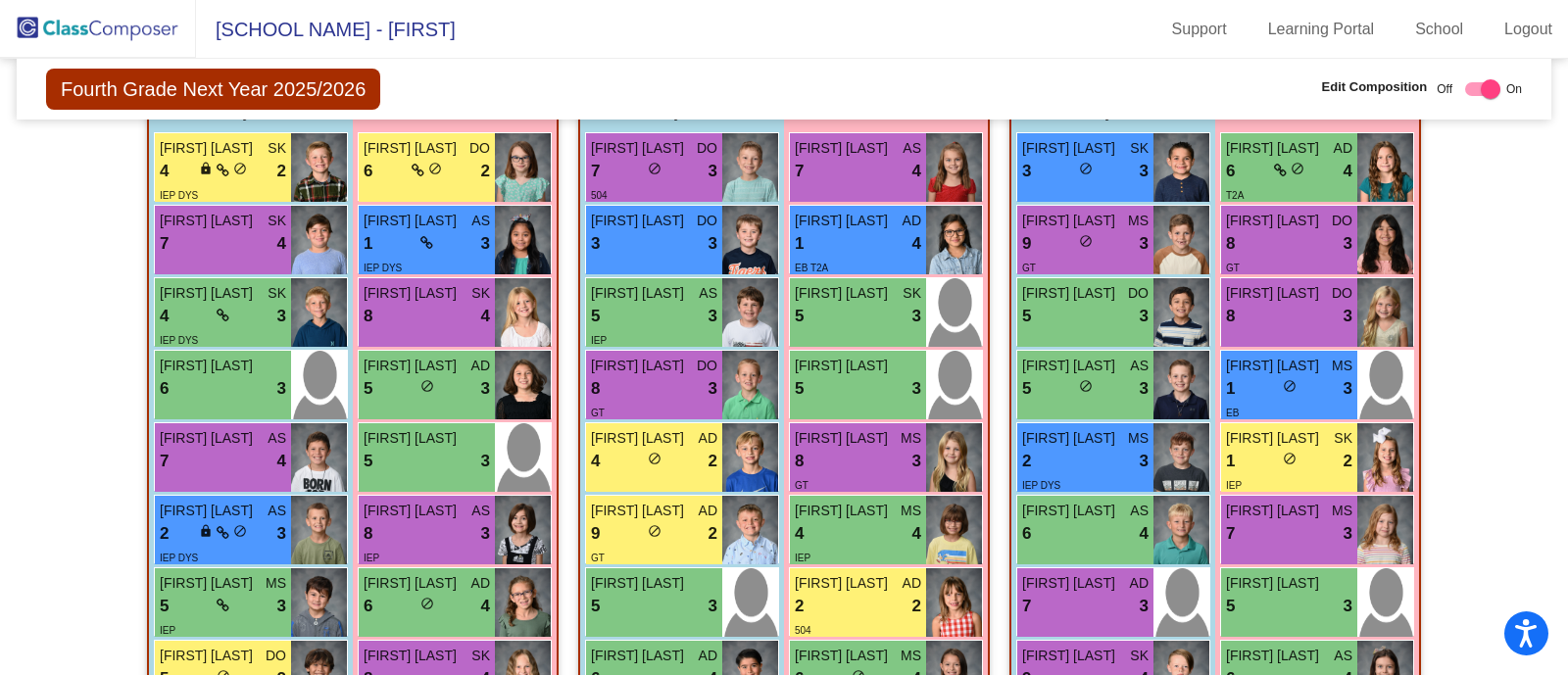 scroll, scrollTop: 509, scrollLeft: 0, axis: vertical 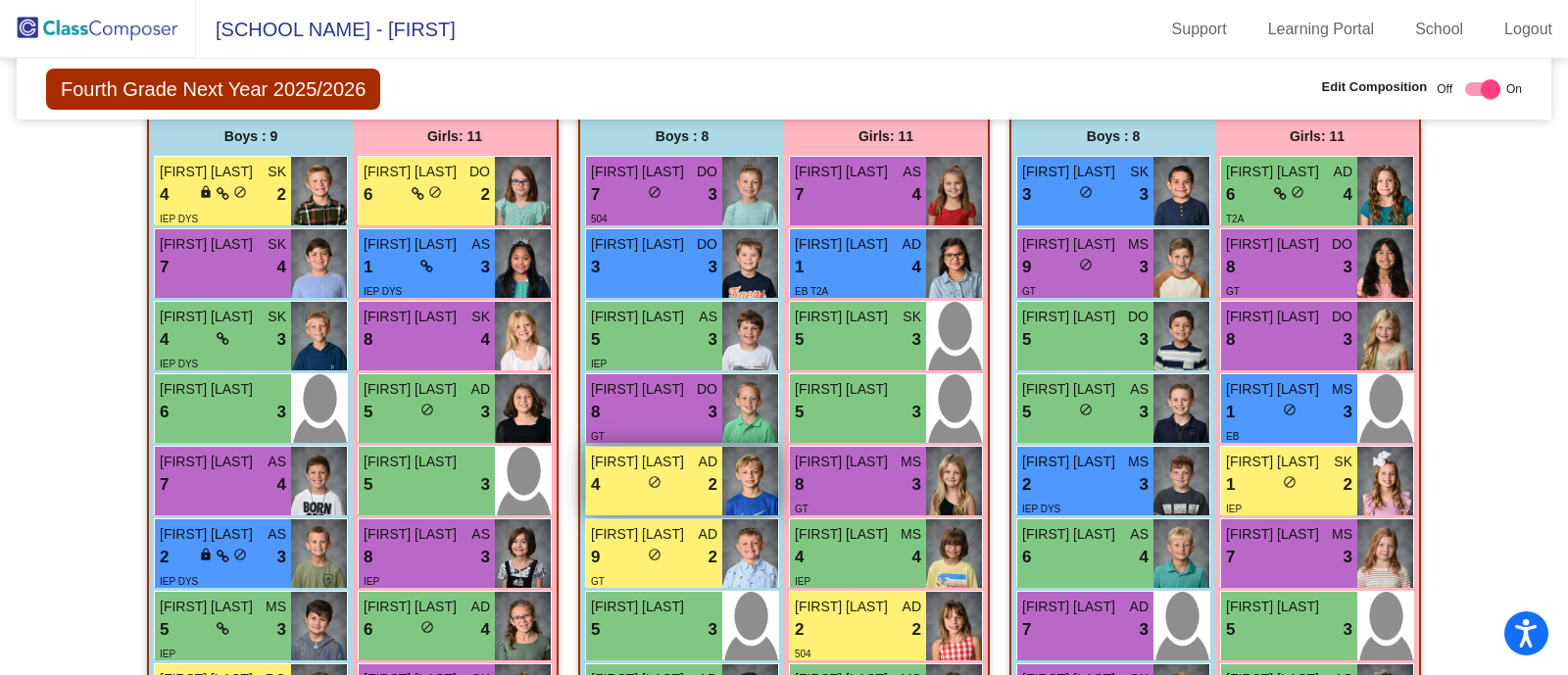 click on "4 lock do_not_disturb_alt 2" at bounding box center (654, 485) 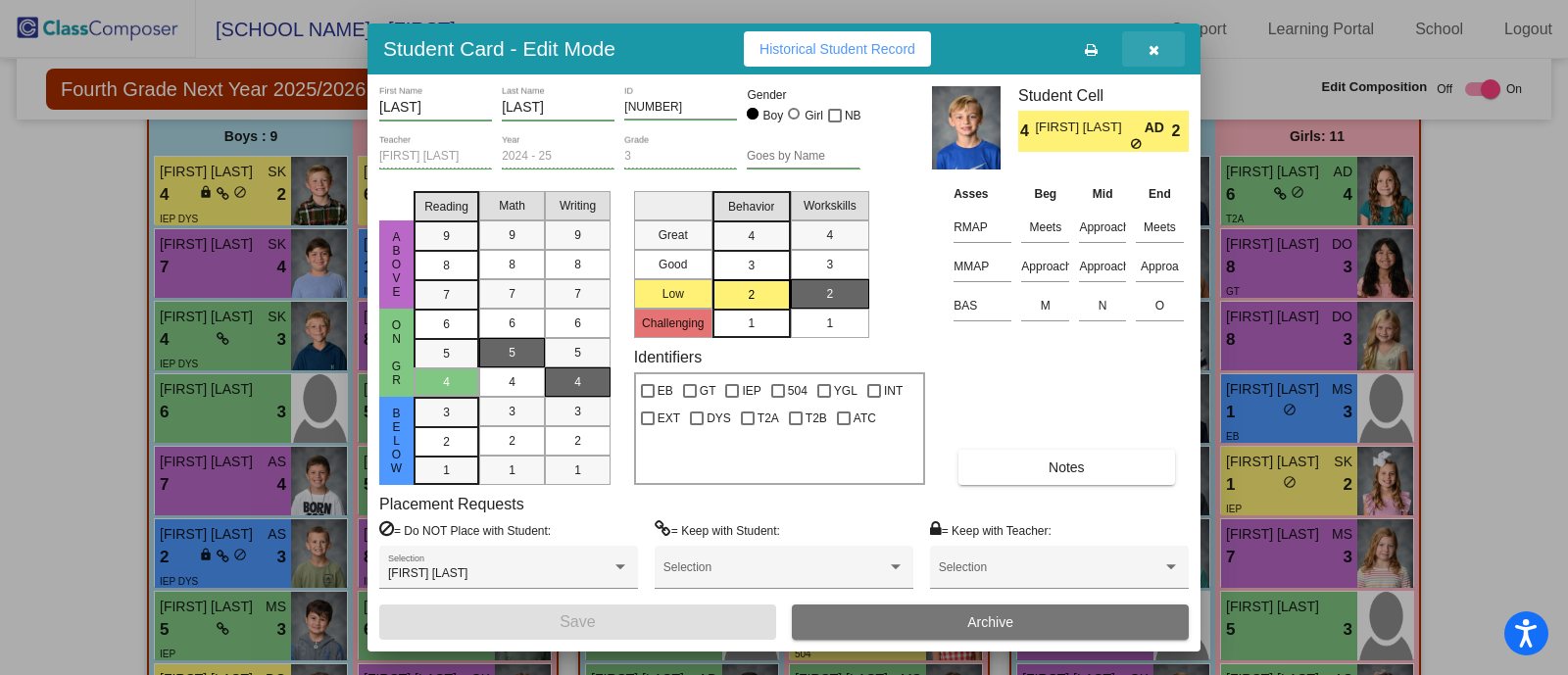 click at bounding box center [1153, 50] 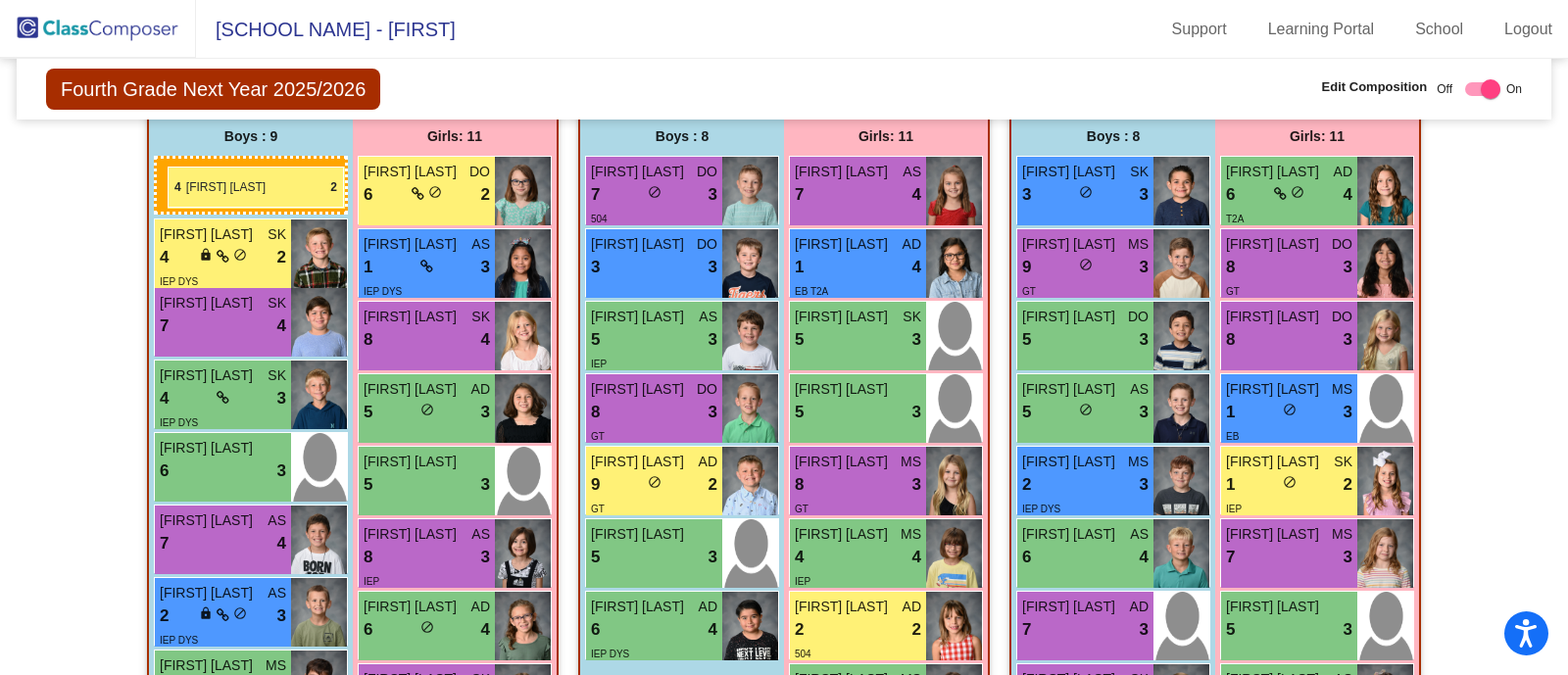 drag, startPoint x: 616, startPoint y: 477, endPoint x: 168, endPoint y: 167, distance: 544.7972 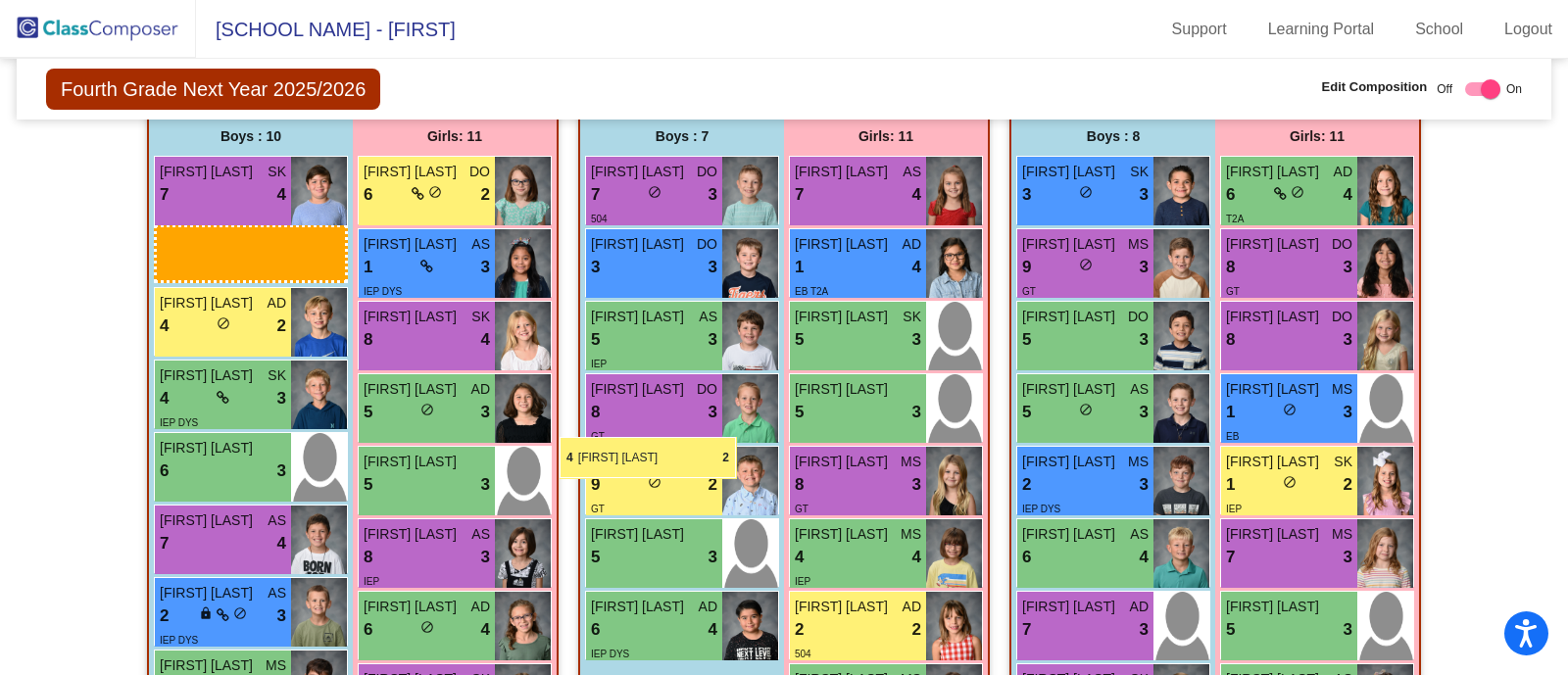 drag, startPoint x: 201, startPoint y: 190, endPoint x: 561, endPoint y: 436, distance: 436.02294 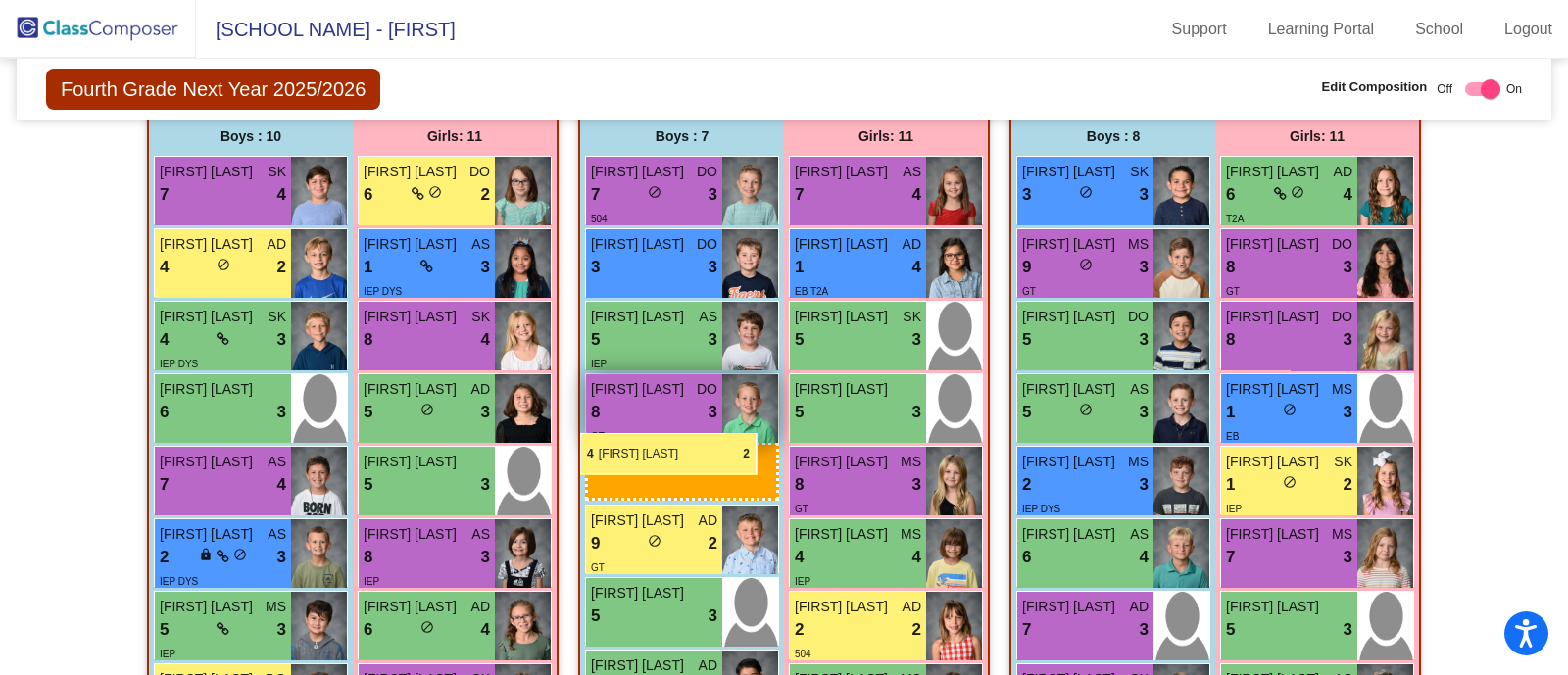 drag, startPoint x: 229, startPoint y: 211, endPoint x: 580, endPoint y: 433, distance: 415.3131 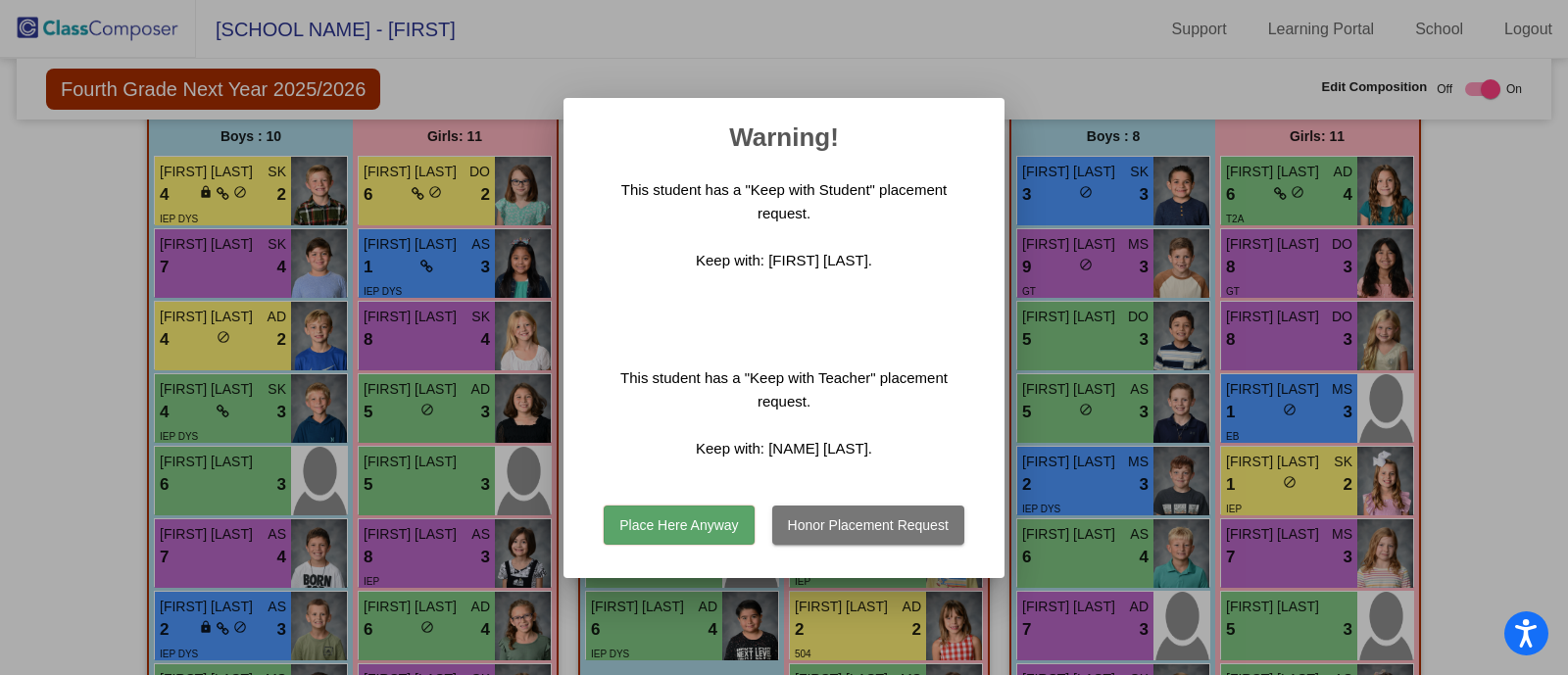 click on "Place Here Anyway" at bounding box center [678, 525] 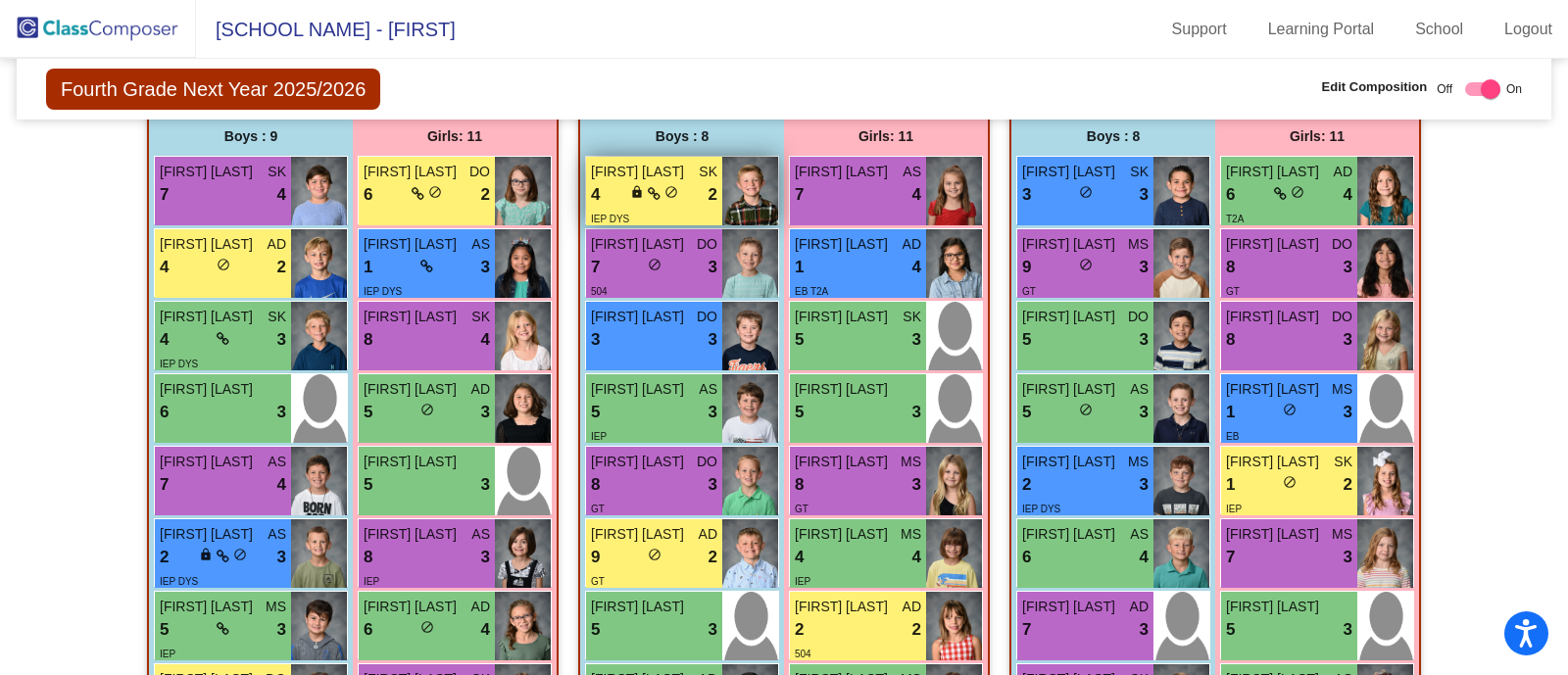 click on "4 lock do_not_disturb_alt 2" at bounding box center (654, 195) 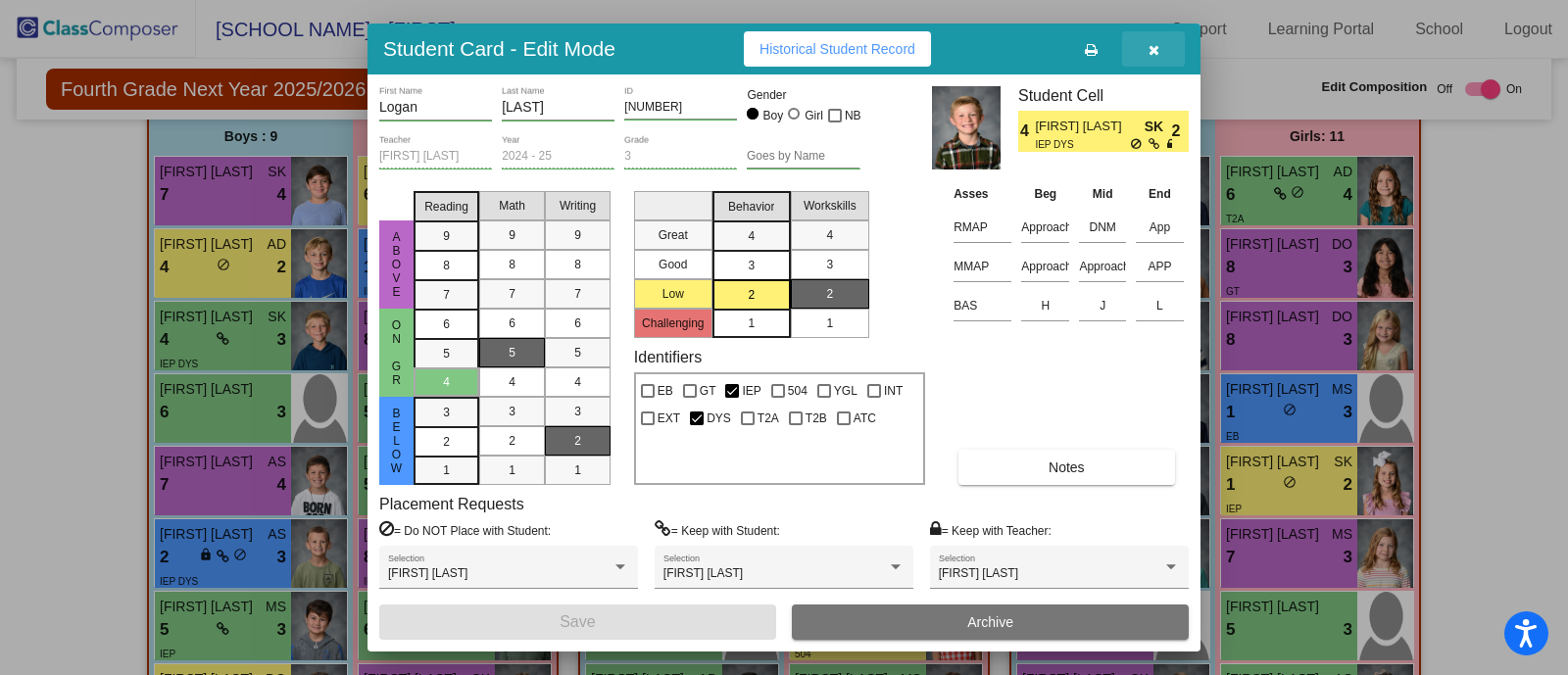 click at bounding box center [1153, 50] 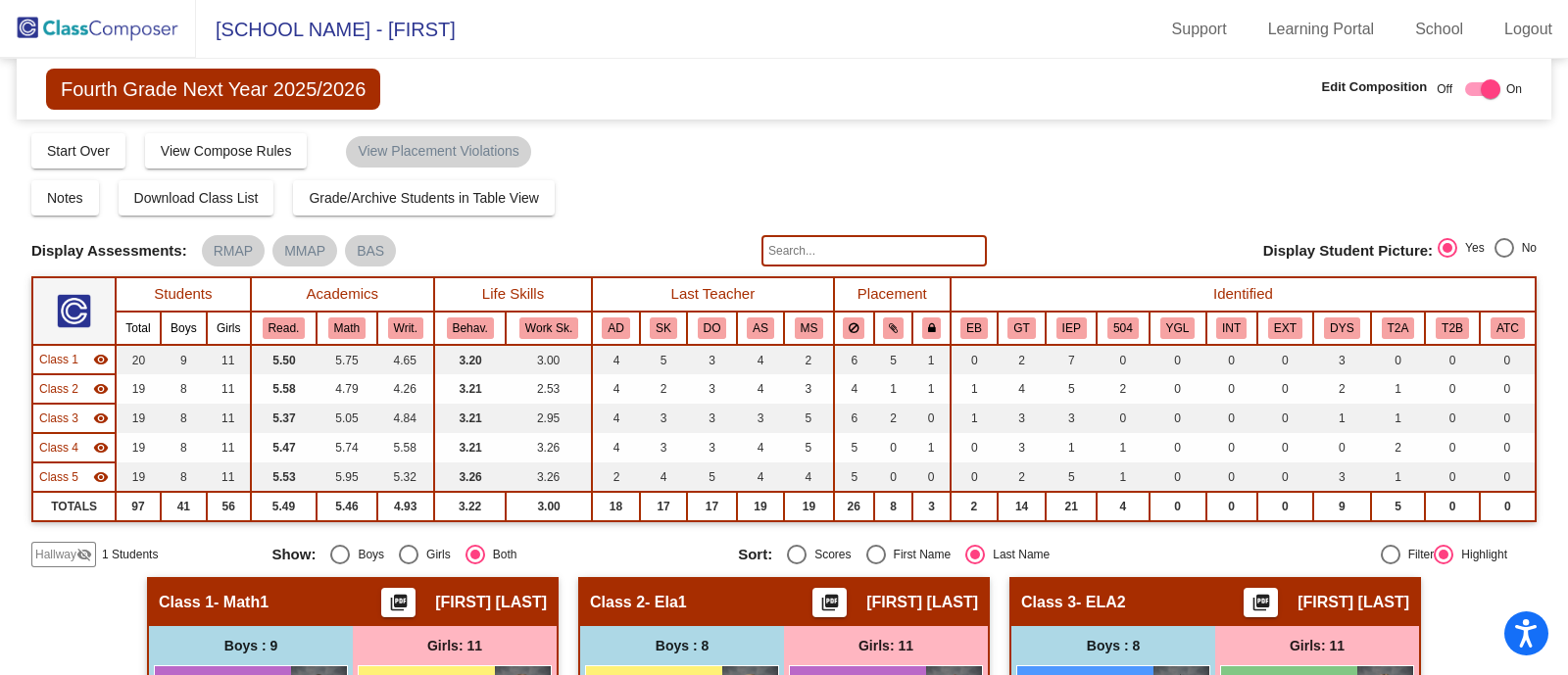 scroll, scrollTop: 1374, scrollLeft: 0, axis: vertical 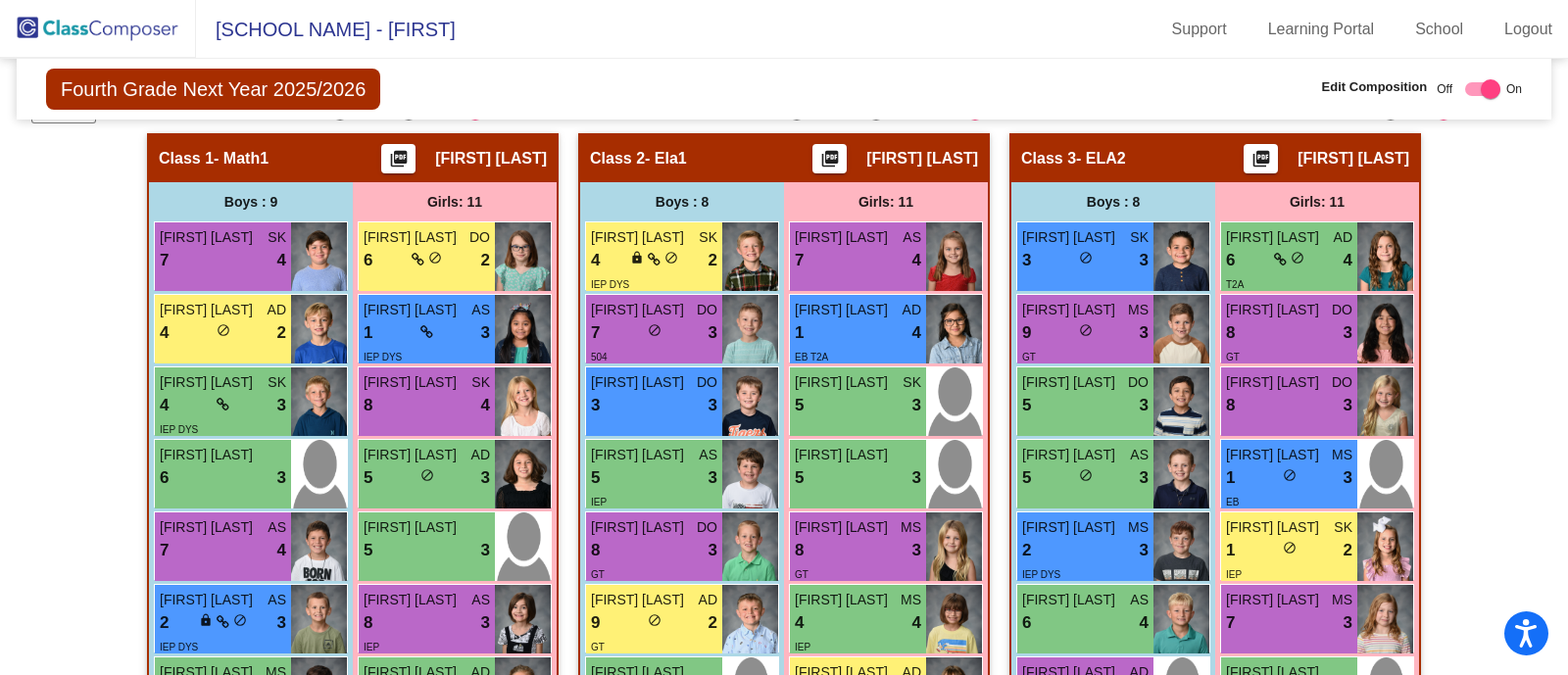 click on "Hallway   - Hallway Class  picture_as_pdf  Add Student  First Name Last Name Student Id  (Recommended)   Boy   Girl   Non Binary Add Close  Boys : 0    No Students   Girls: 1 [NAME] [LAST] lock do_not_disturb_alt Class 1   - Math1  picture_as_pdf [NAME] [LAST]  Add Student  First Name Last Name Student Id  (Recommended)   Boy   Girl   Non Binary Add Close  Boys : 9  [NAME] [LAST] SK 7 lock do_not_disturb_alt 4 [NAME] [LAST] AD 4 lock do_not_disturb_alt 2 [NAME] [LAST] SK 4 lock do_not_disturb_alt 3 IEP DYS [NAME] [LAST] 6 lock do_not_disturb_alt 3 [NAME] [LAST] AS 7 lock do_not_disturb_alt 4 [NAME] [LAST] AS 2 lock do_not_disturb_alt 3 IEP DYS [NAME] [LAST] MS 5 lock do_not_disturb_alt 3 IEP [NAME] [LAST] DO 5 lock do_not_disturb_alt 2 [NAME] [LAST] MS 9 lock do_not_disturb_alt 4 GT IEP Girls: 11 [NAME] [LAST] DO 6 lock do_not_disturb_alt 2 [NAME] [LAST] AS 1 lock do_not_disturb_alt 3 IEP DYS [NAME] [LAST] SK 8 lock do_not_disturb_alt 4 [NAME] [LAST] AD 5 lock do_not_disturb_alt 3 [NAME] [LAST] 5" 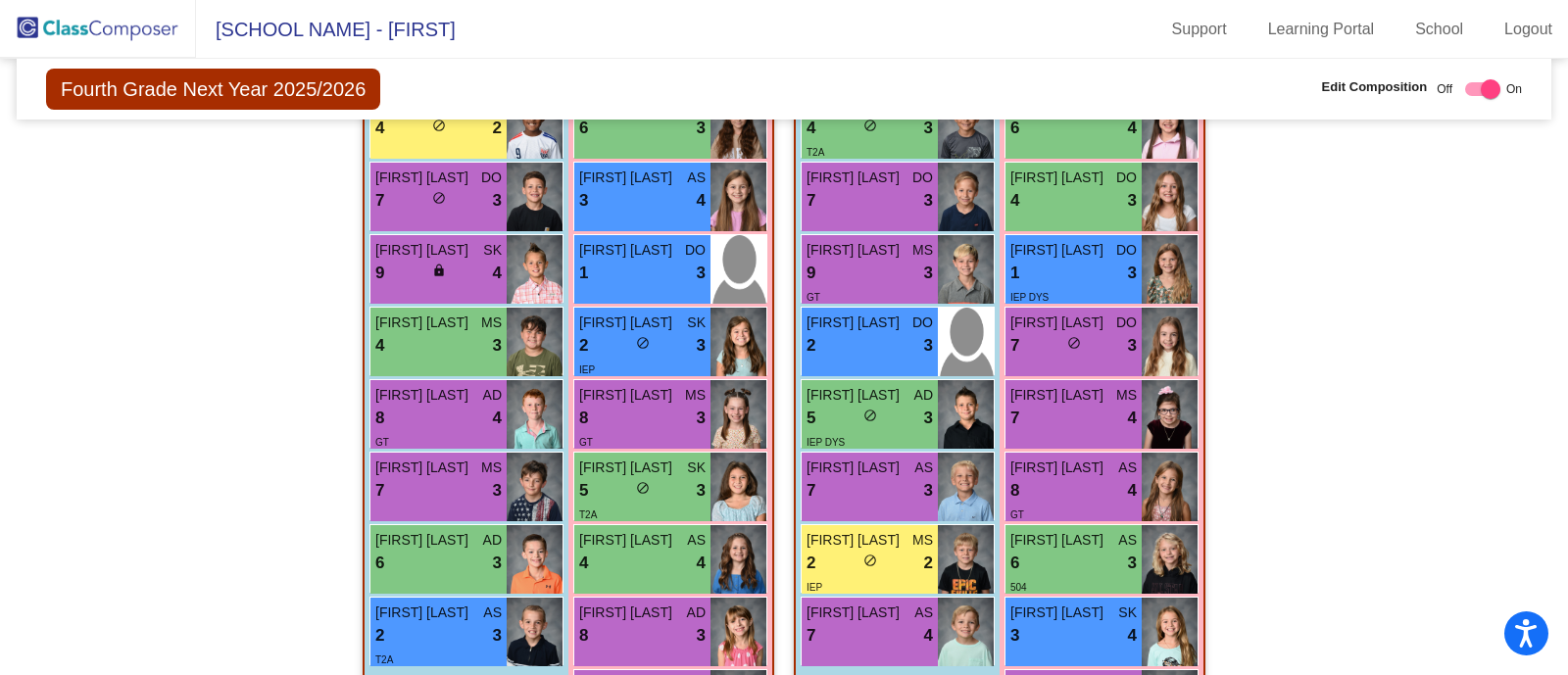 scroll, scrollTop: 1499, scrollLeft: 0, axis: vertical 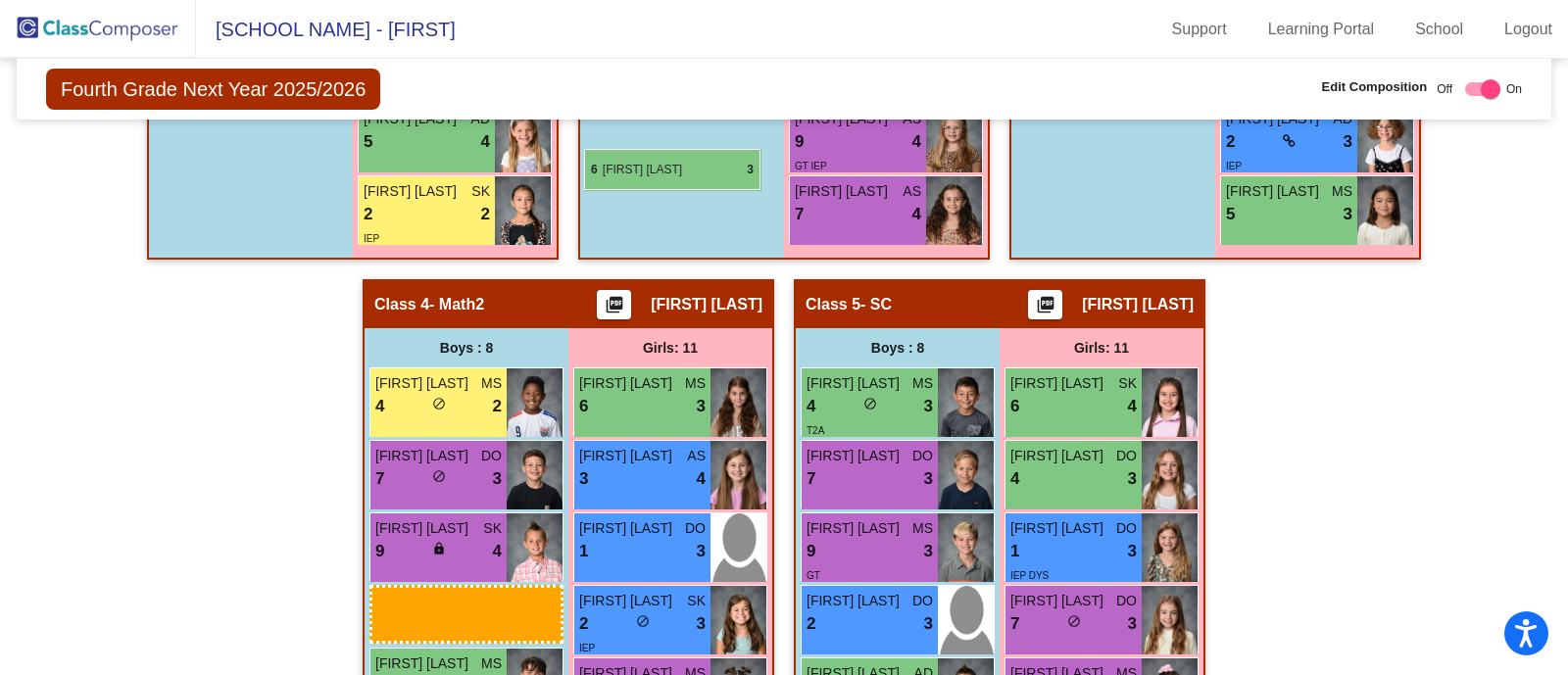 drag, startPoint x: 405, startPoint y: 551, endPoint x: 588, endPoint y: 155, distance: 436.23961 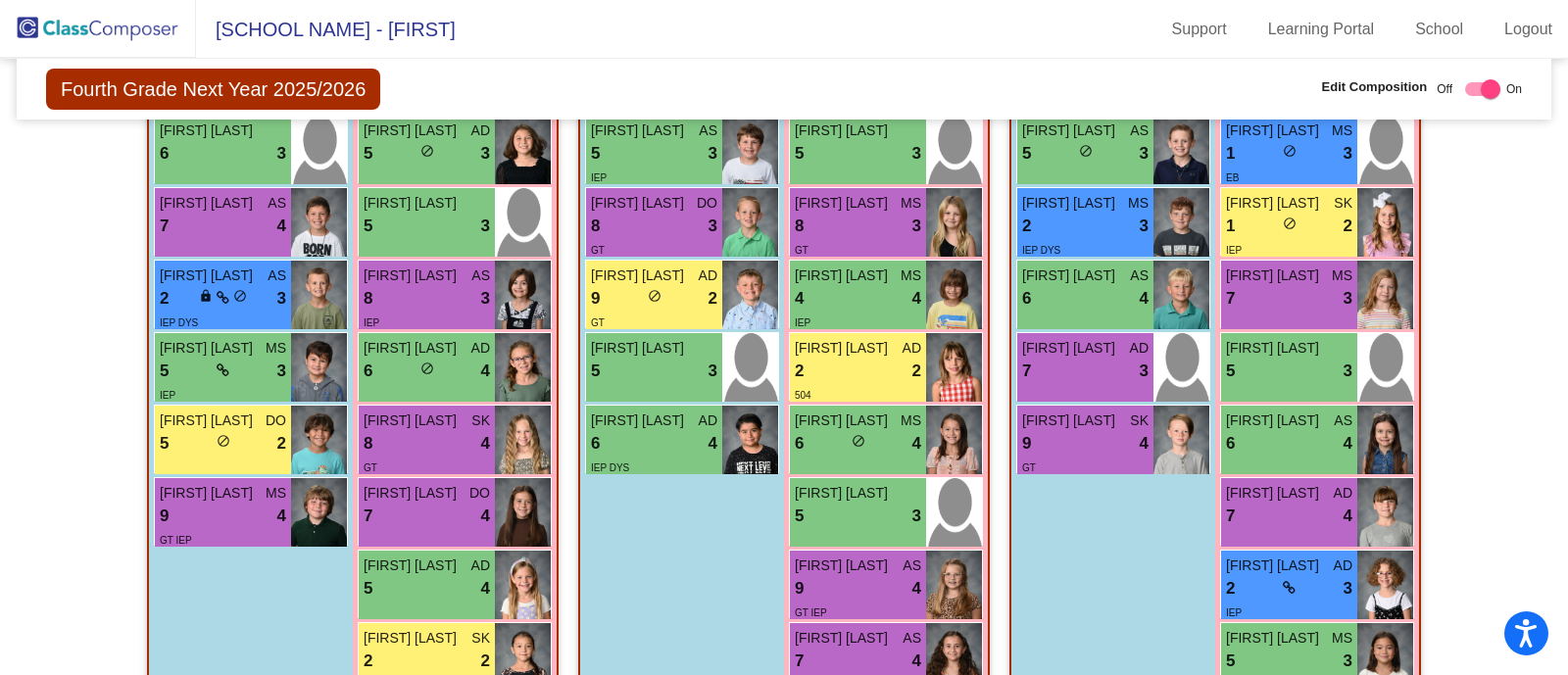 scroll, scrollTop: 766, scrollLeft: 0, axis: vertical 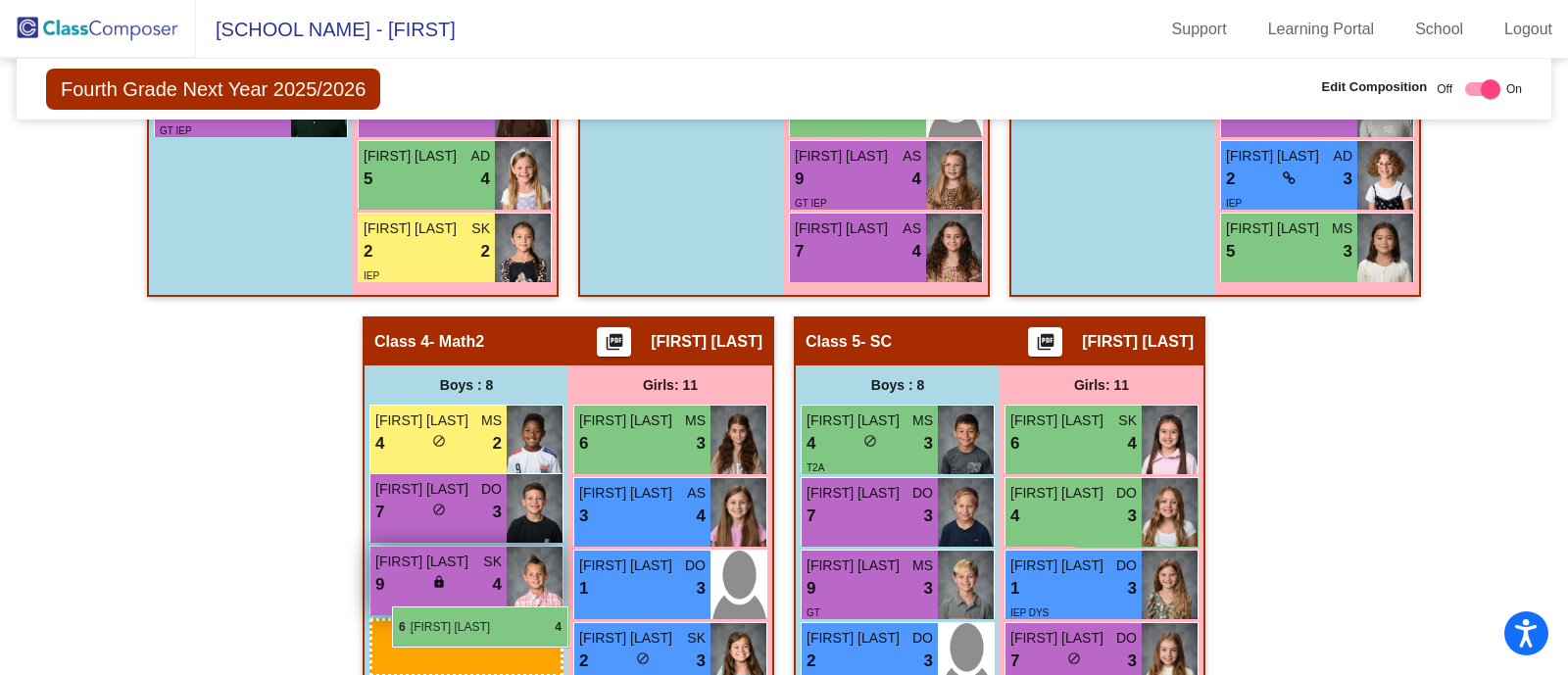 drag, startPoint x: 644, startPoint y: 423, endPoint x: 391, endPoint y: 606, distance: 312.2467 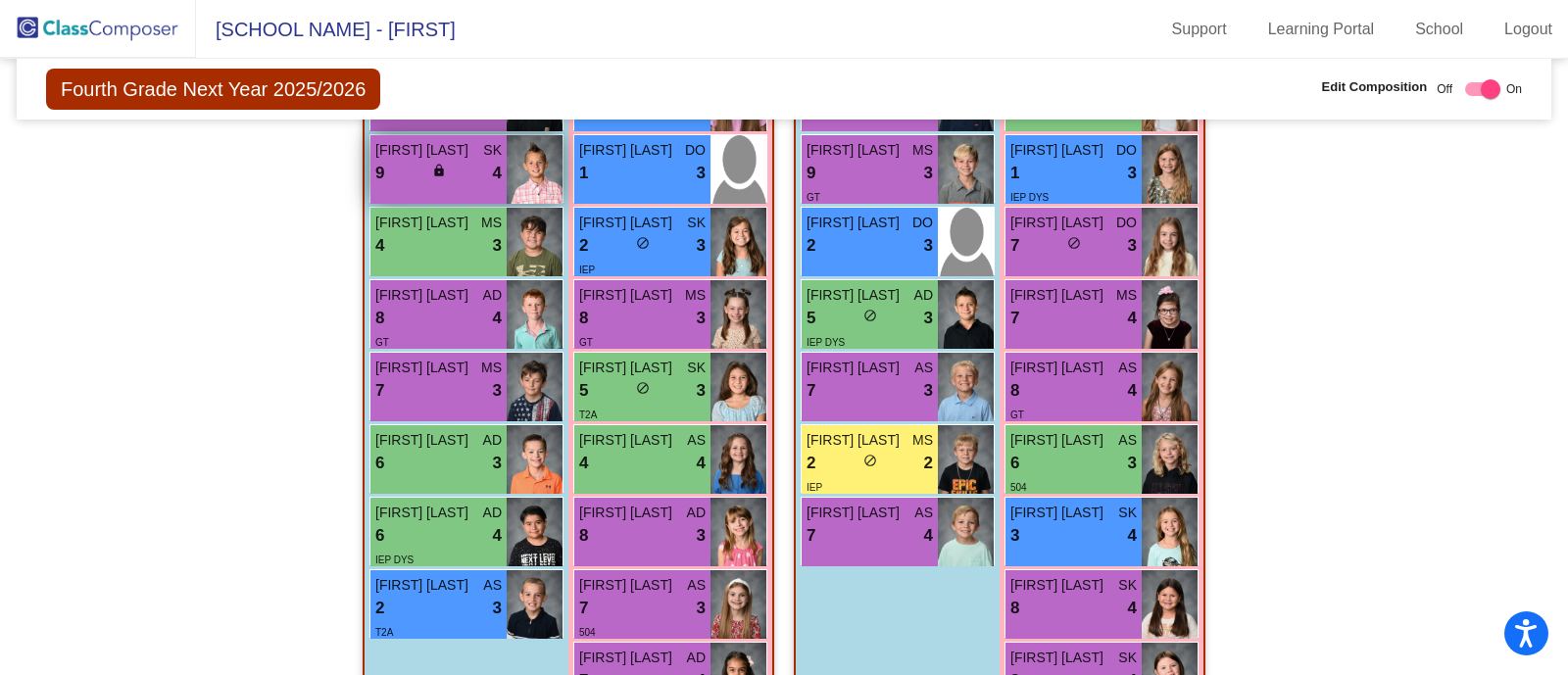 scroll, scrollTop: 1577, scrollLeft: 0, axis: vertical 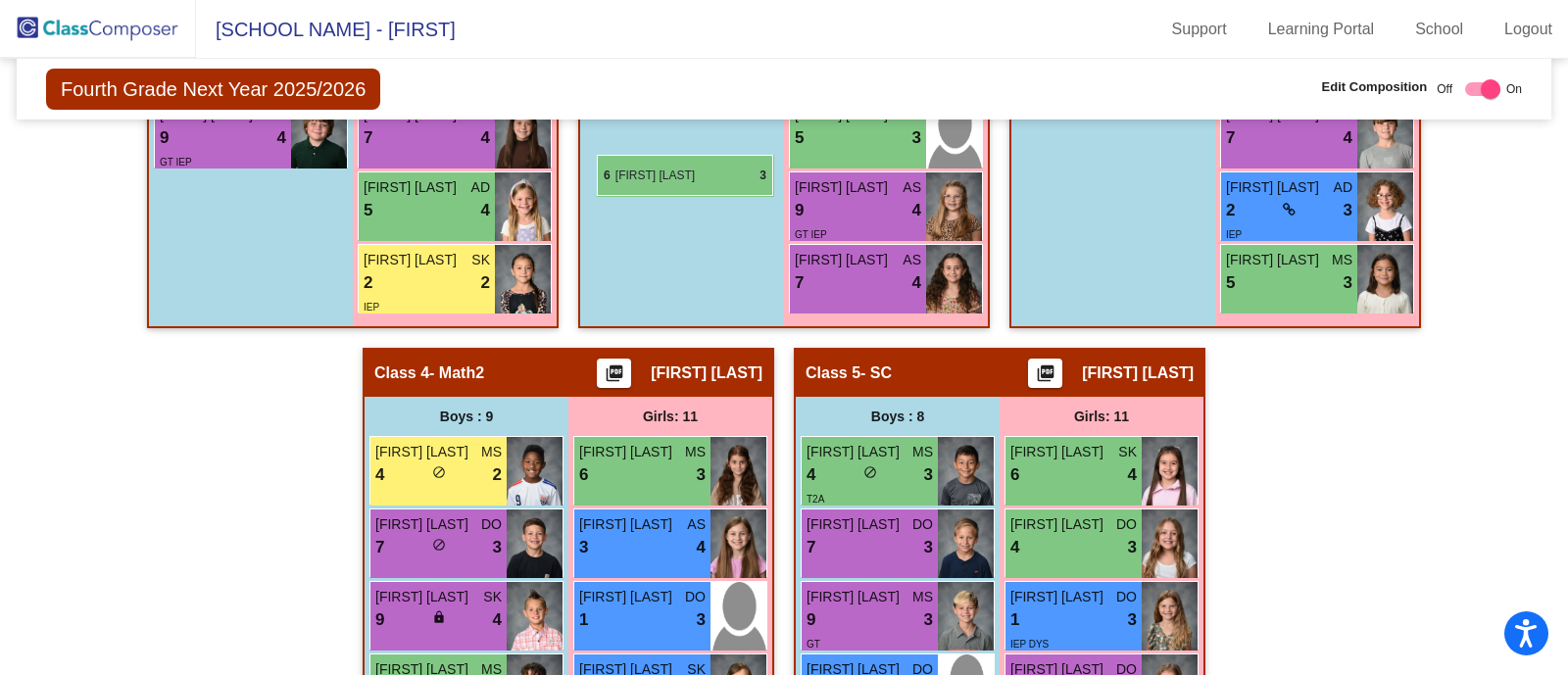 drag, startPoint x: 446, startPoint y: 458, endPoint x: 597, endPoint y: 155, distance: 338.54099 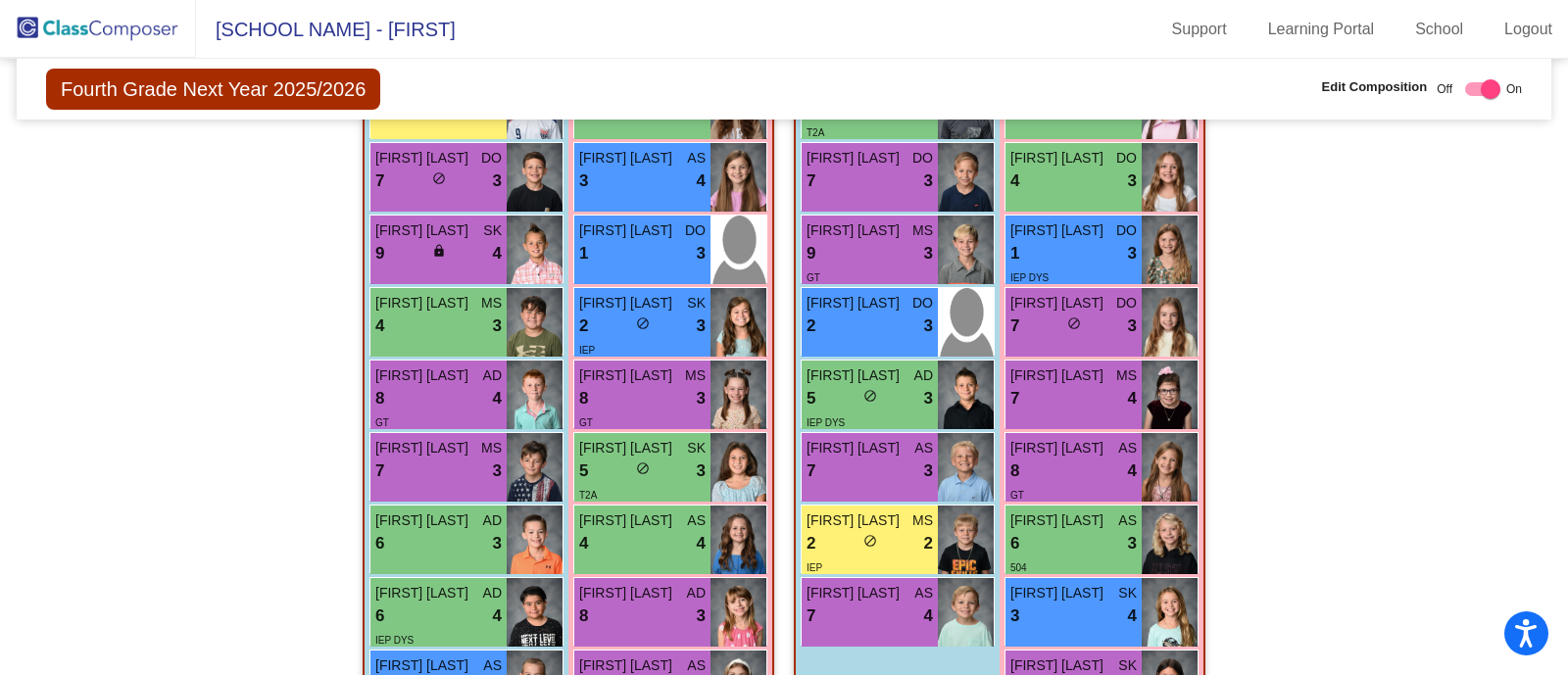 scroll, scrollTop: 1518, scrollLeft: 0, axis: vertical 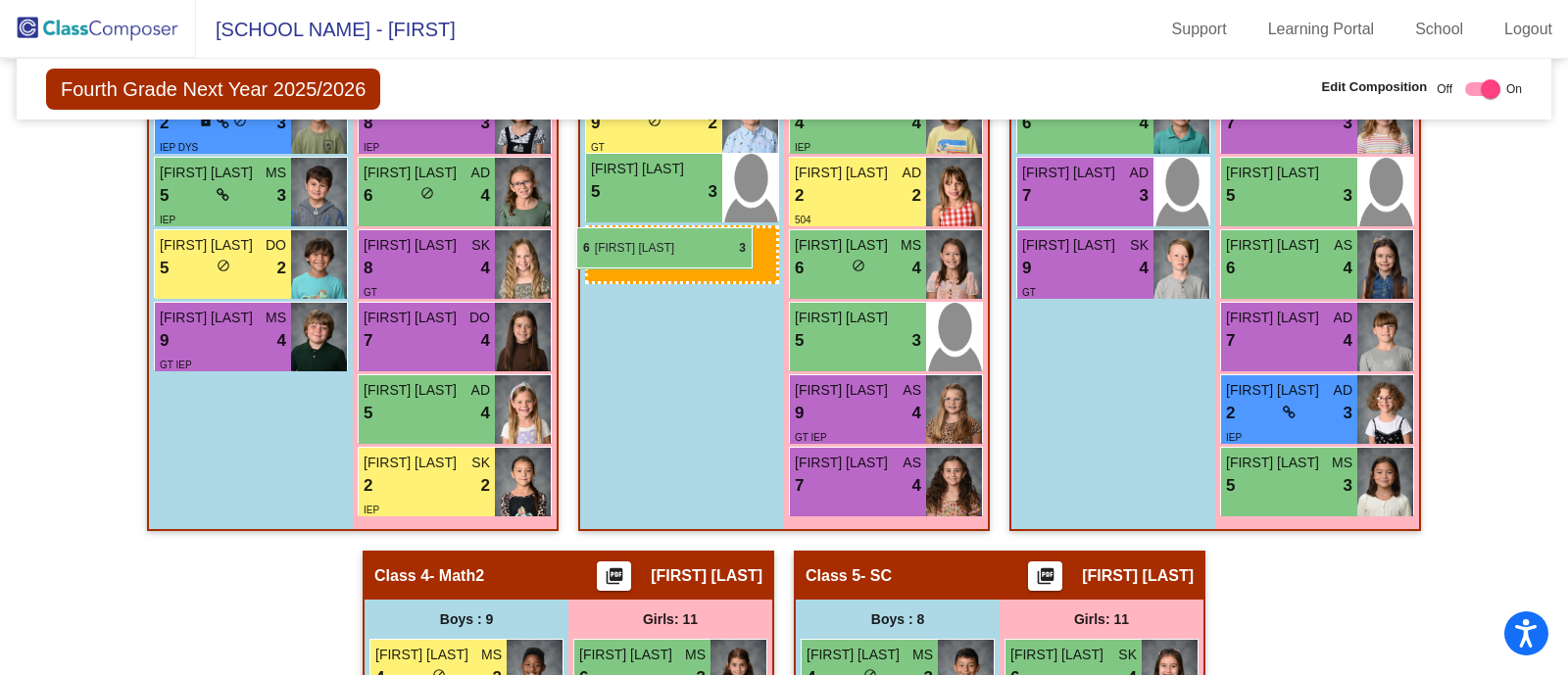 drag, startPoint x: 454, startPoint y: 527, endPoint x: 575, endPoint y: 230, distance: 320.7024 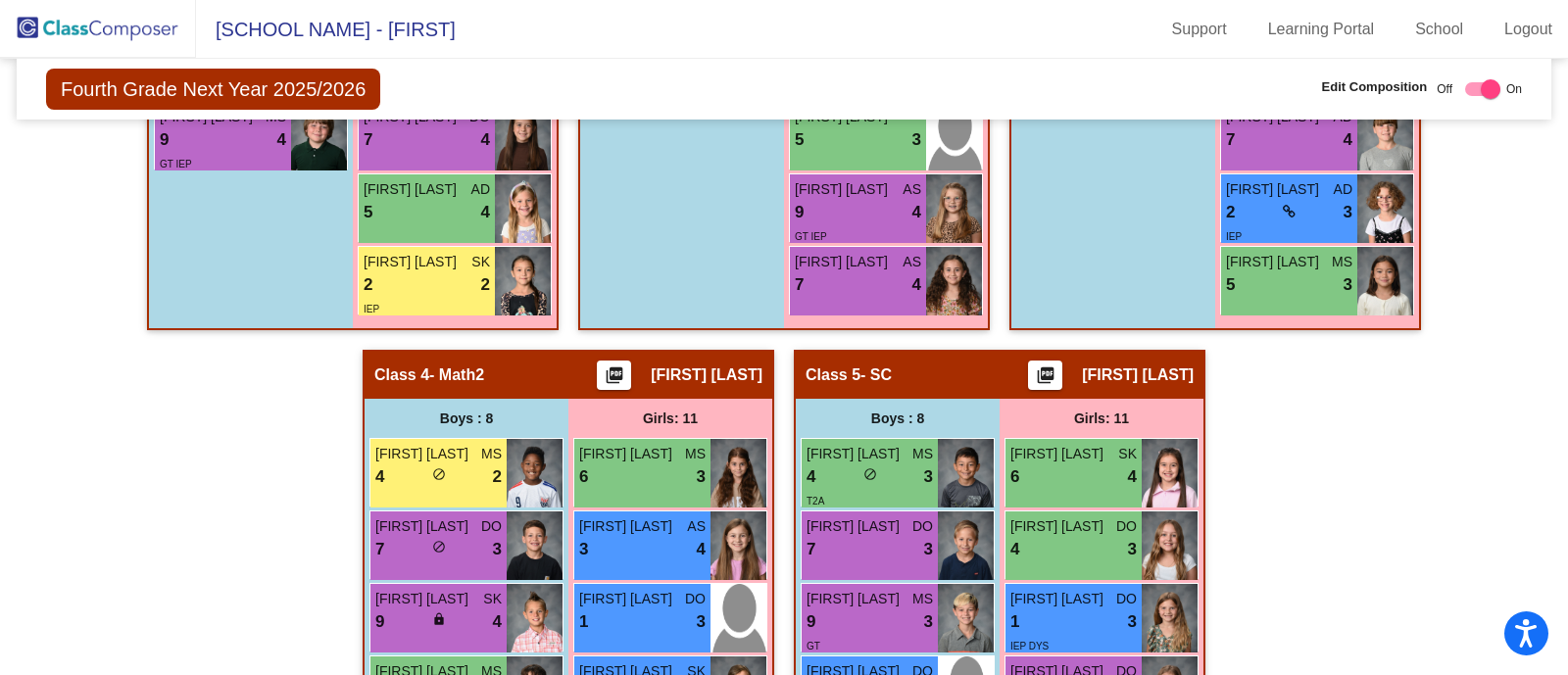 scroll, scrollTop: 1121, scrollLeft: 0, axis: vertical 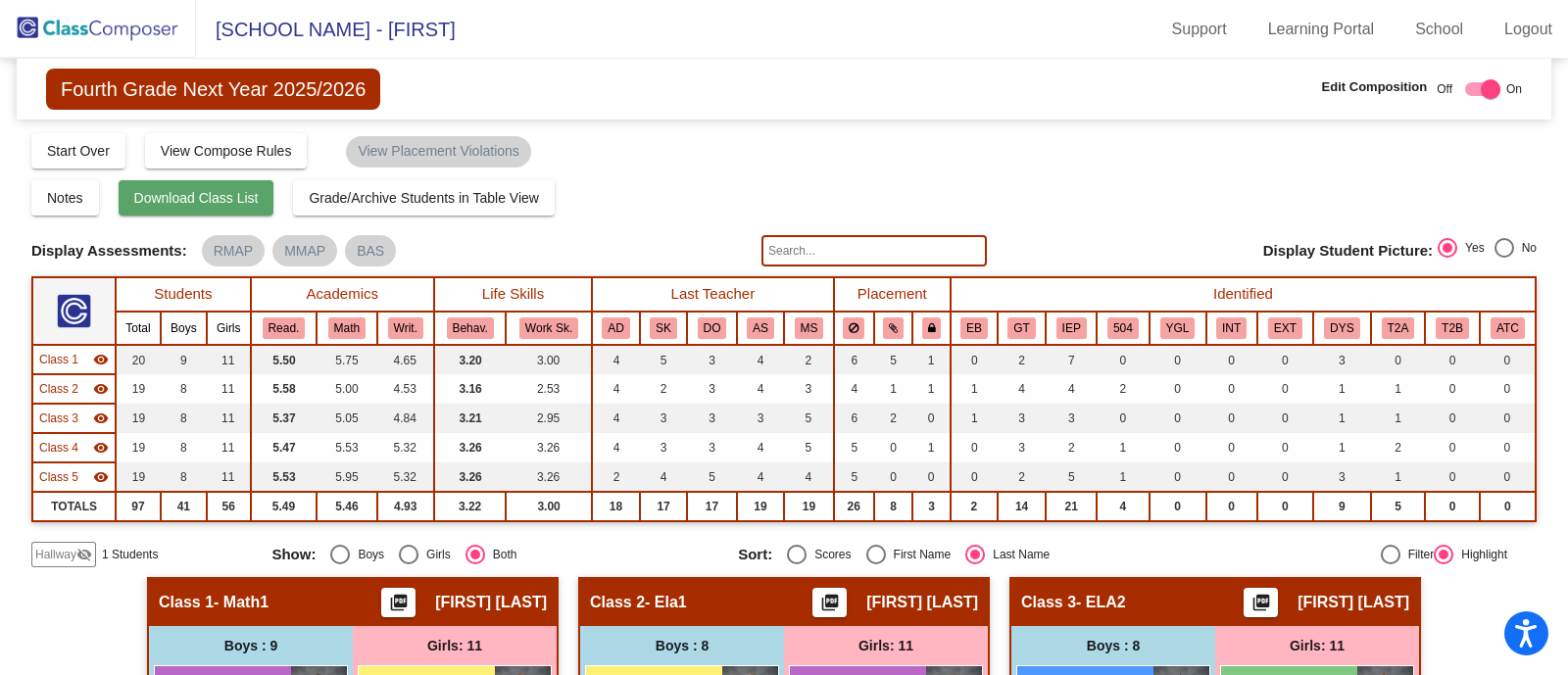 click on "Download Class List" 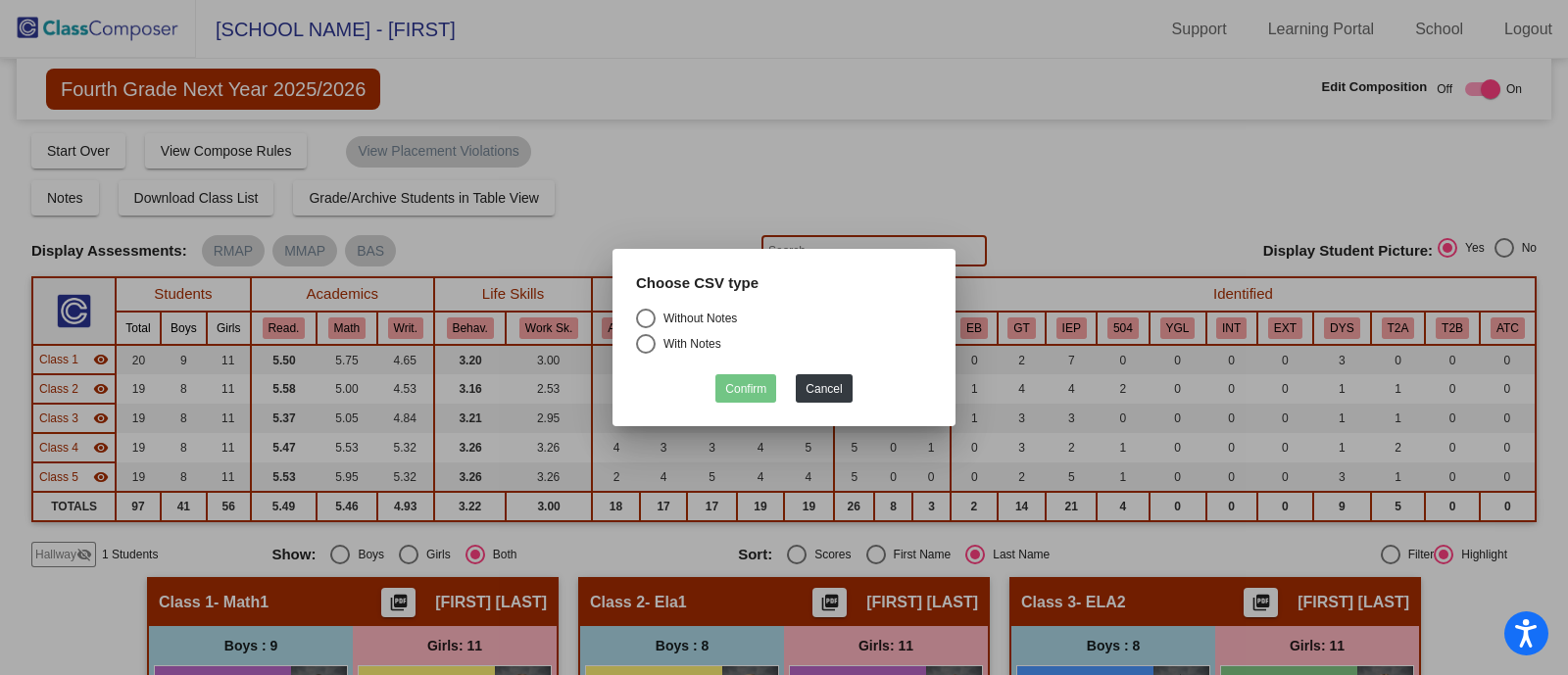 click at bounding box center [646, 318] 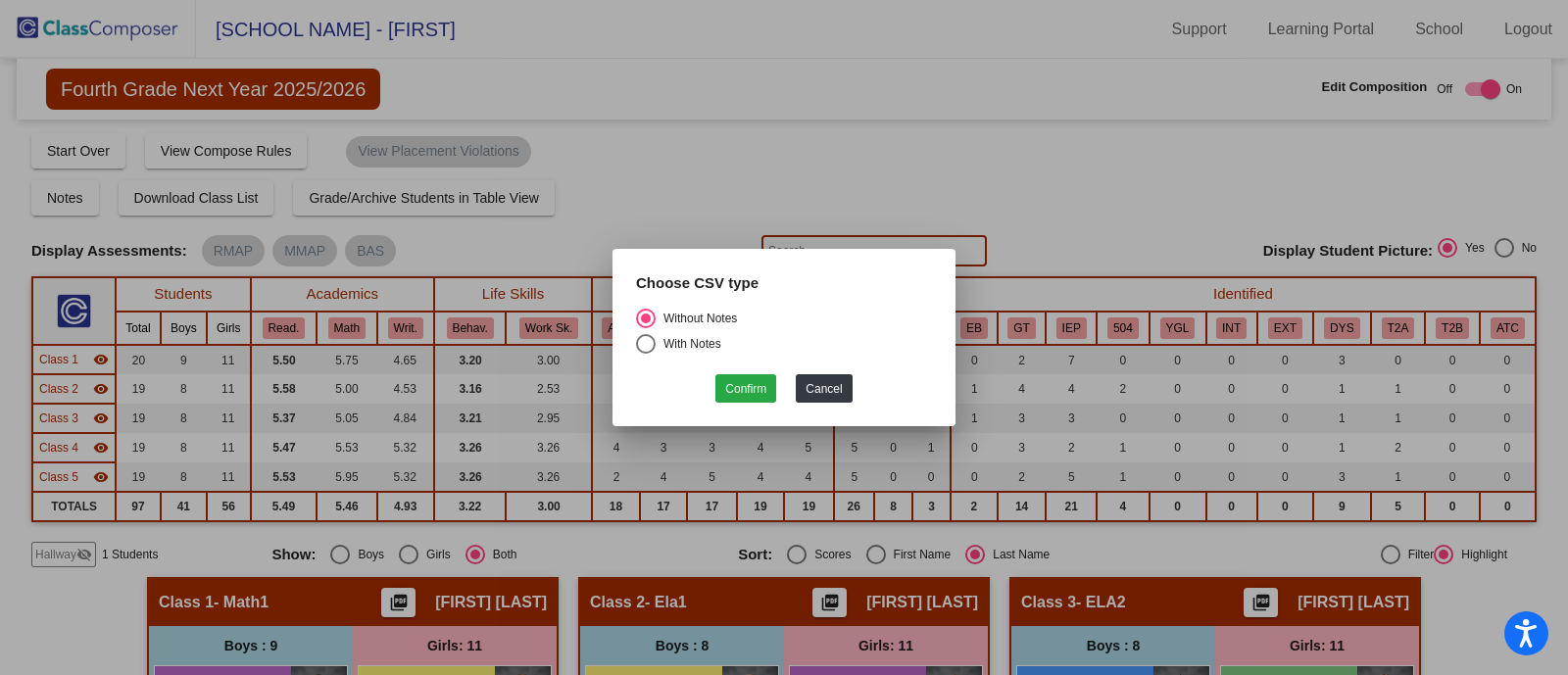 click at bounding box center [784, 337] 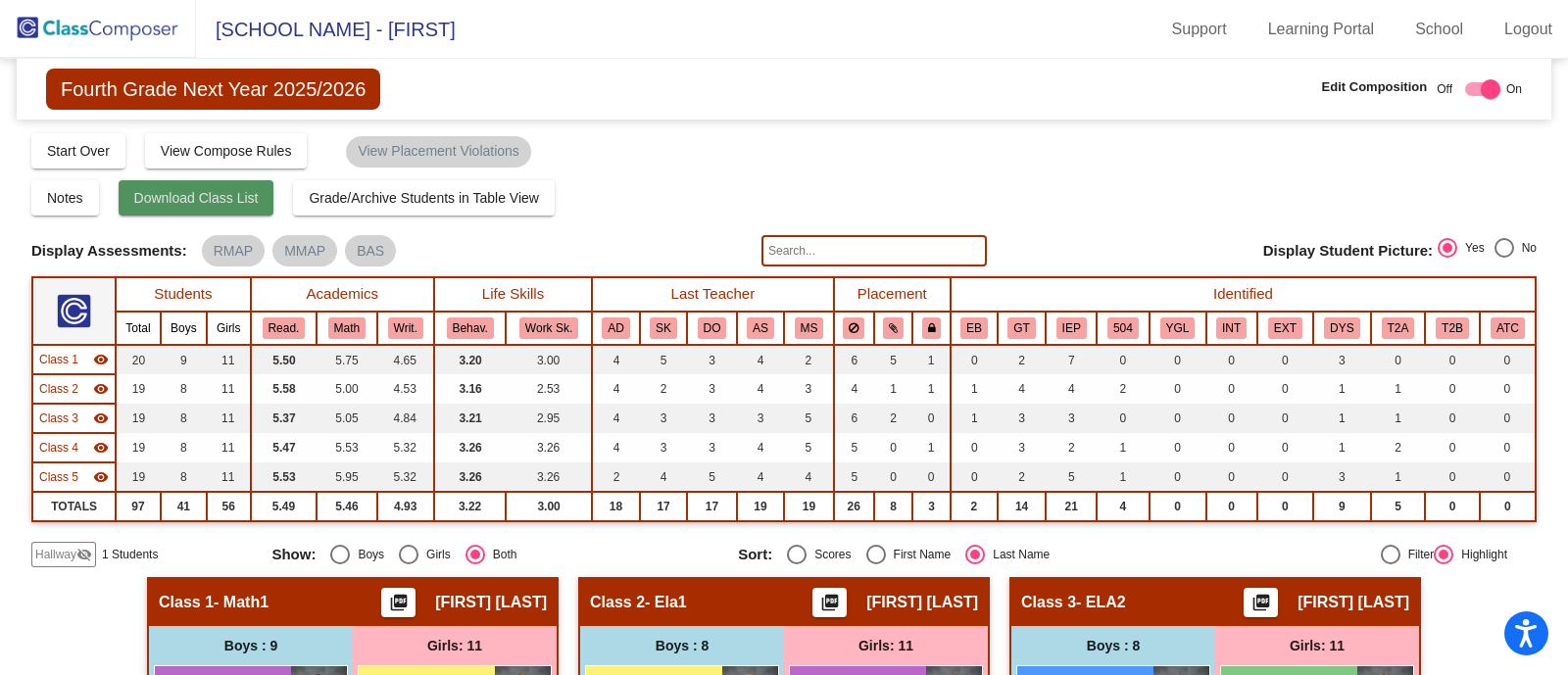 click on "Download Class List" 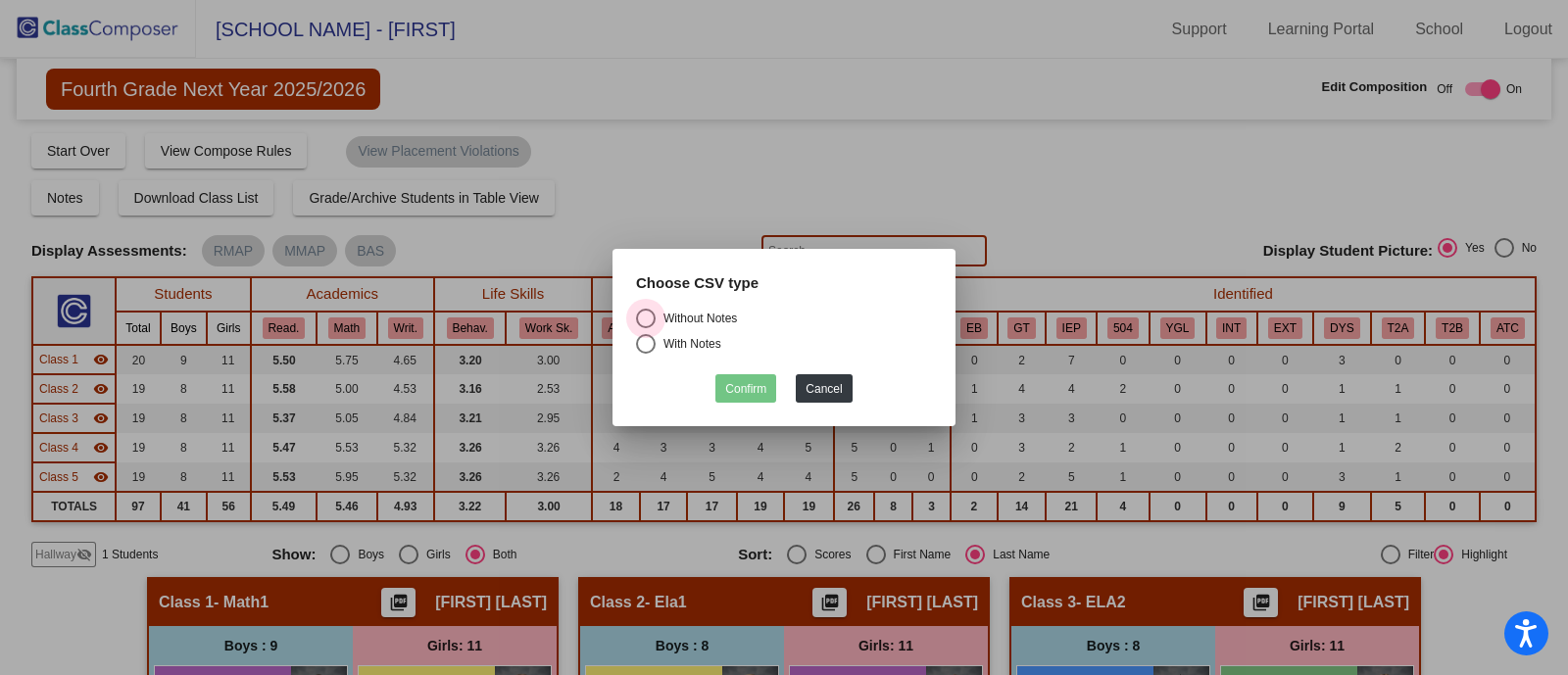 click at bounding box center [646, 318] 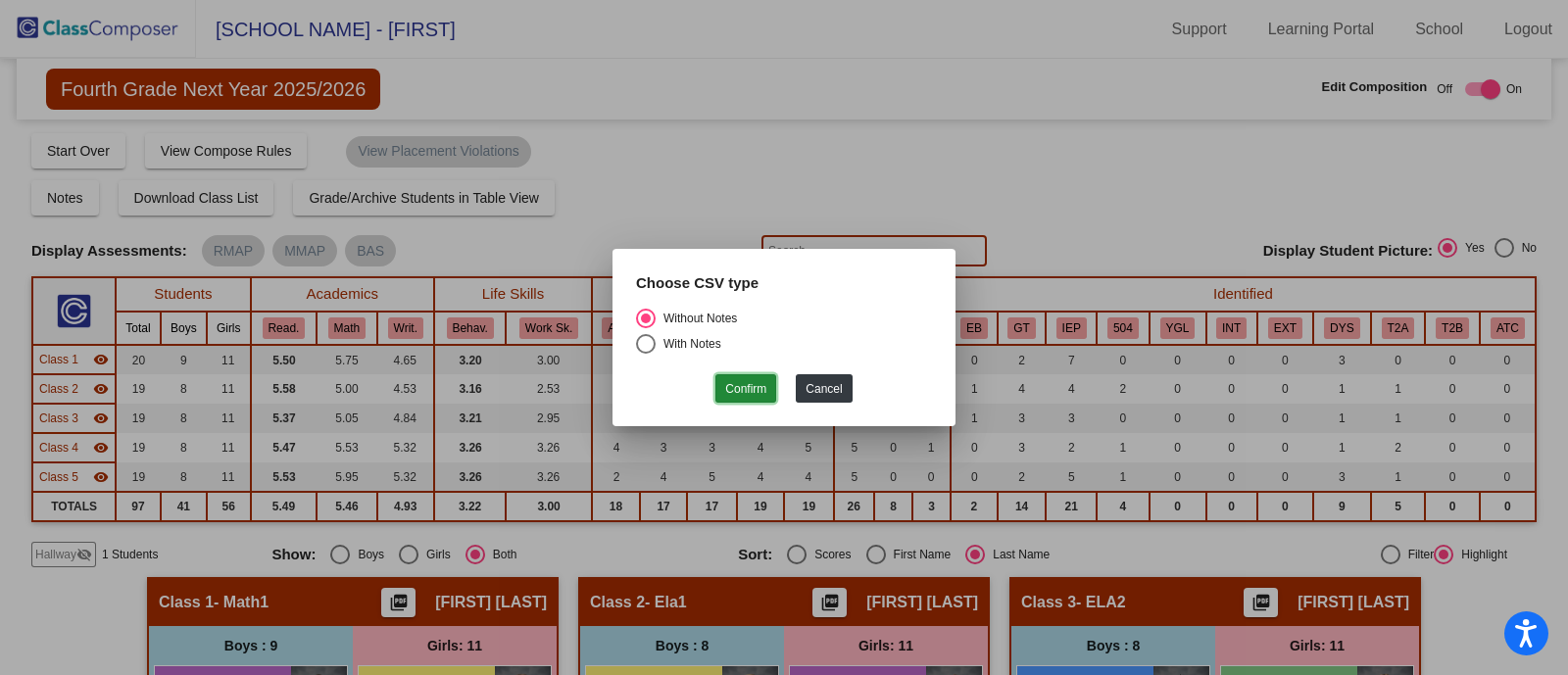 click on "Confirm" at bounding box center (746, 388) 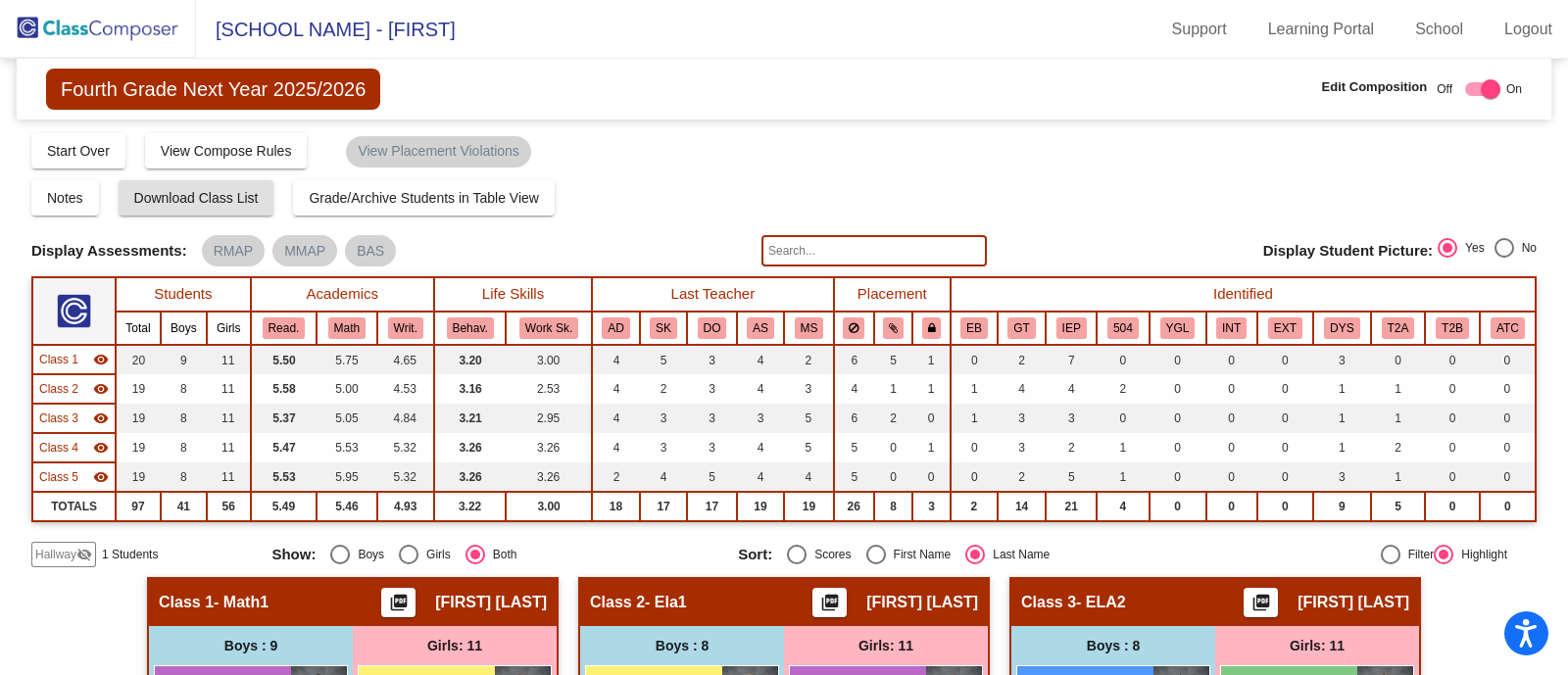 click 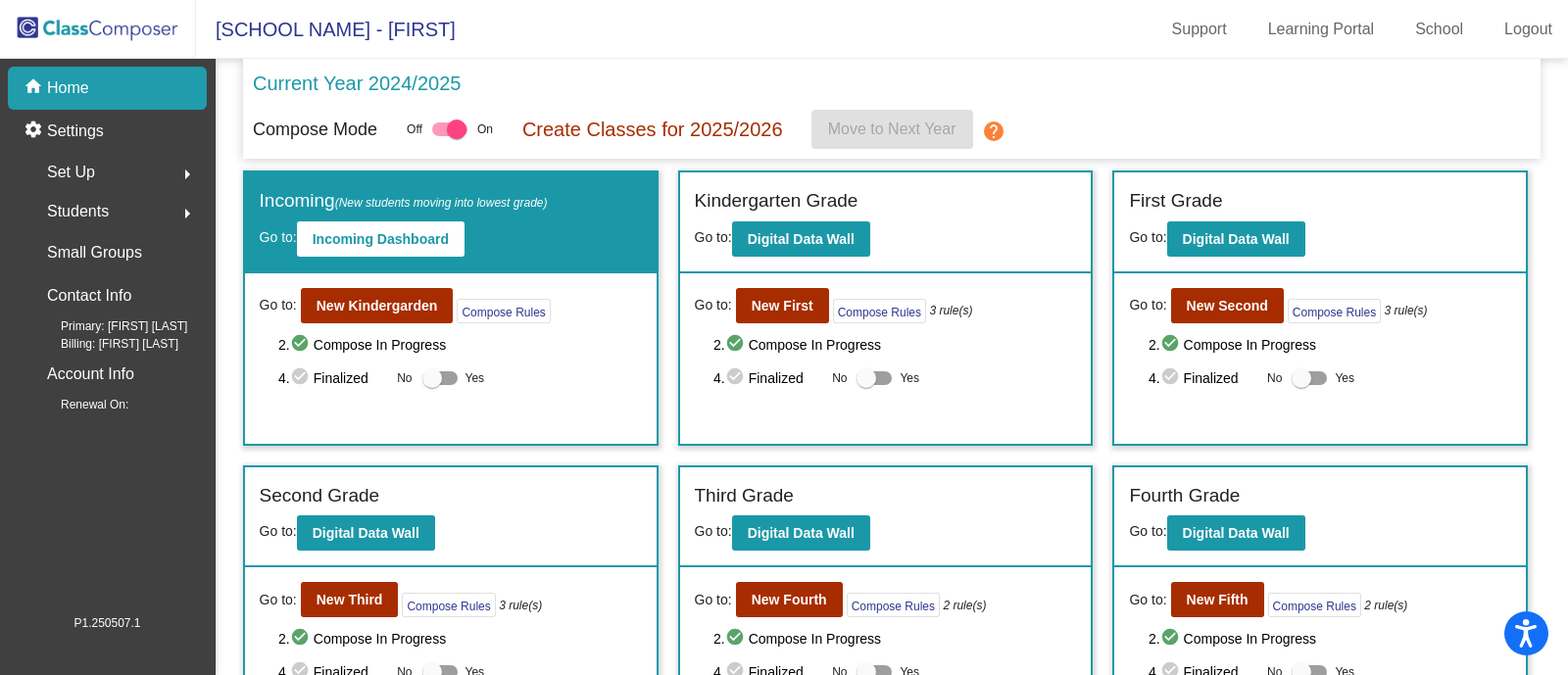 click on "arrow_right" 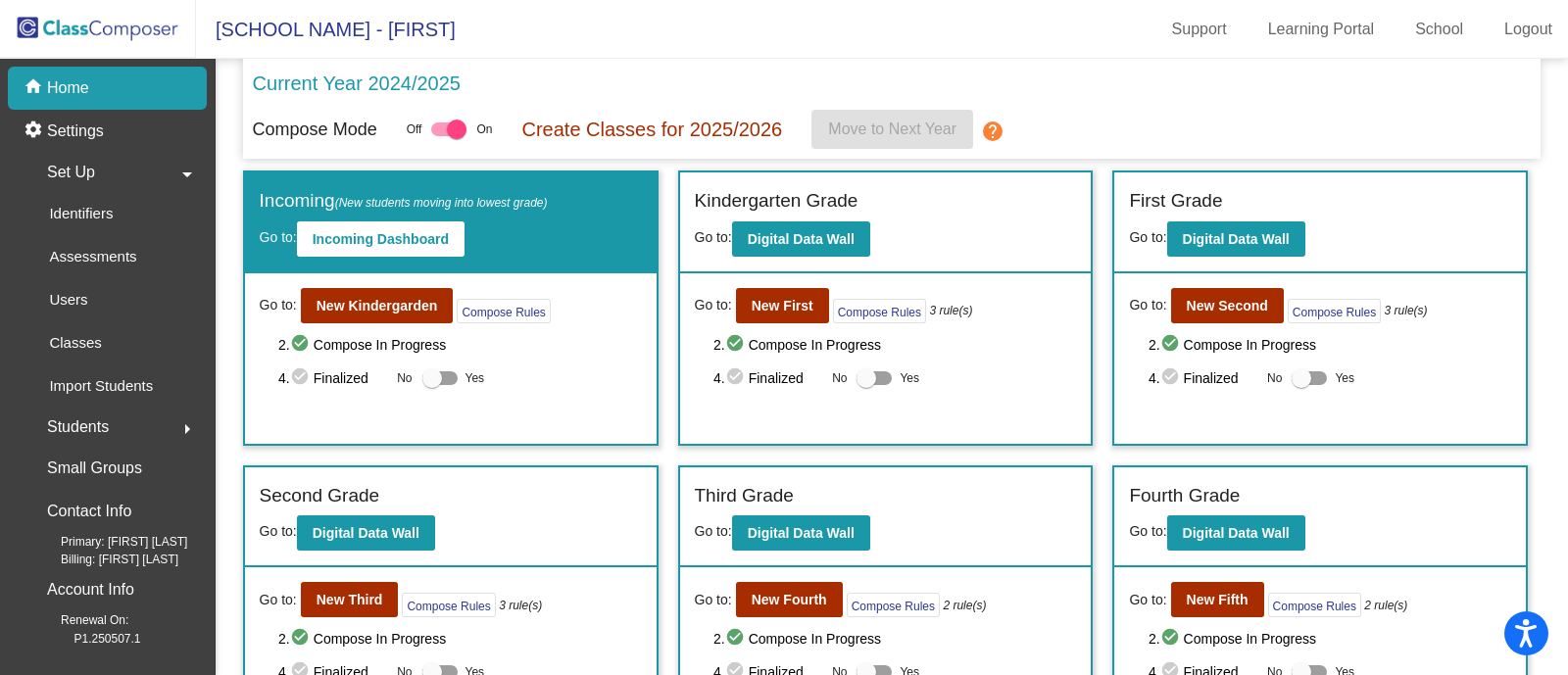 click on "arrow_drop_down" 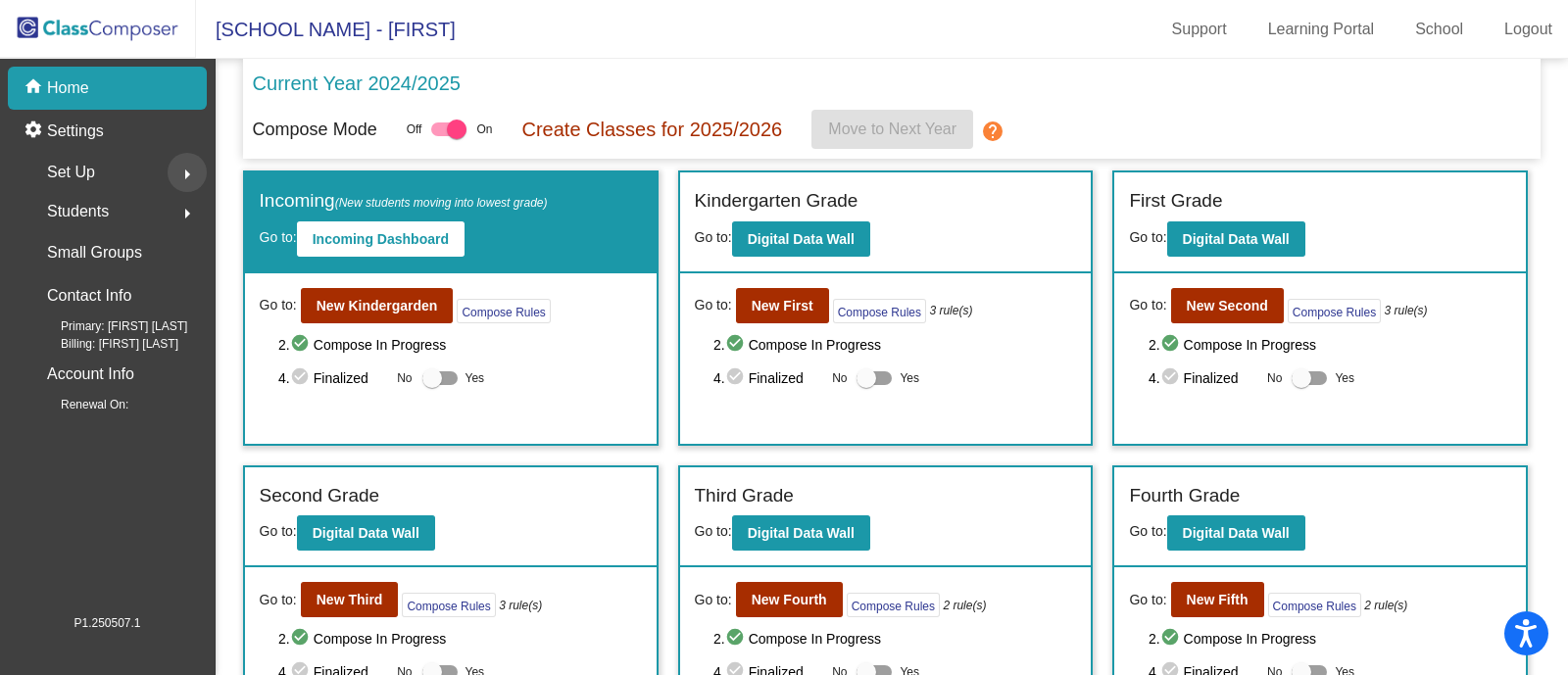 click on "arrow_right" 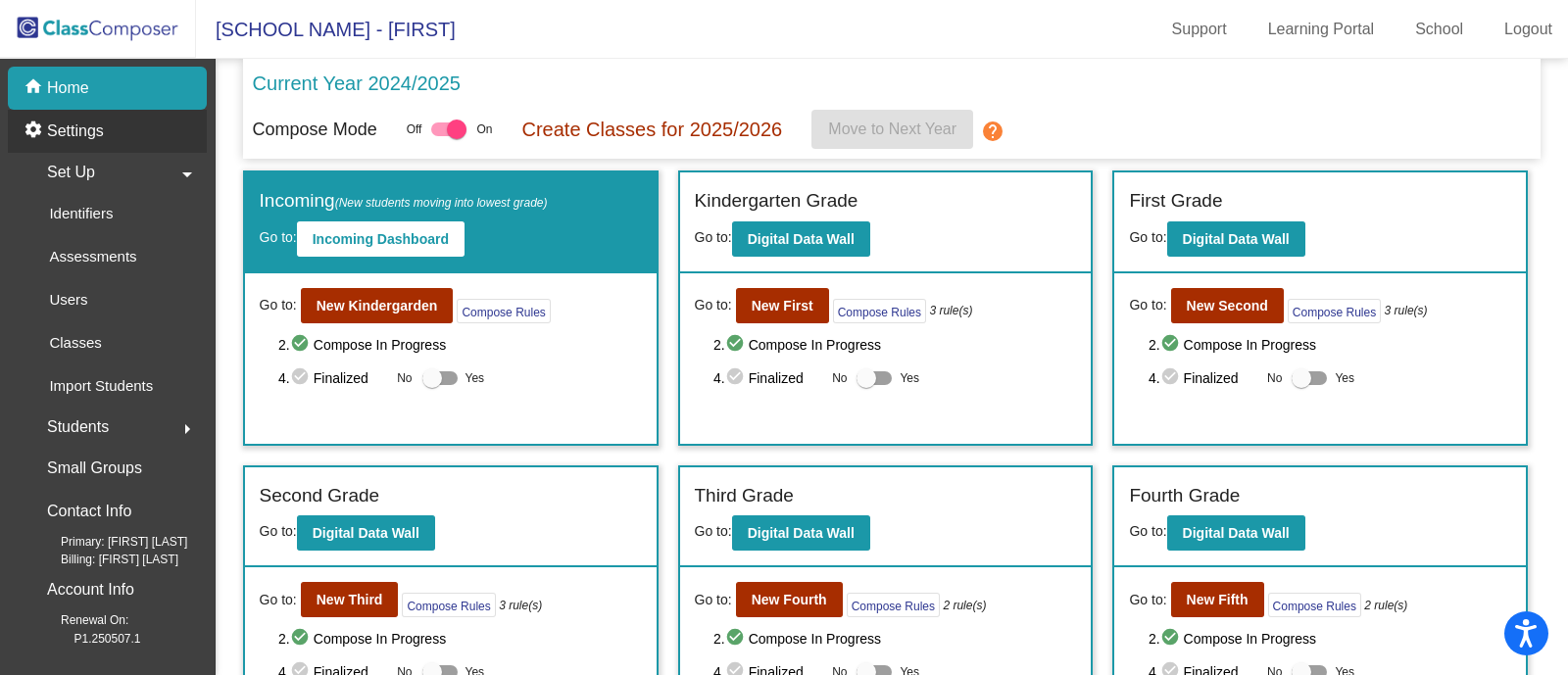 click on "settings Settings" 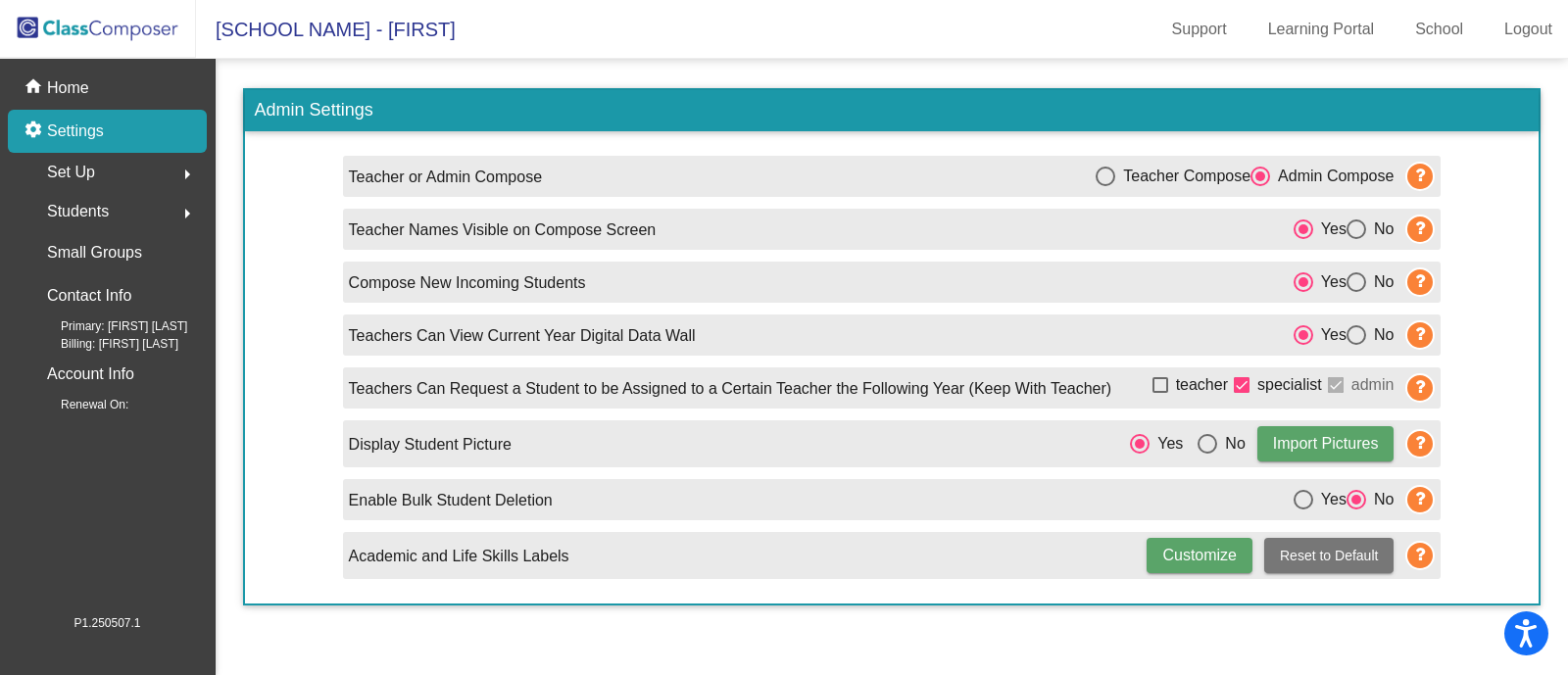 click on "arrow_right" 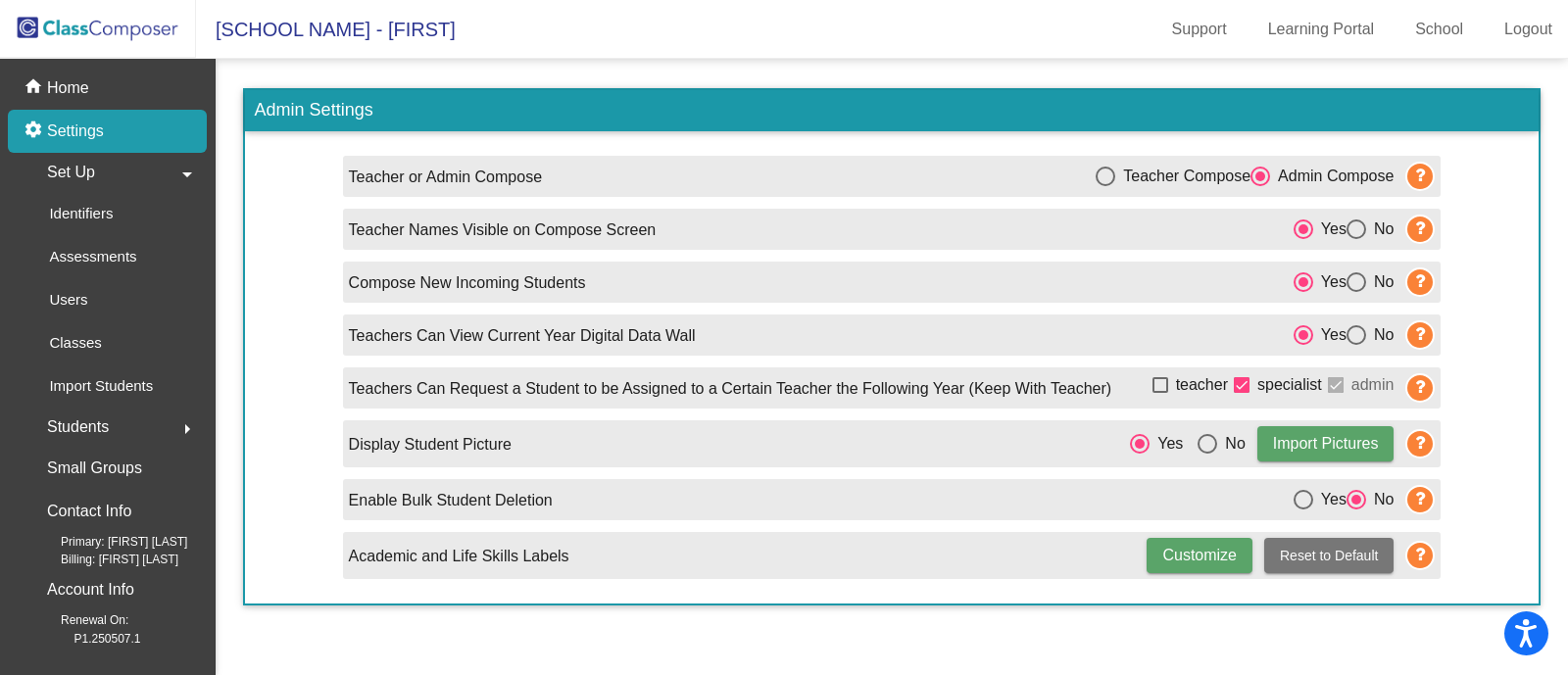 click on "arrow_drop_down" 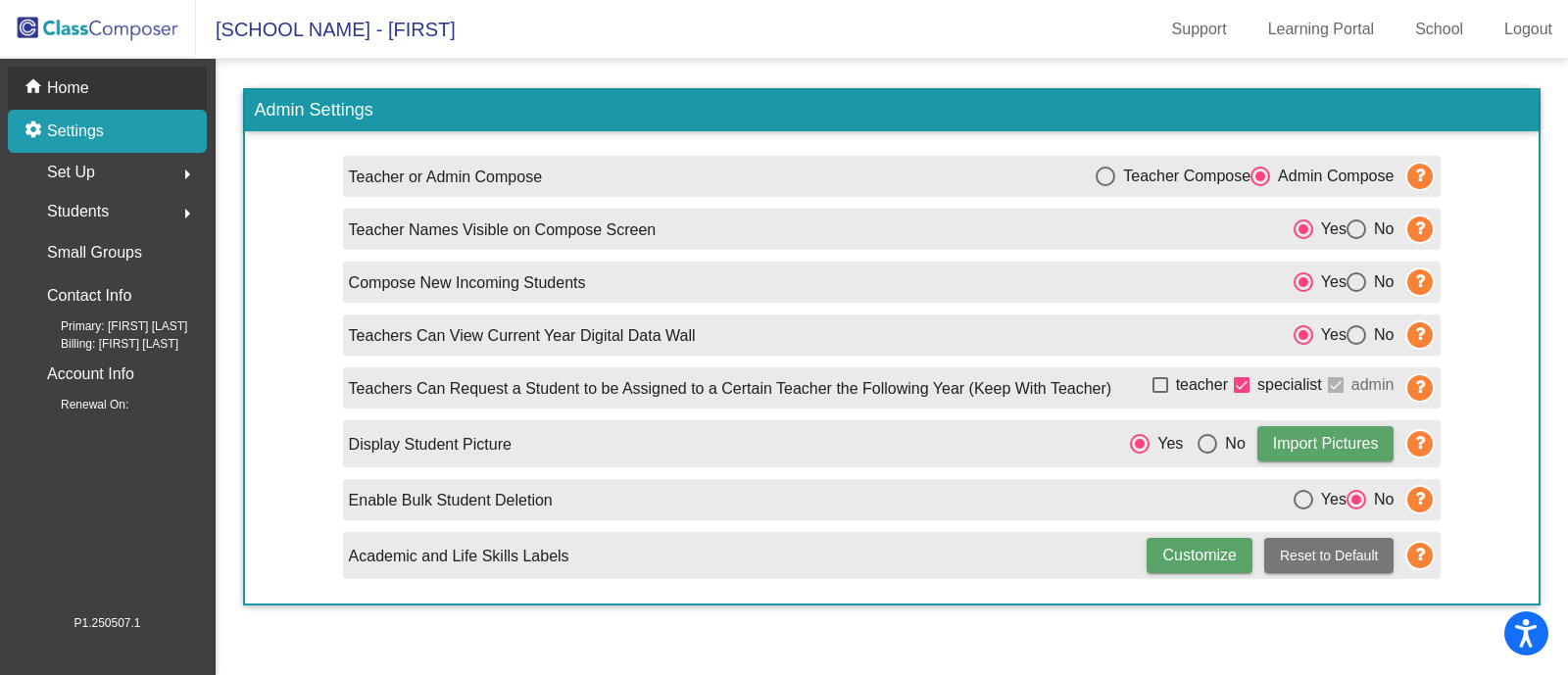 click on "Home" 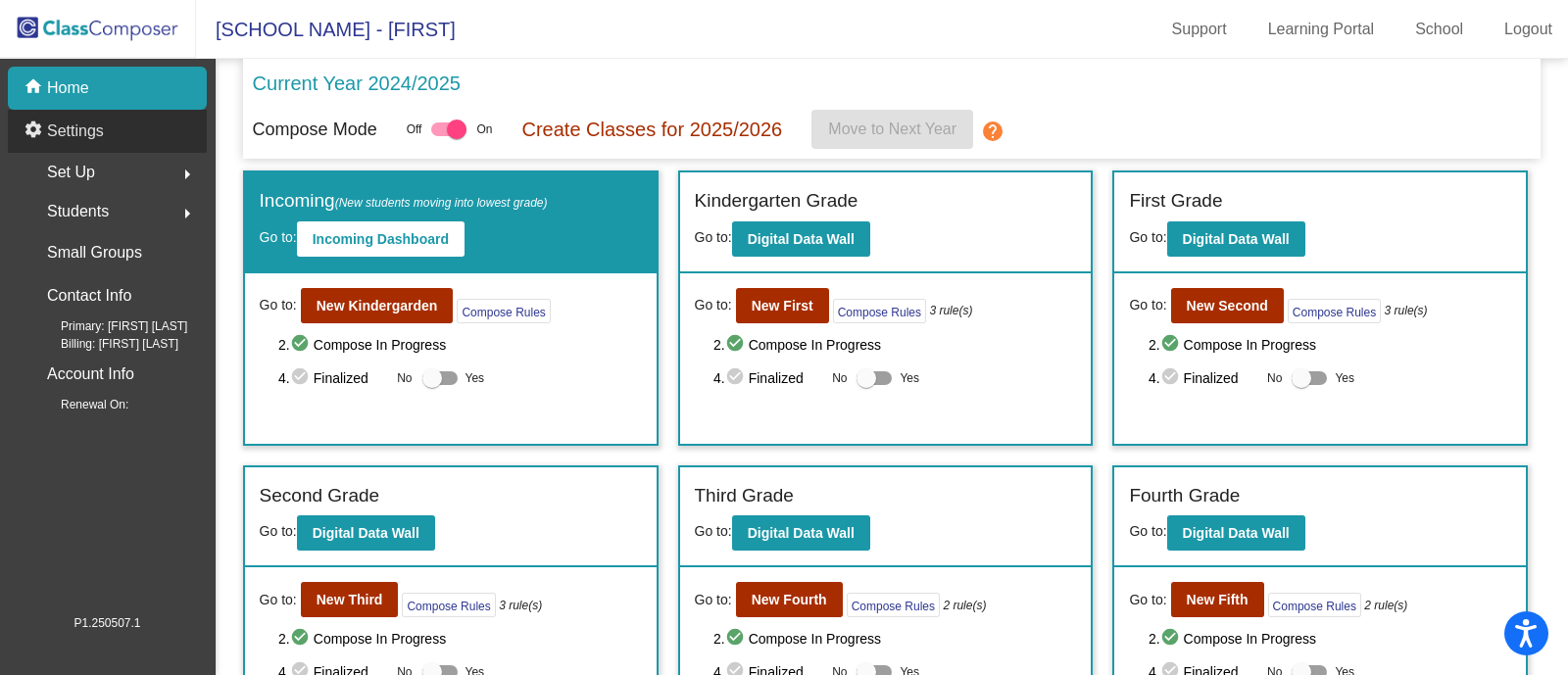 click on "Settings" 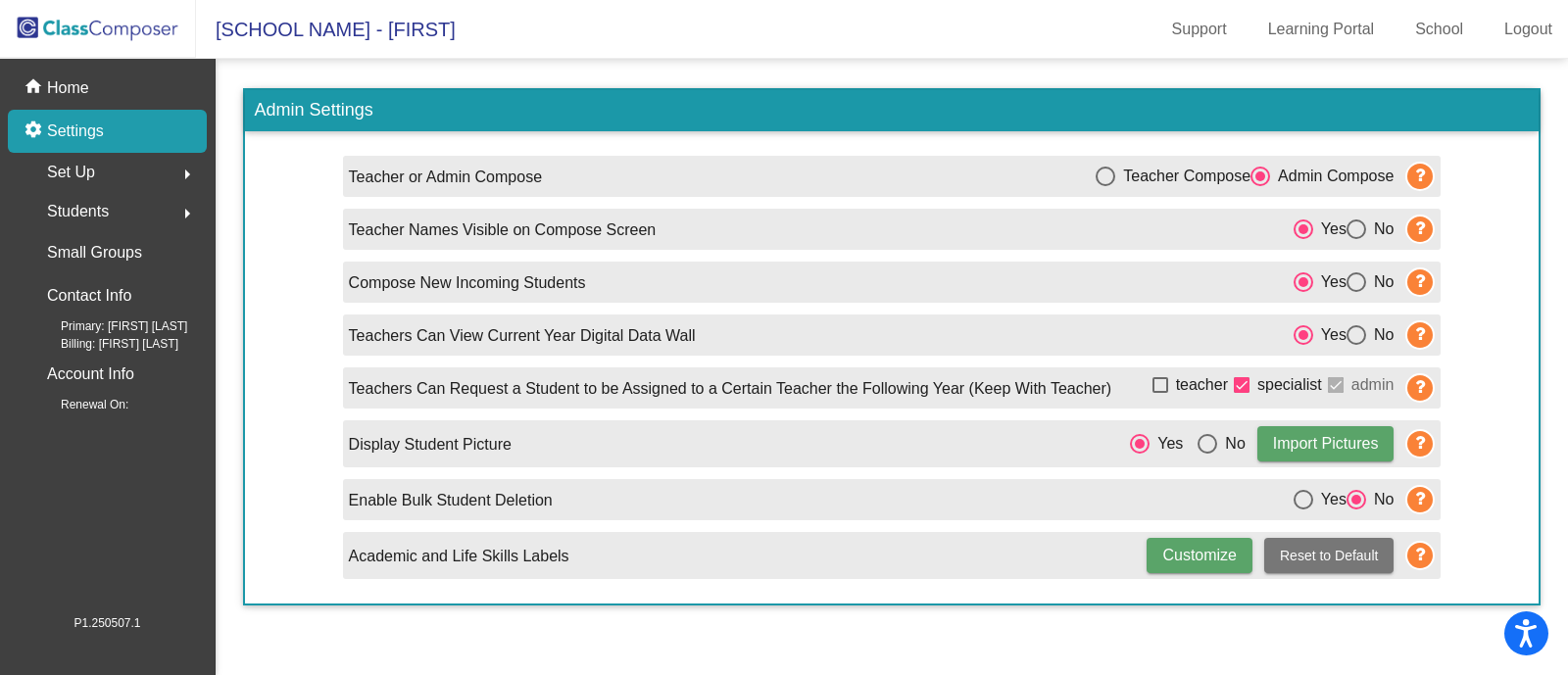 click on "Set Up" 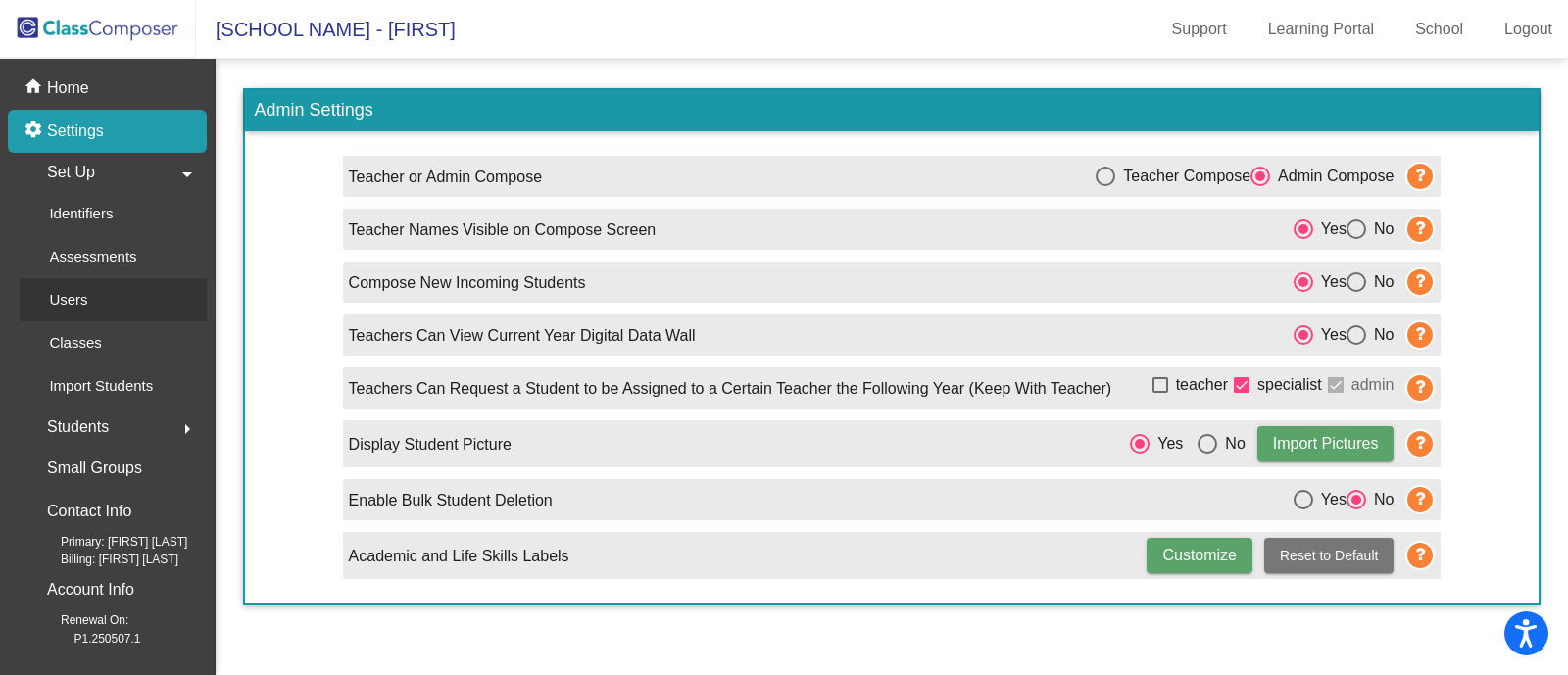 click on "Users" 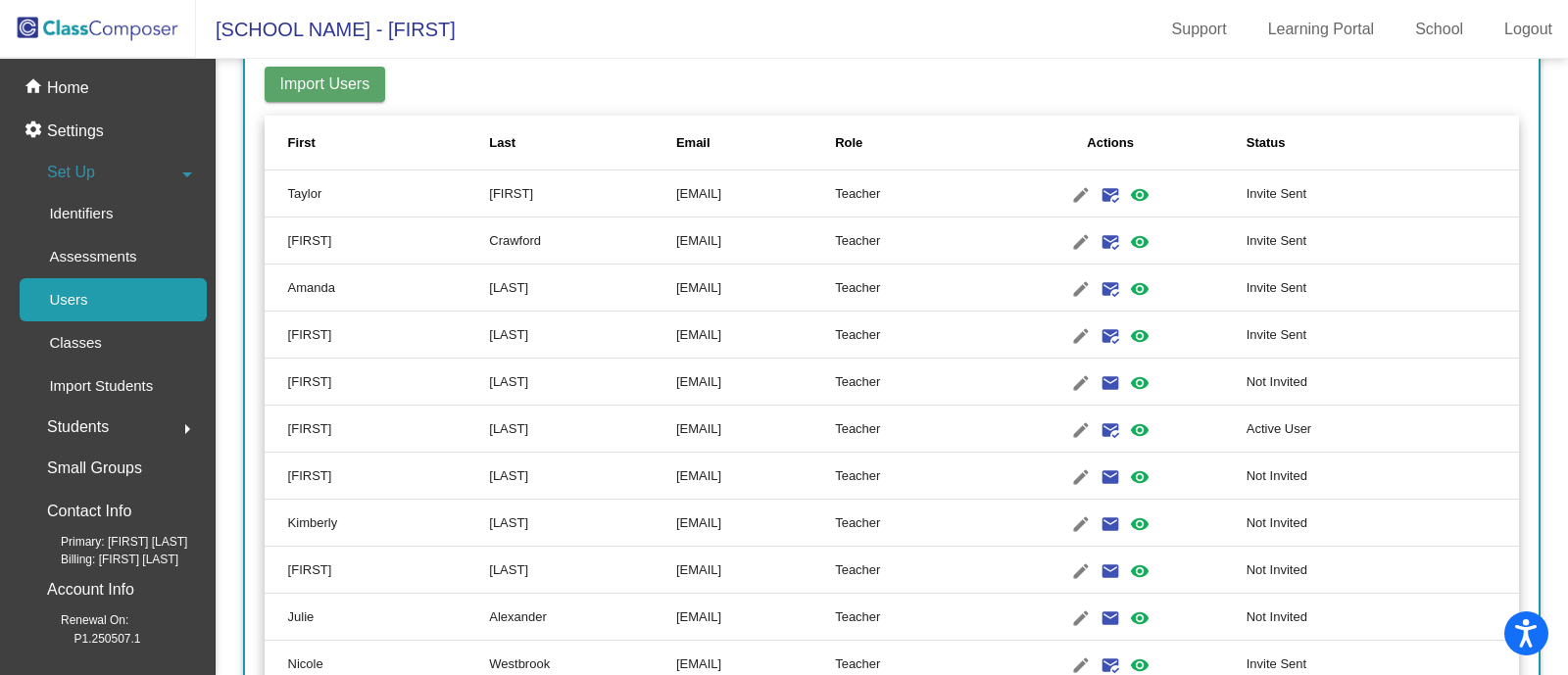 scroll, scrollTop: 320, scrollLeft: 0, axis: vertical 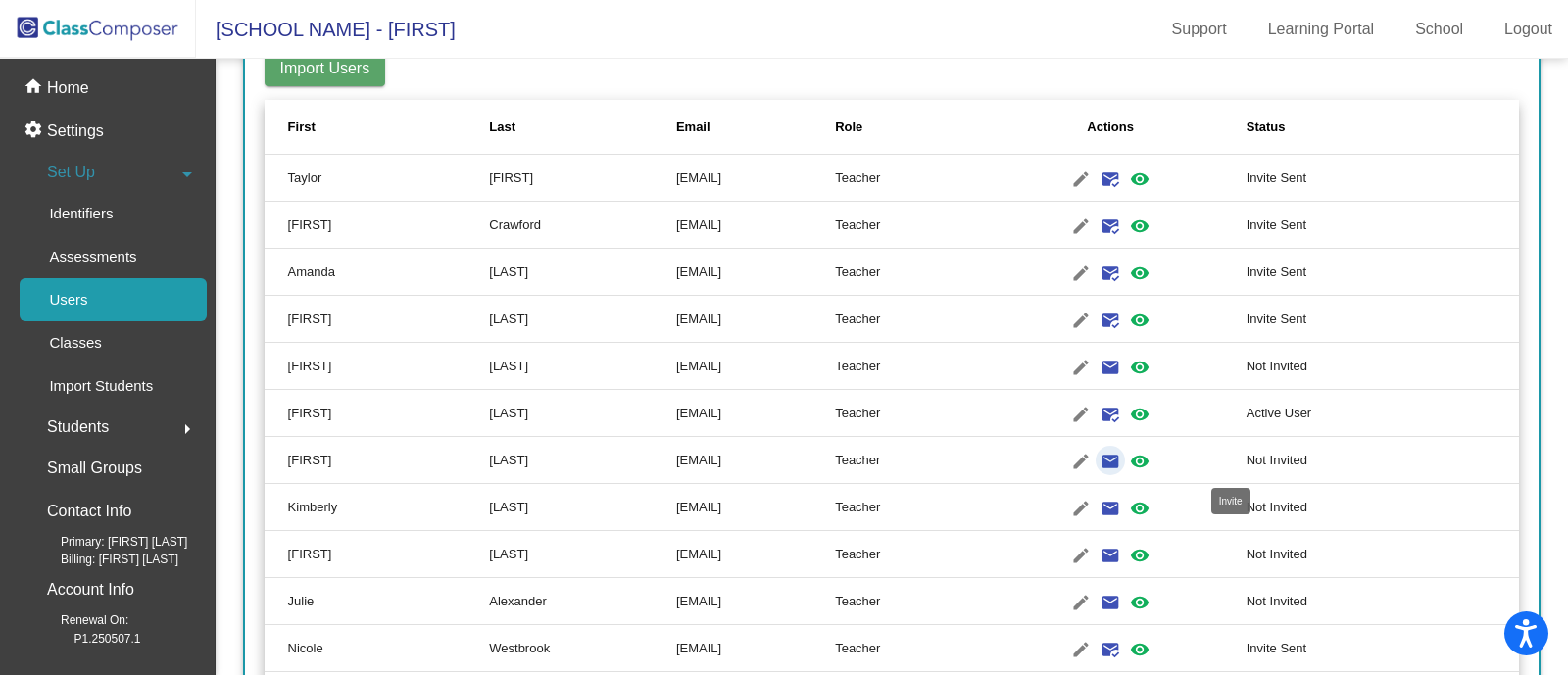 click on "email" 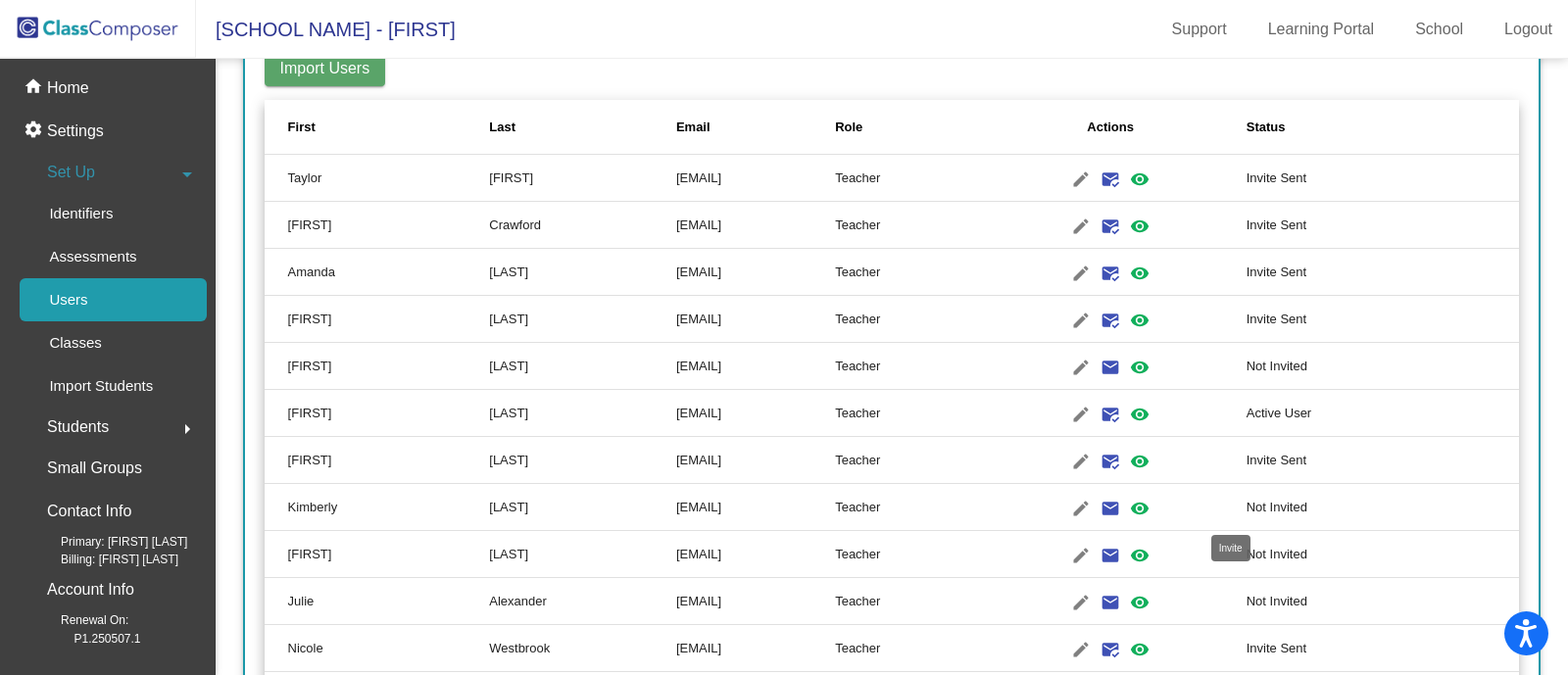 click on "email" 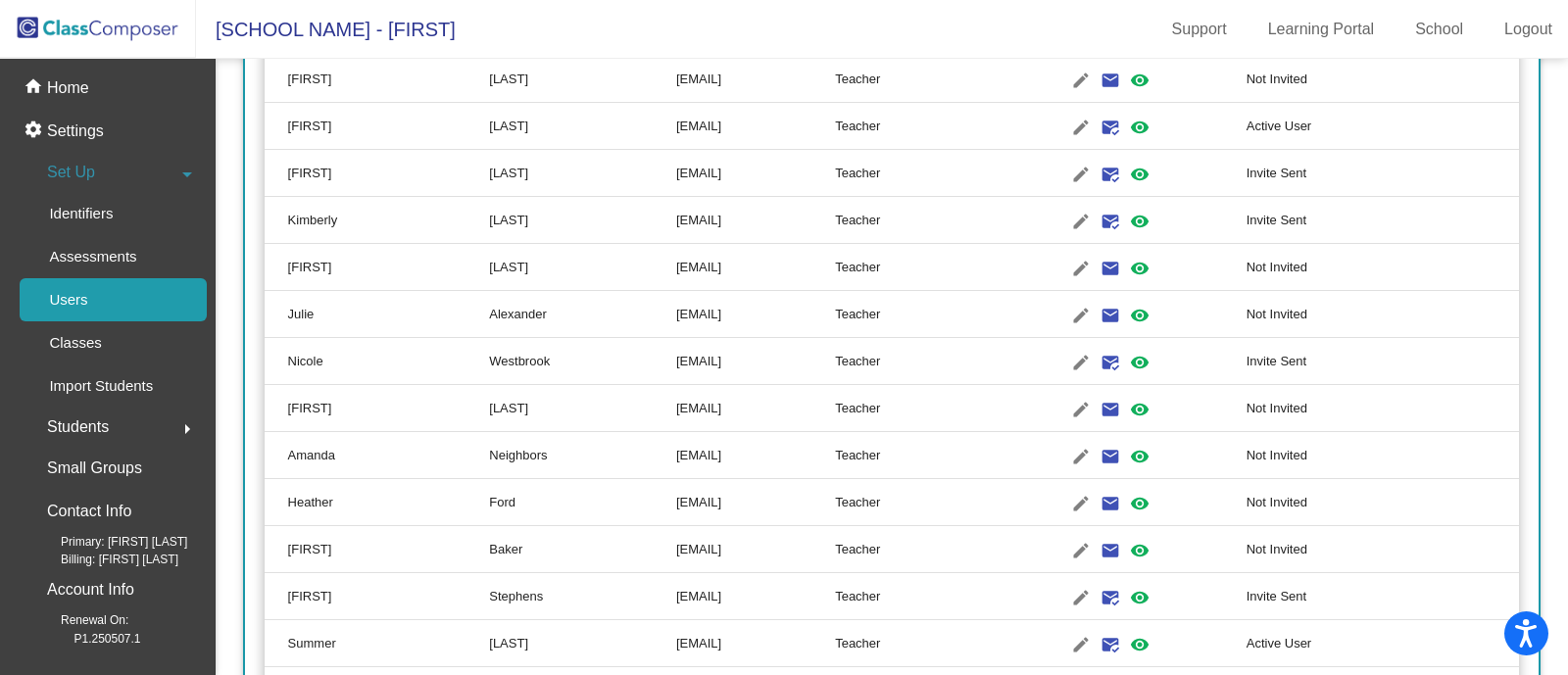 scroll, scrollTop: 609, scrollLeft: 0, axis: vertical 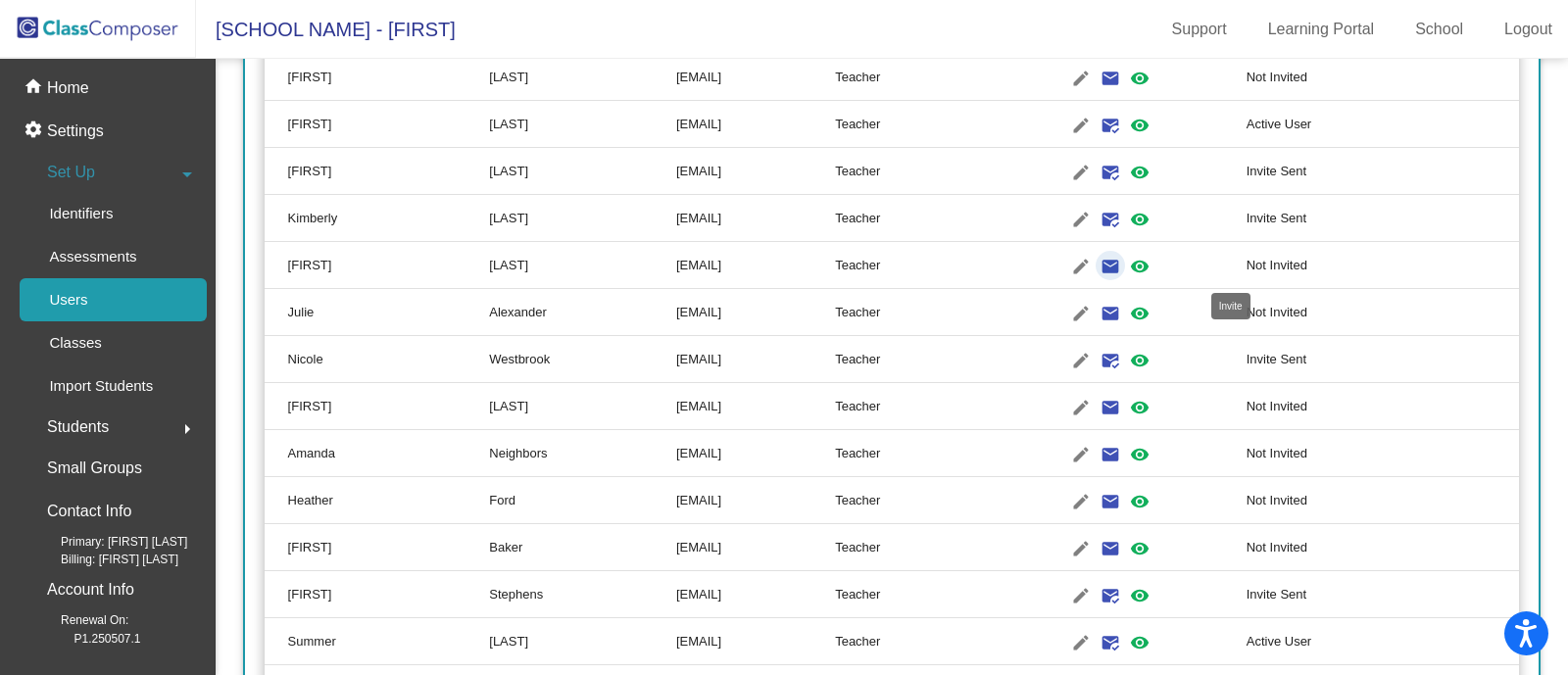 click on "email" 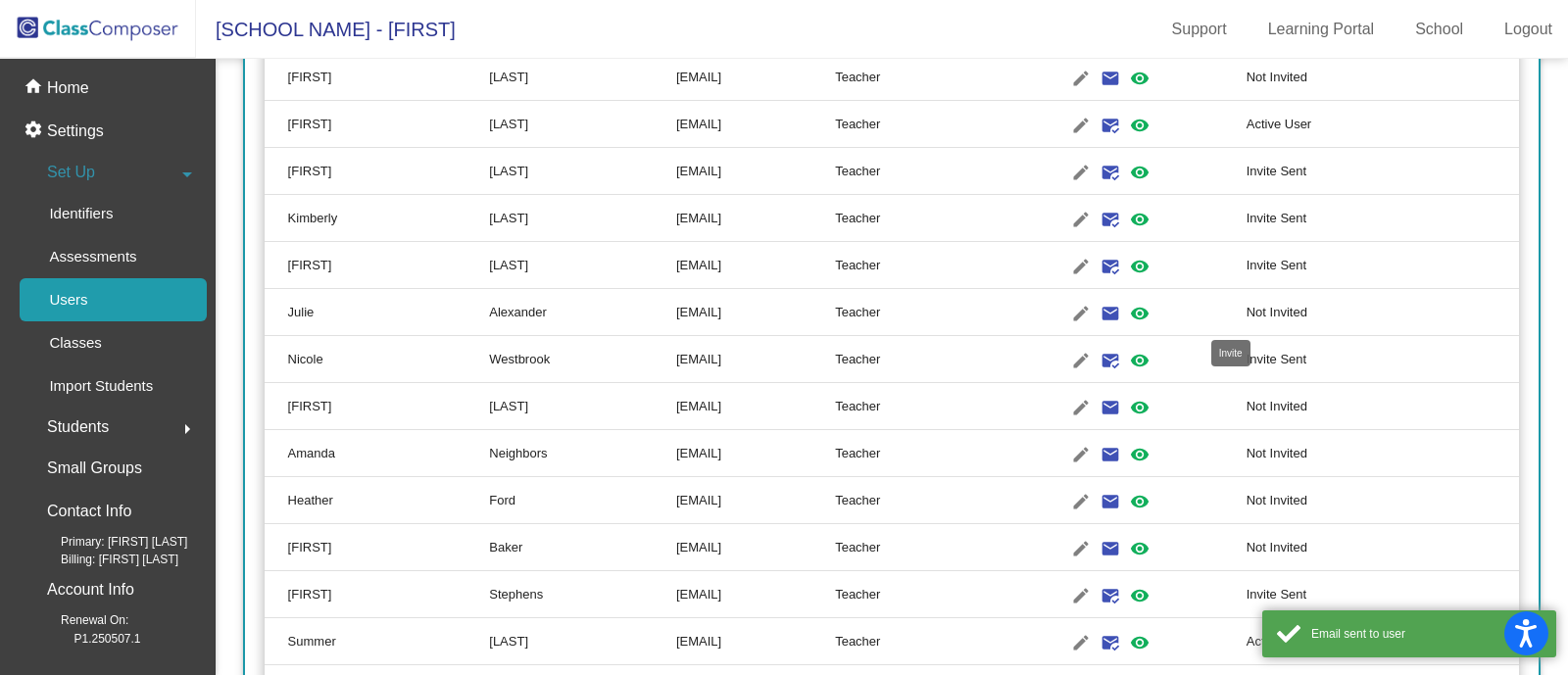 click on "email" 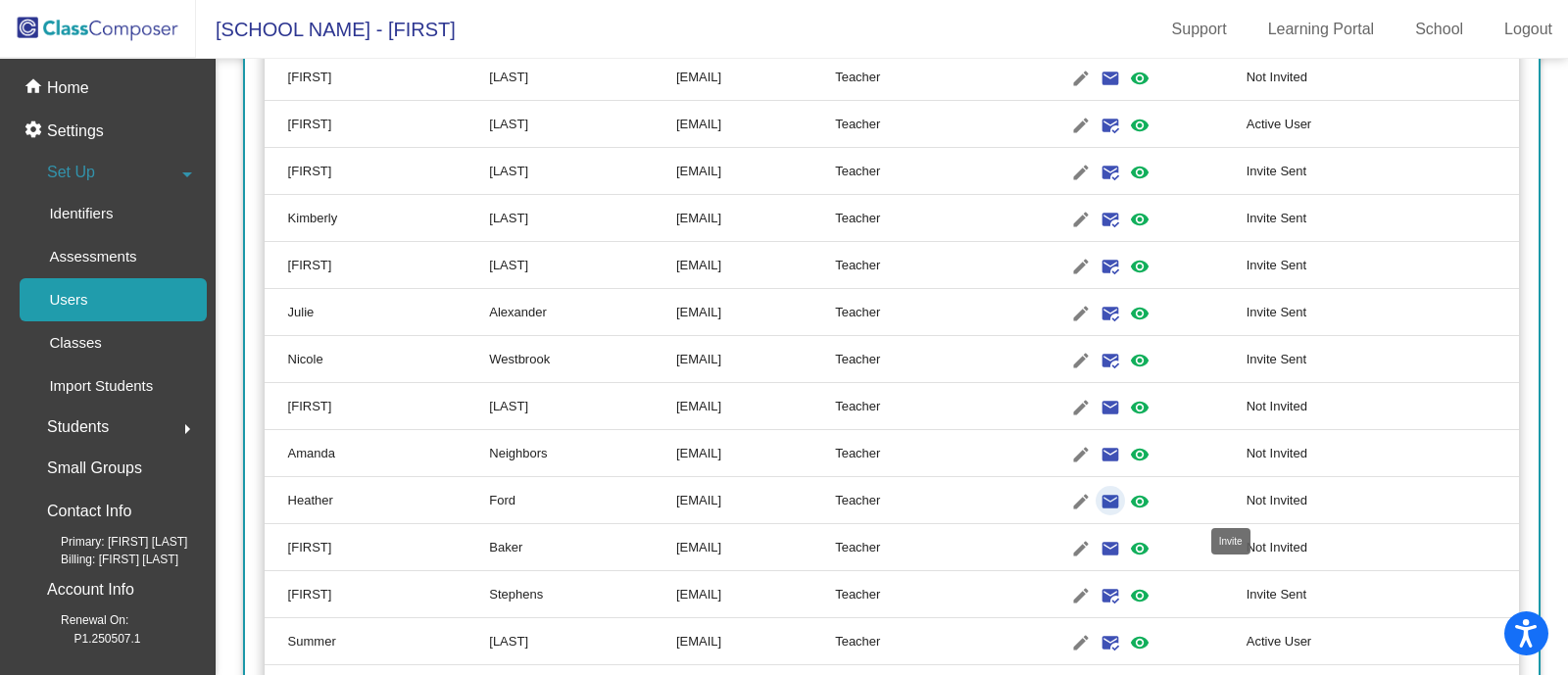 click on "email" 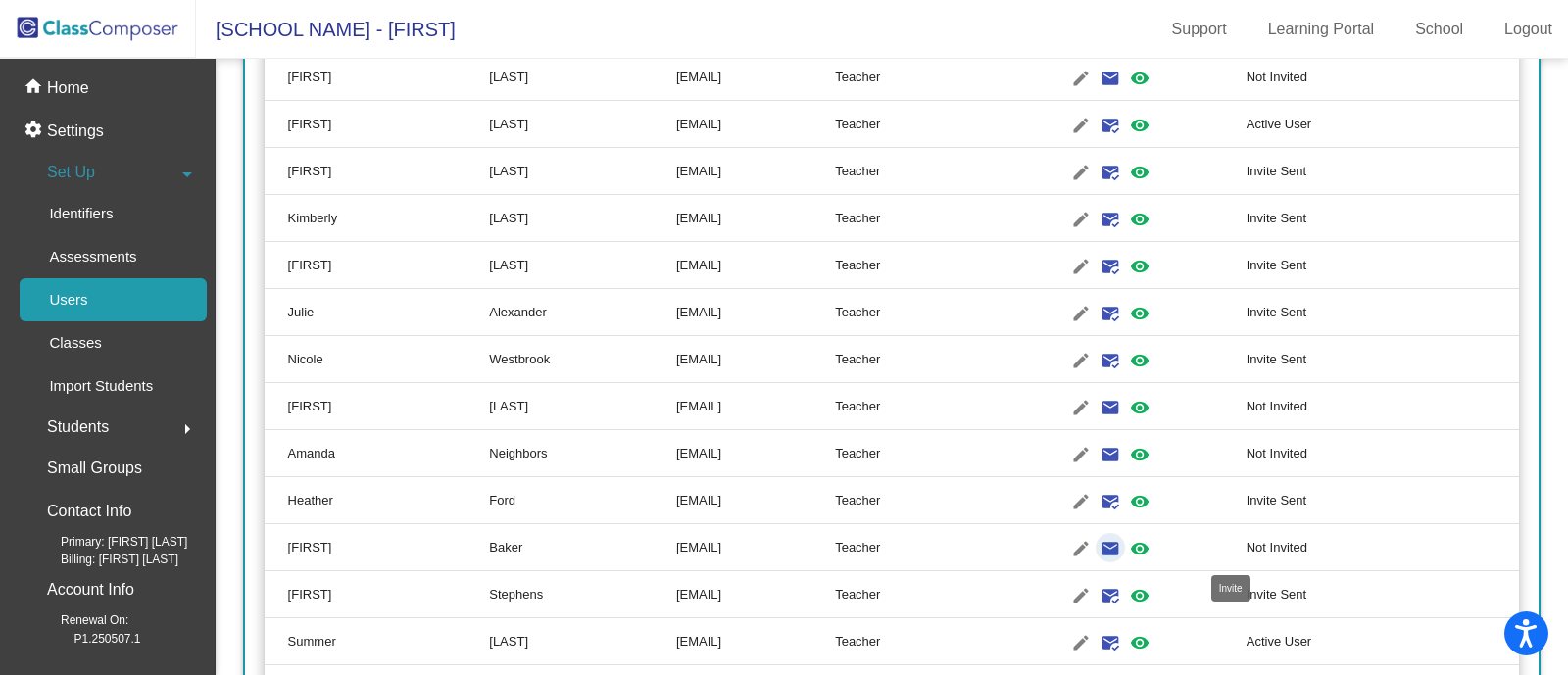 click on "email" 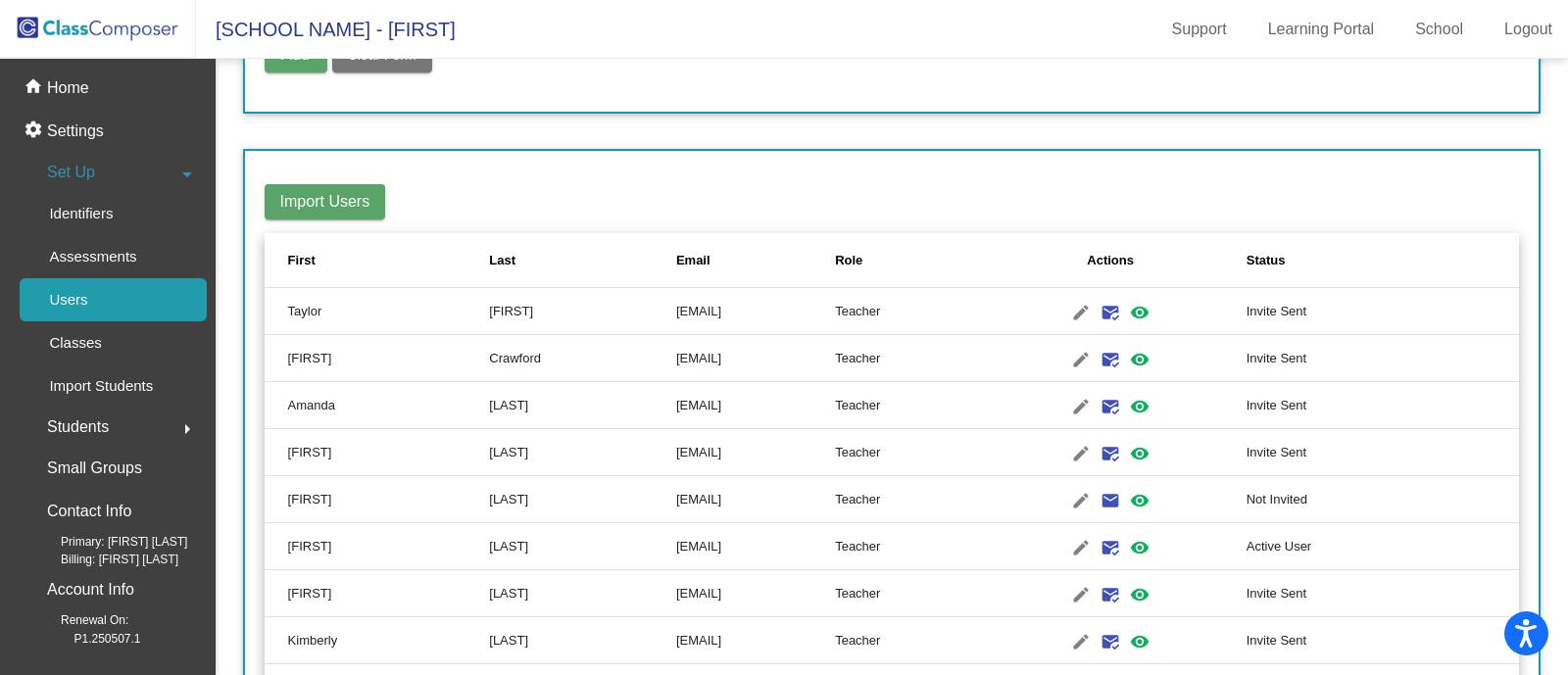 scroll, scrollTop: 194, scrollLeft: 0, axis: vertical 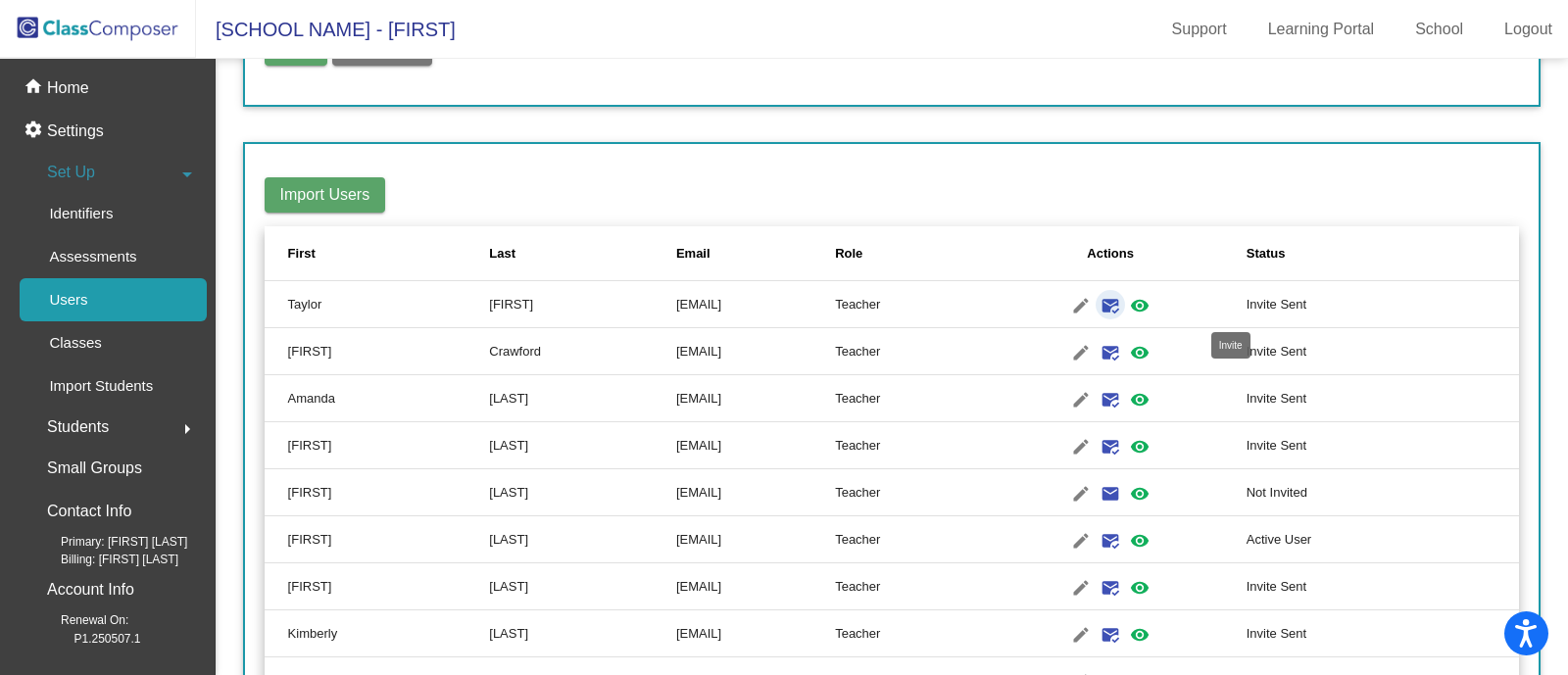 click on "mark_email_read" 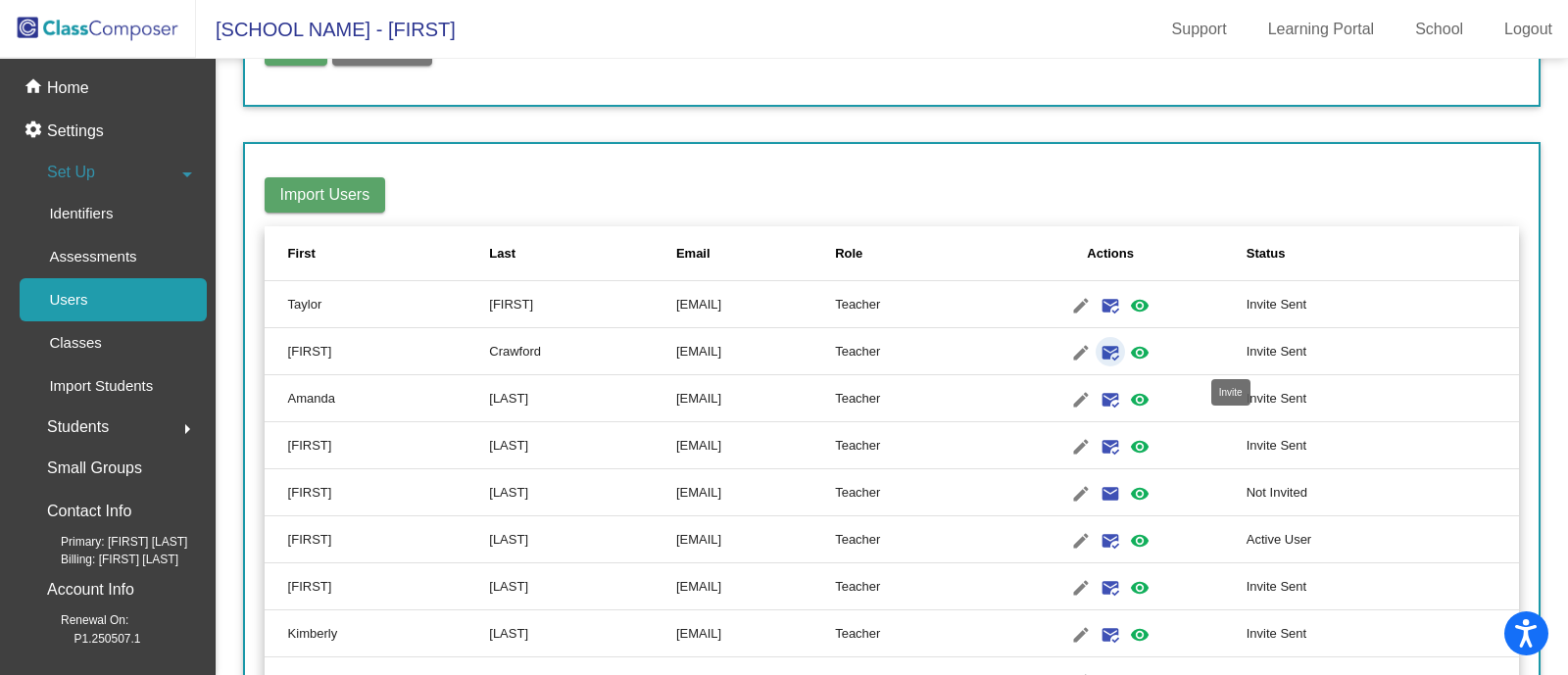 click on "mark_email_read" 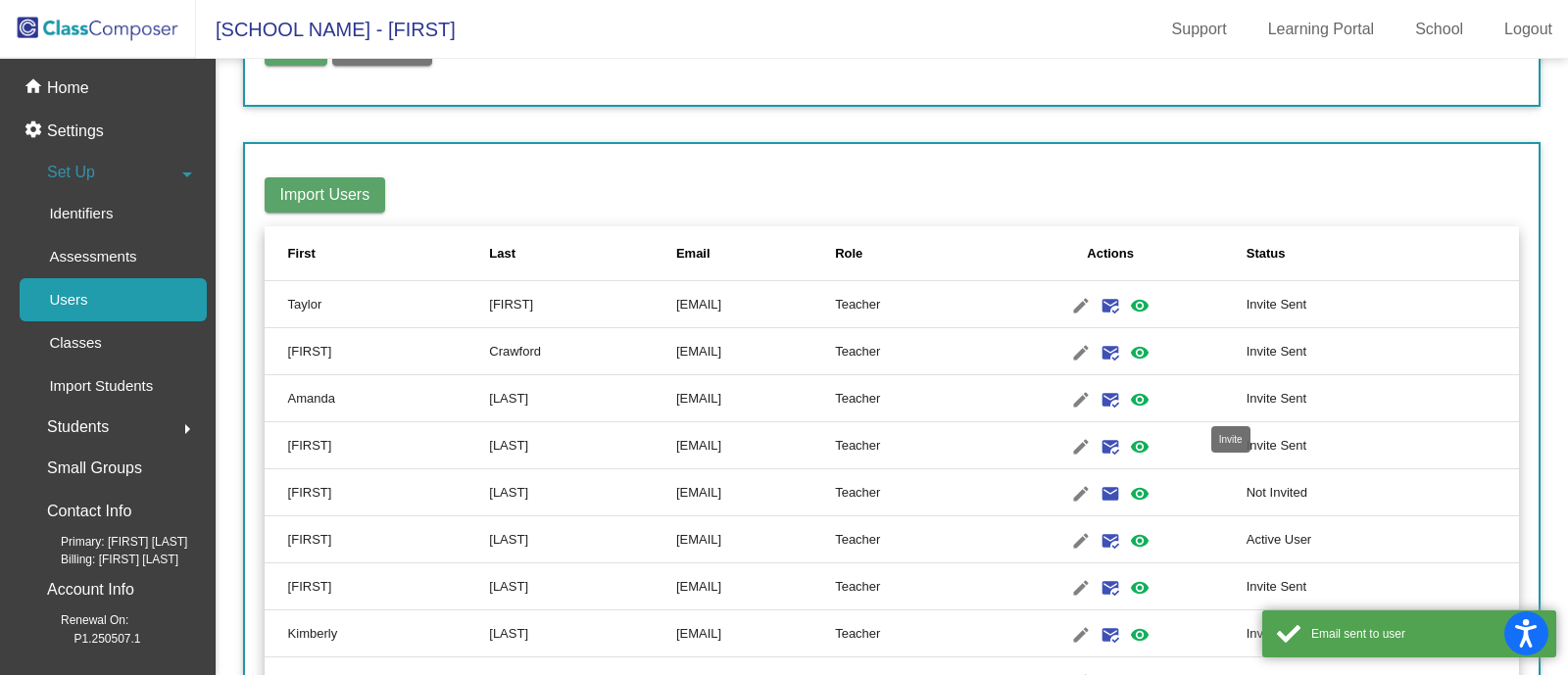 click on "mark_email_read" 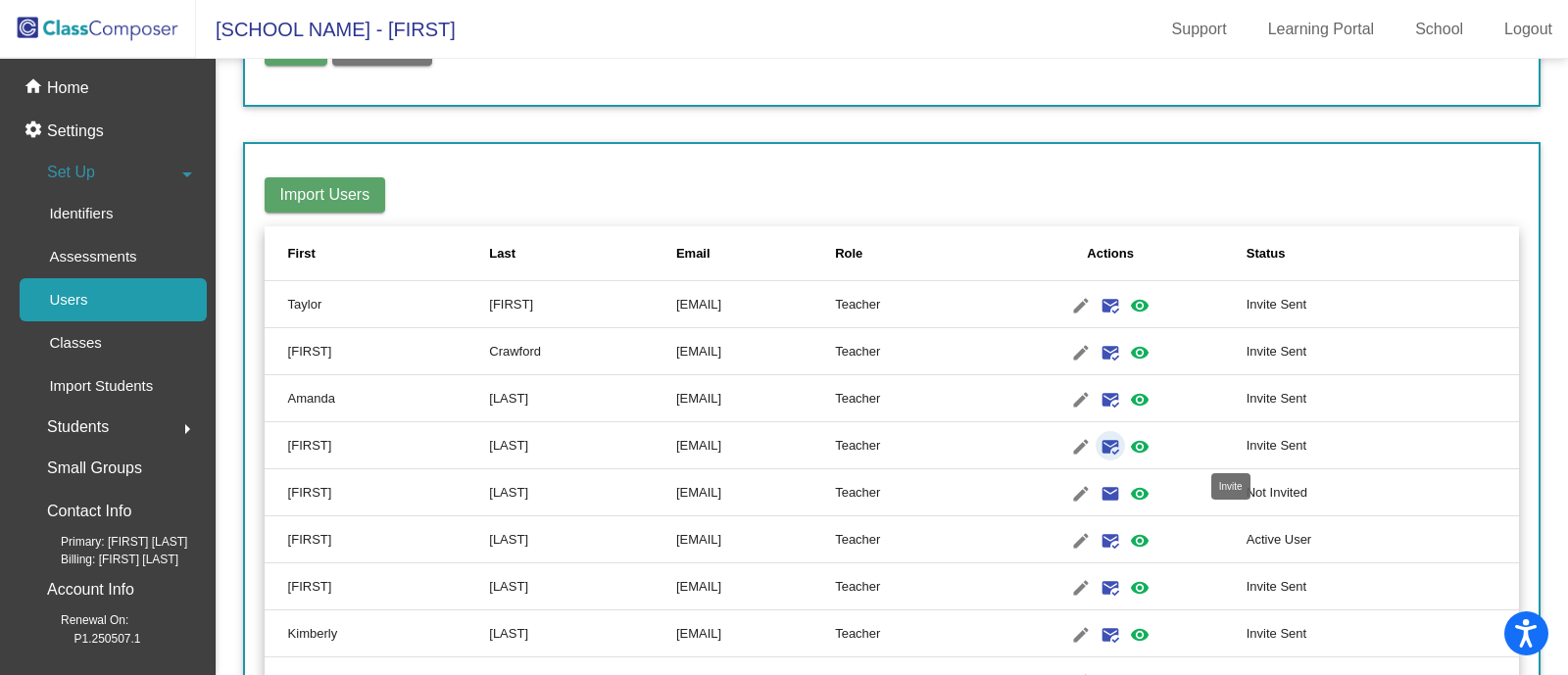 click on "mark_email_read" 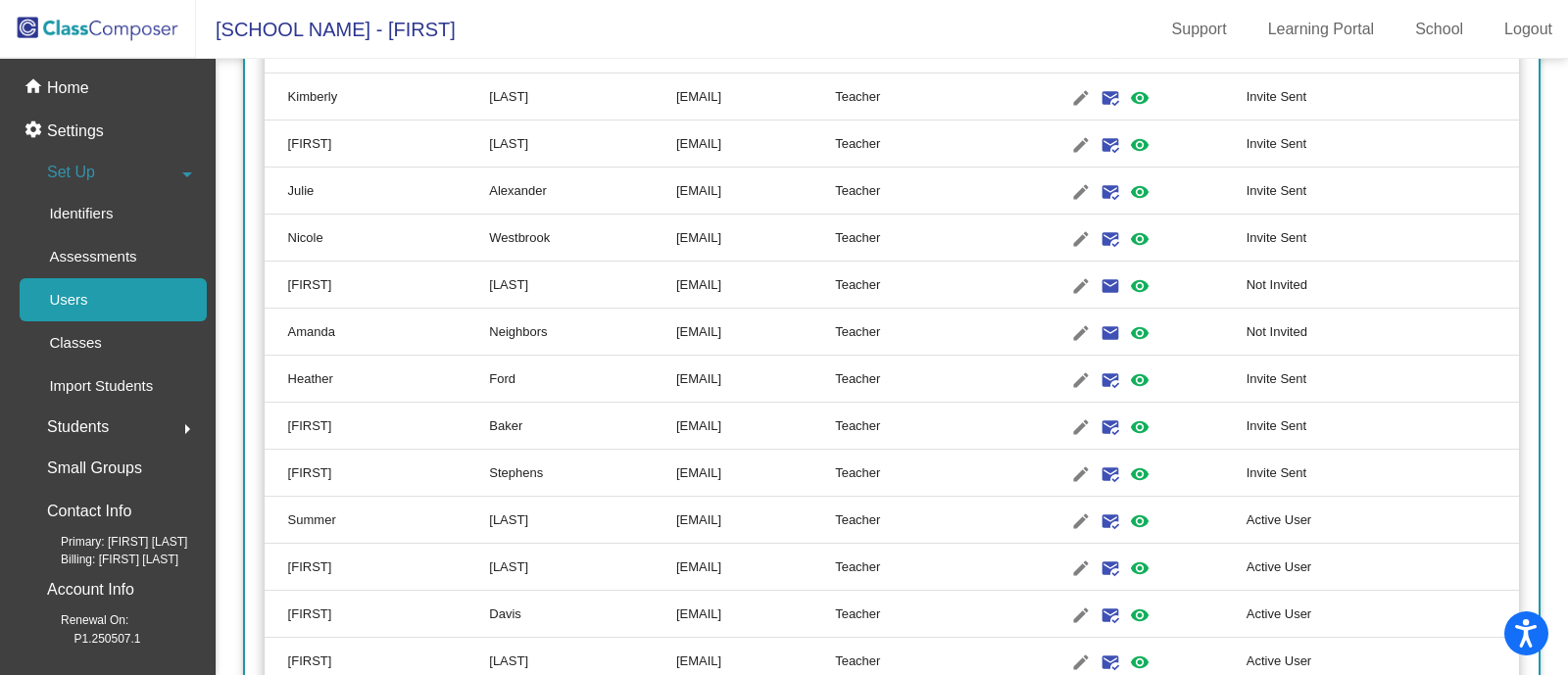 scroll, scrollTop: 740, scrollLeft: 0, axis: vertical 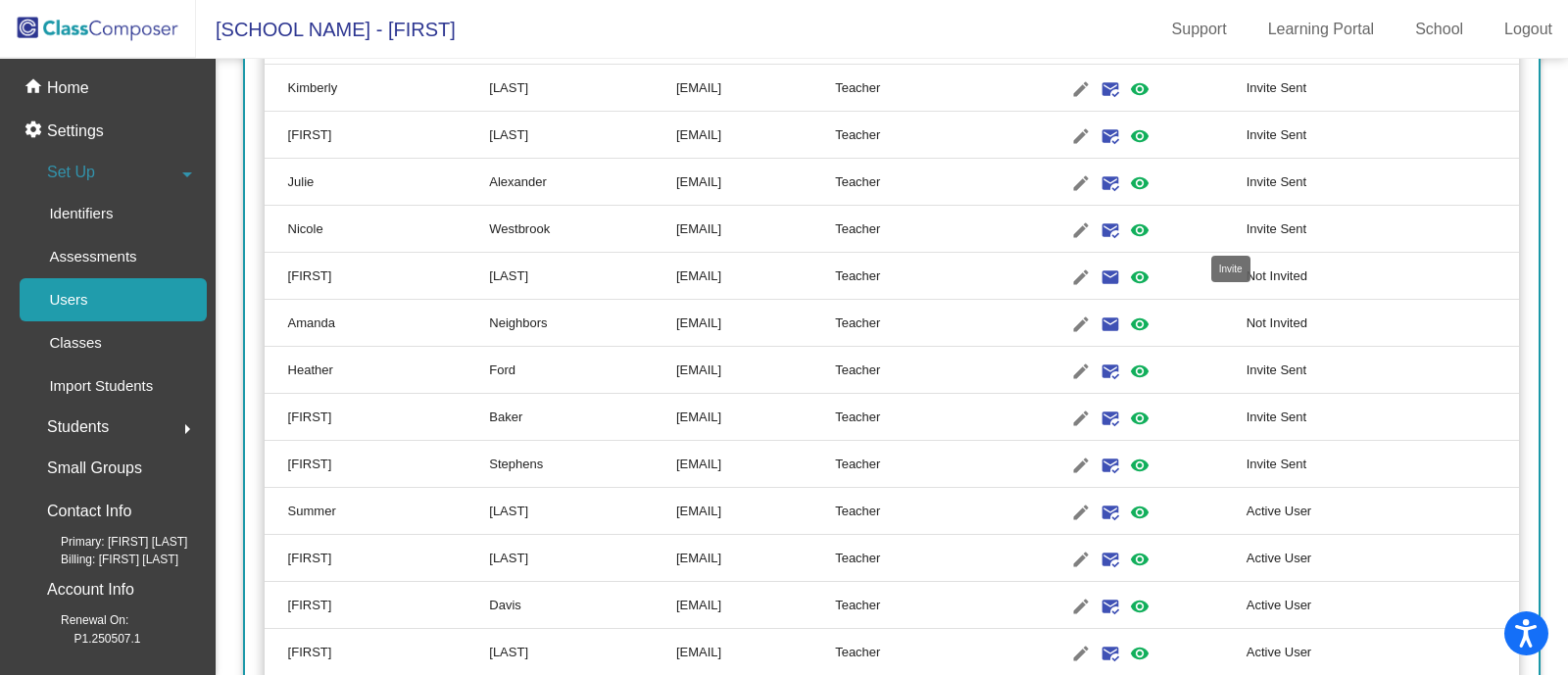 click on "mark_email_read" 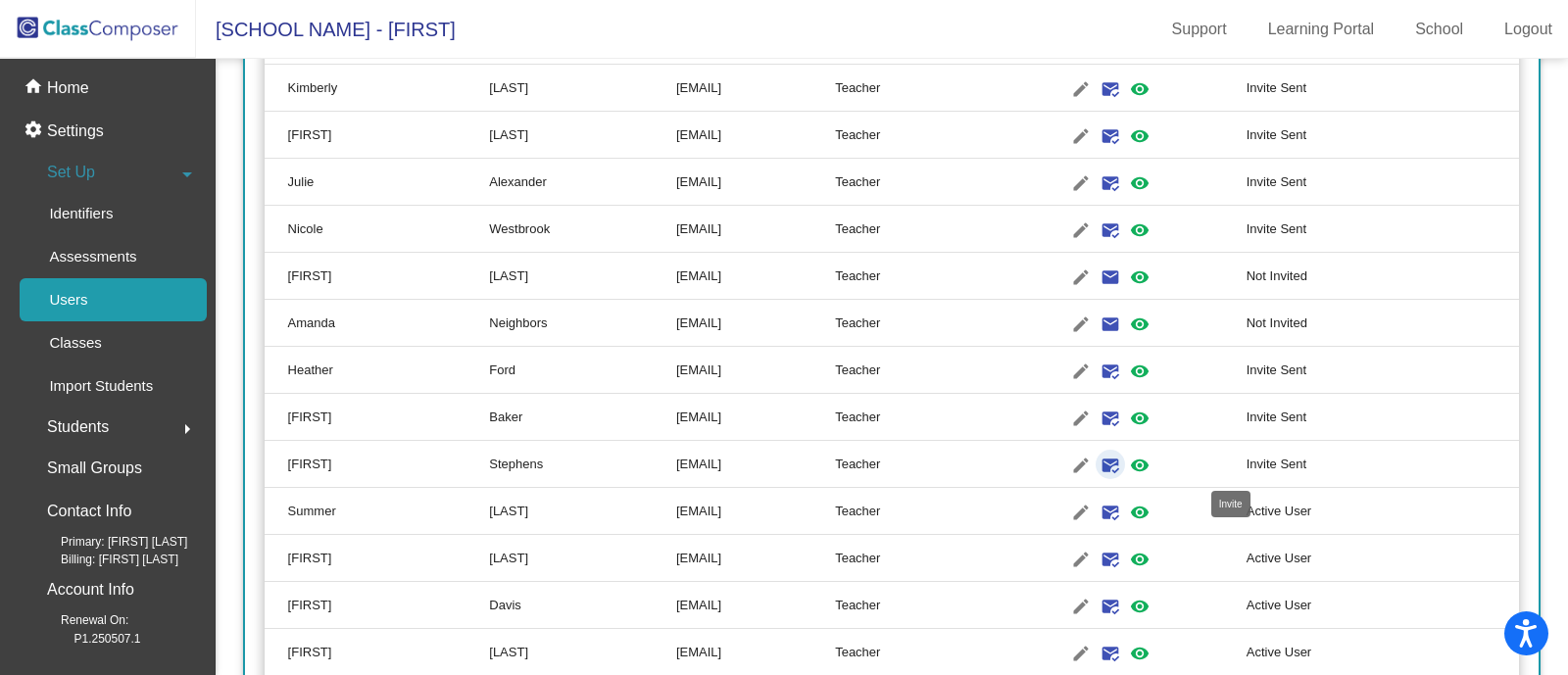 click on "mark_email_read" 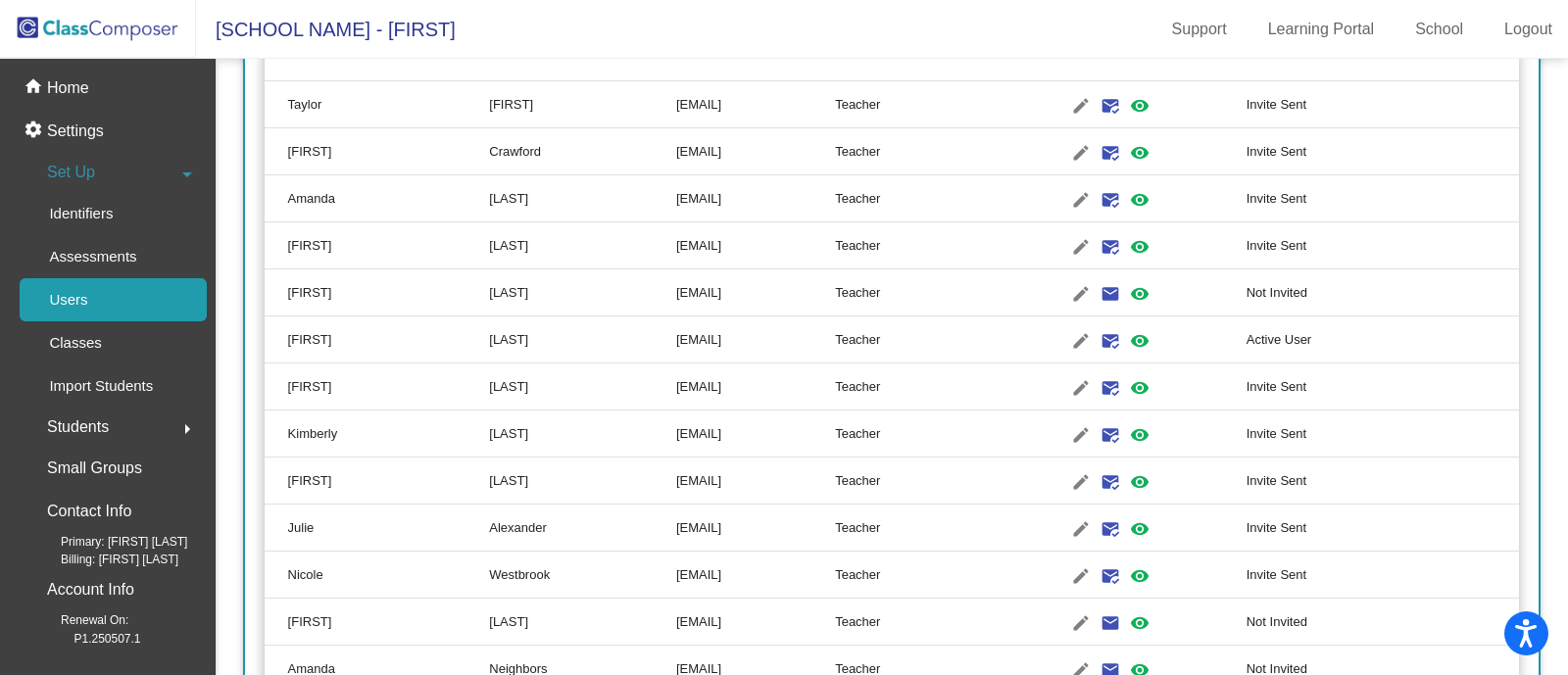 scroll, scrollTop: 0, scrollLeft: 0, axis: both 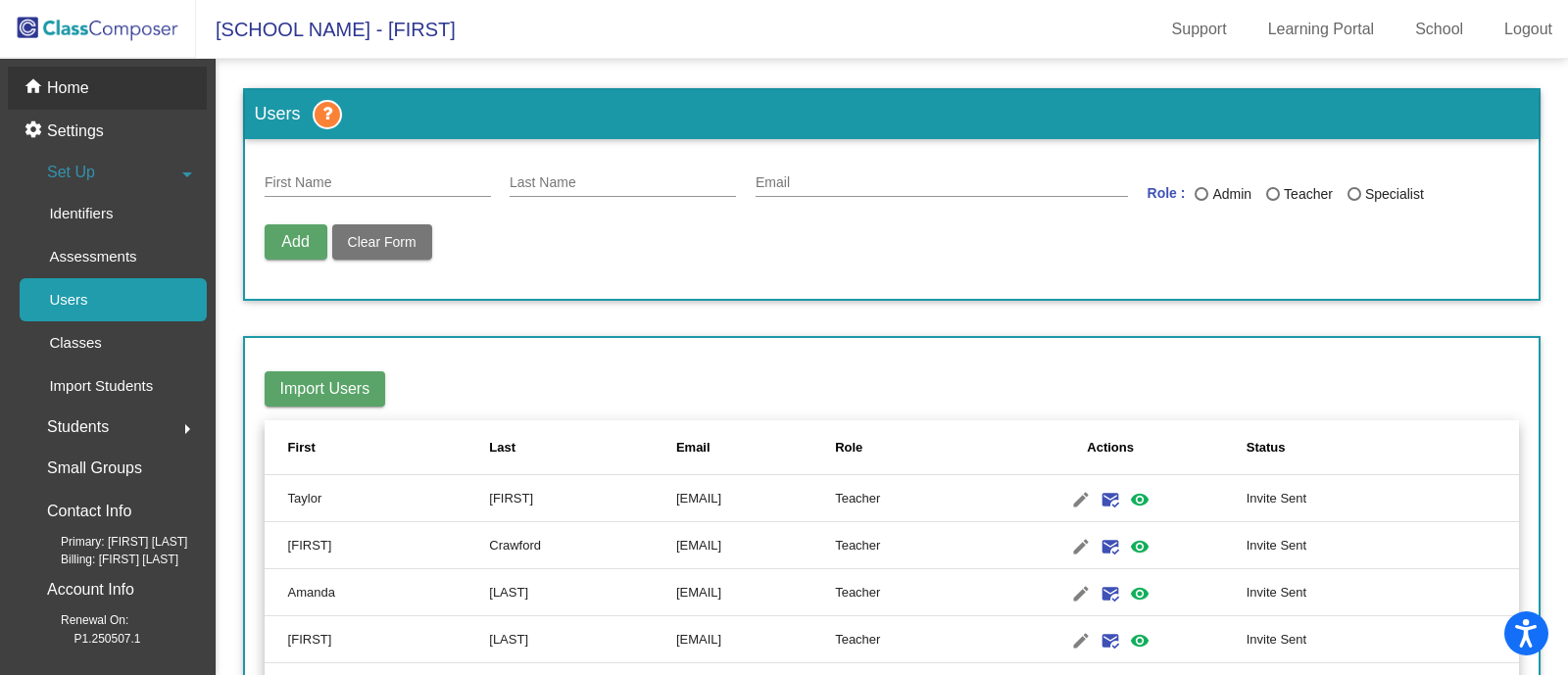 click on "Home" 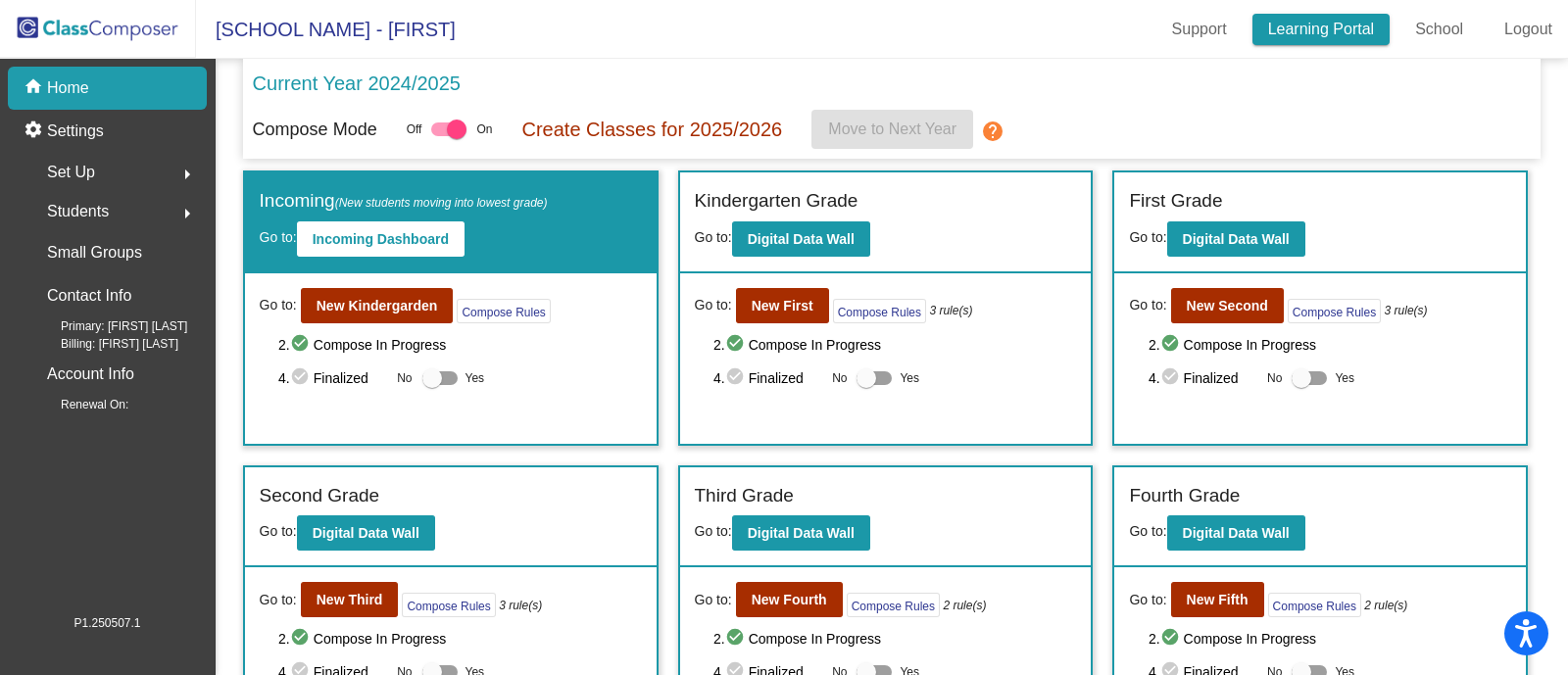click on "Learning Portal" 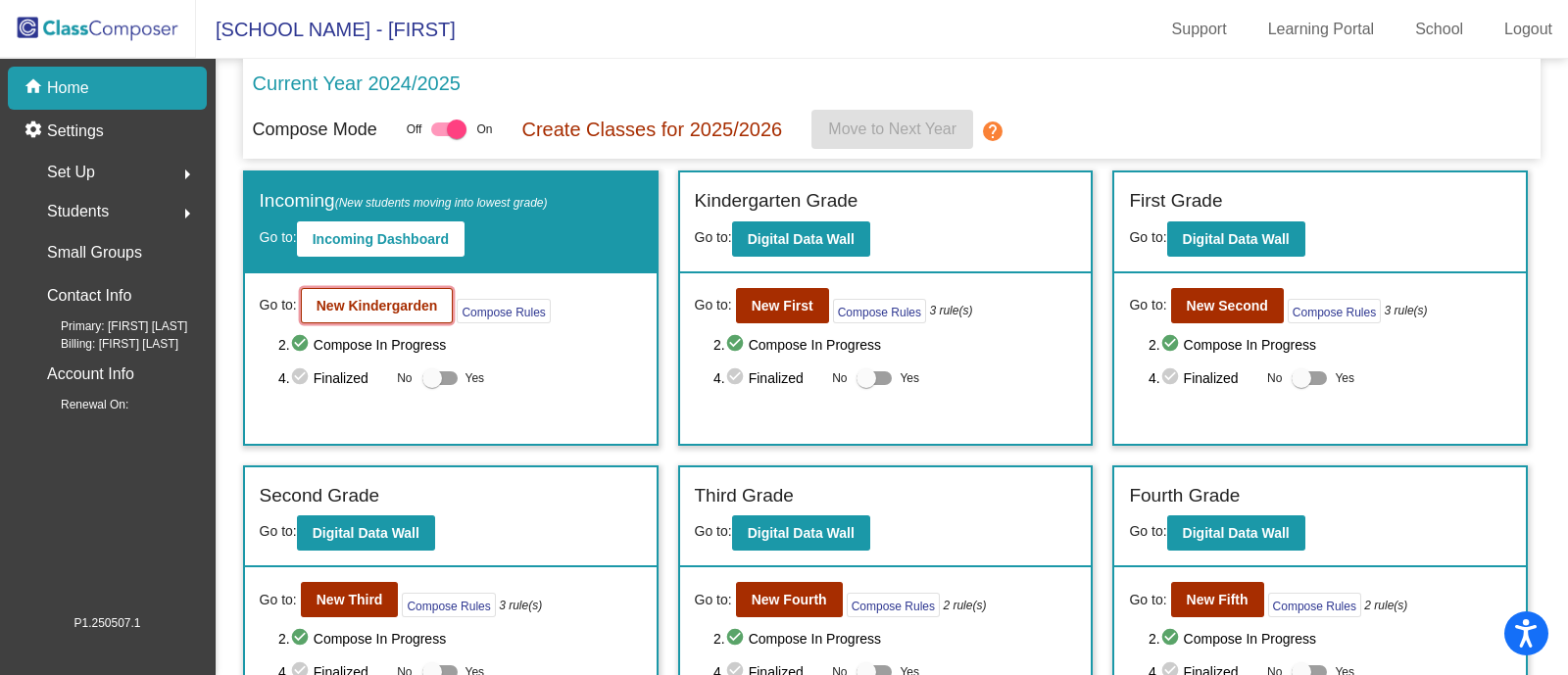 click on "New Kindergarden" 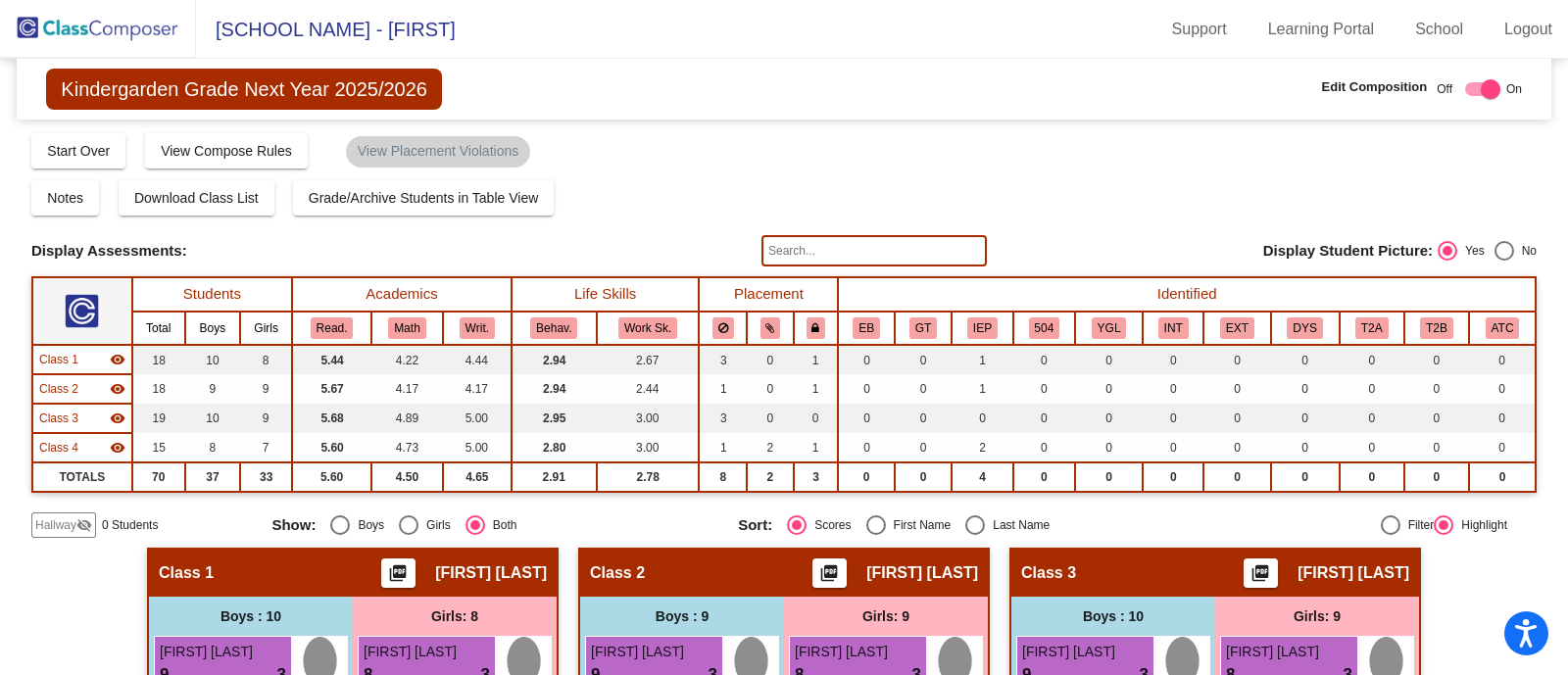 click 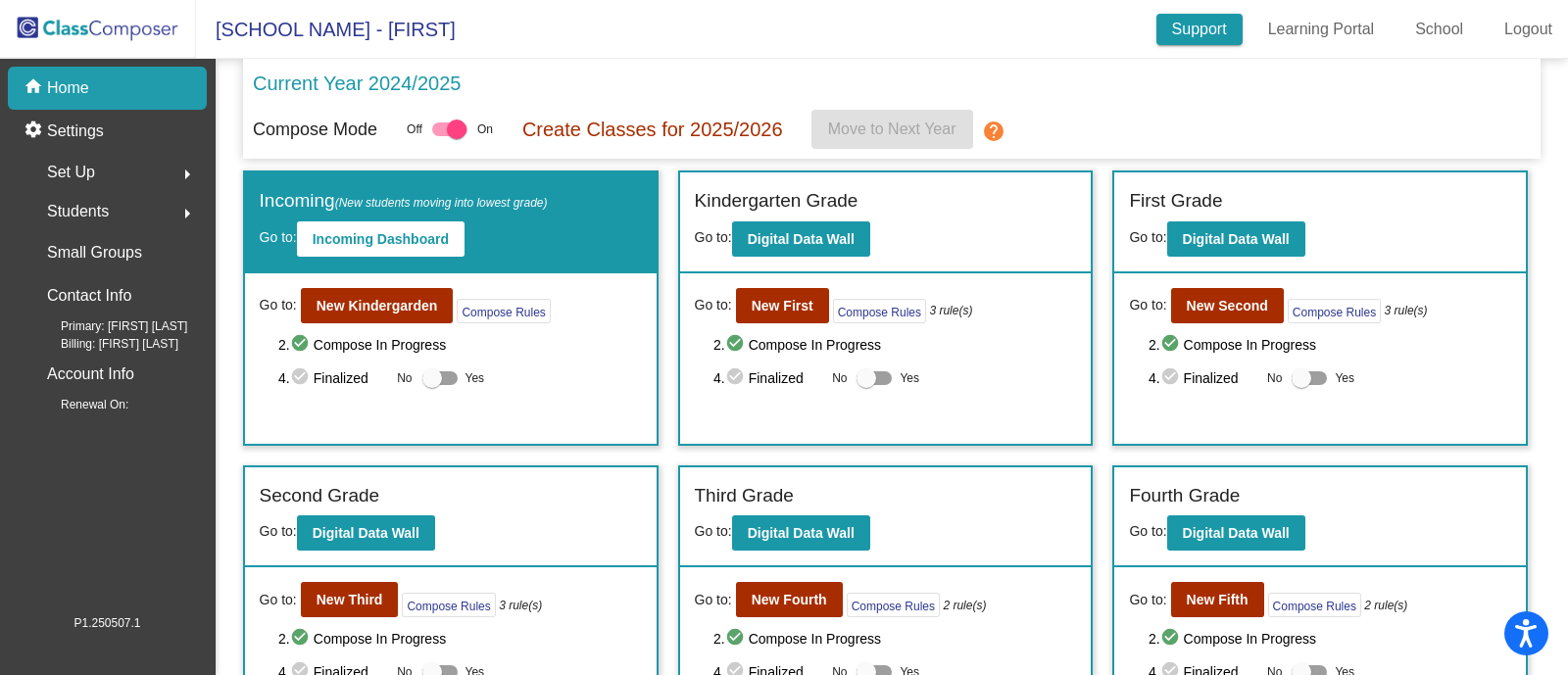 click on "Support" 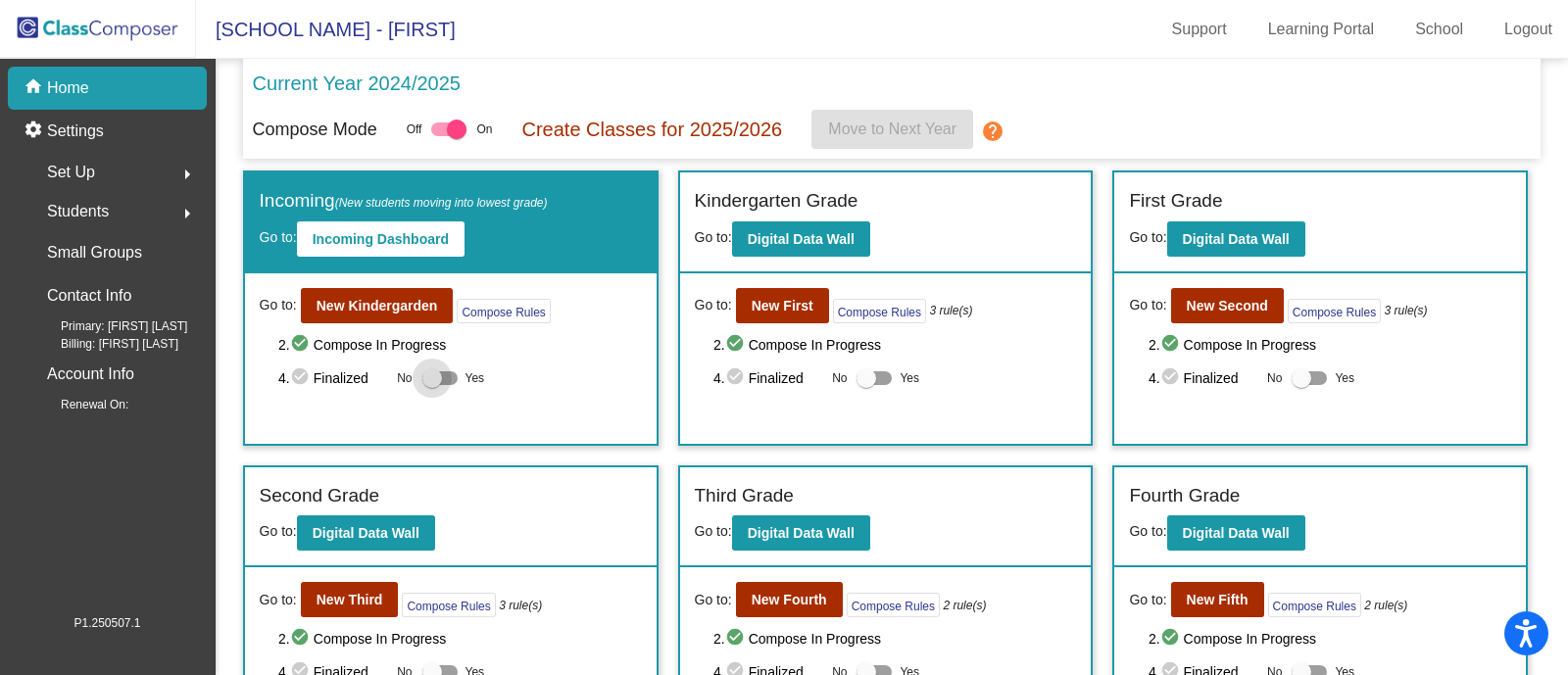 click at bounding box center [432, 378] 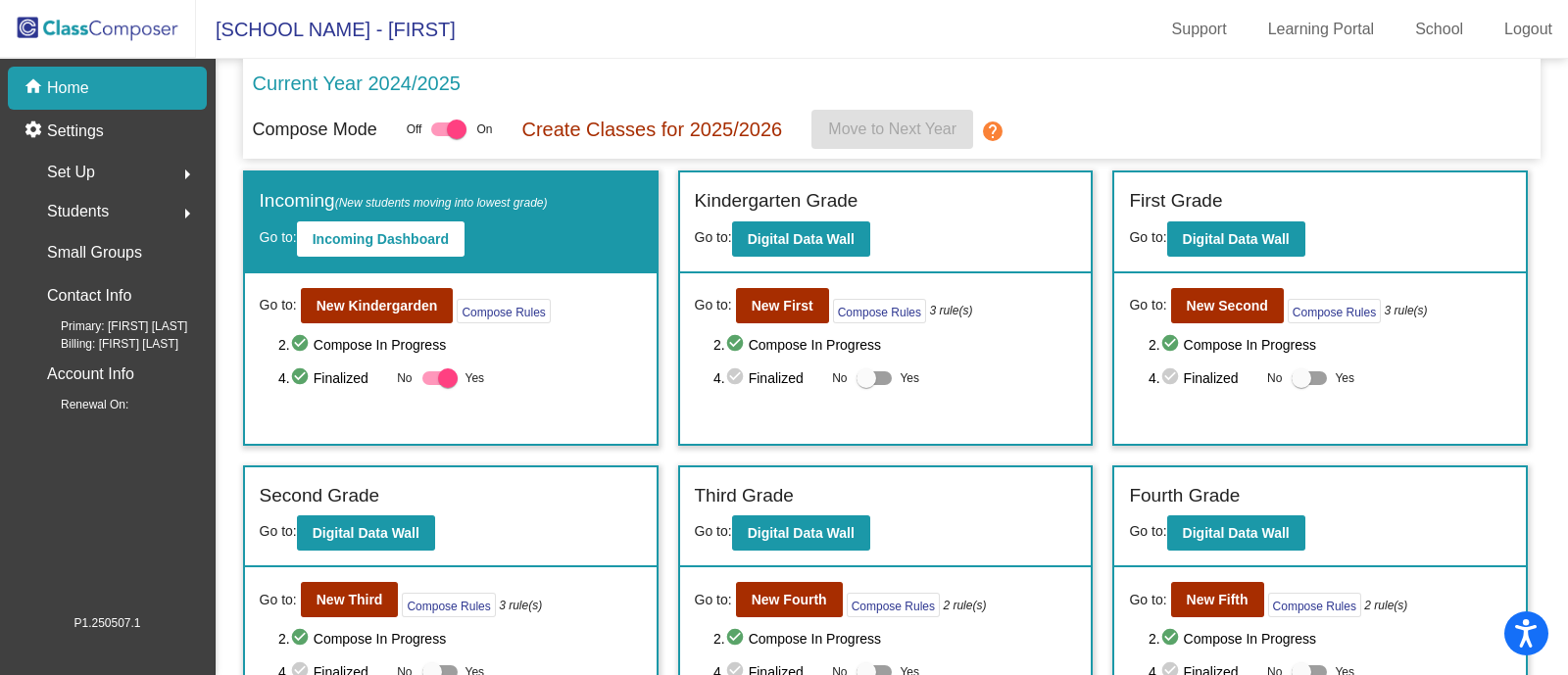 click at bounding box center [874, 378] 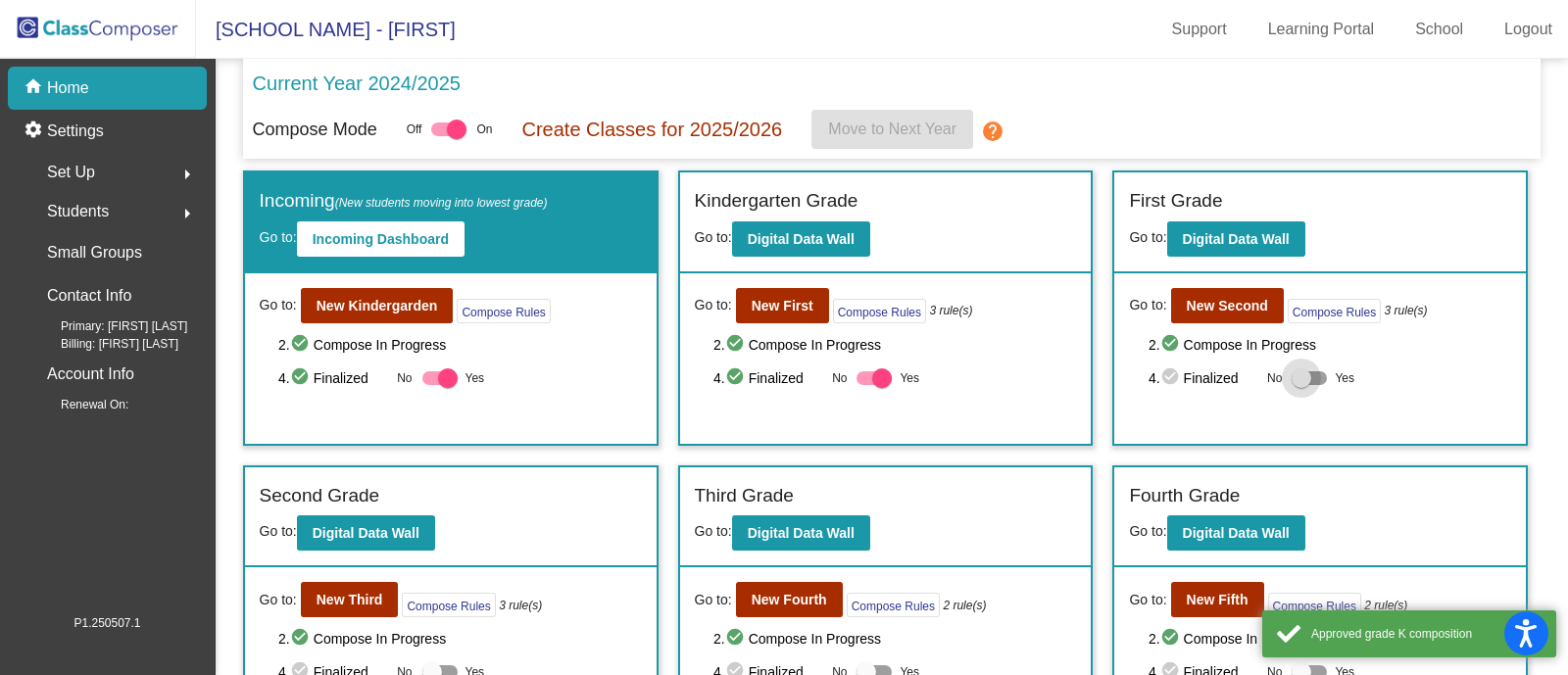 click at bounding box center [1301, 378] 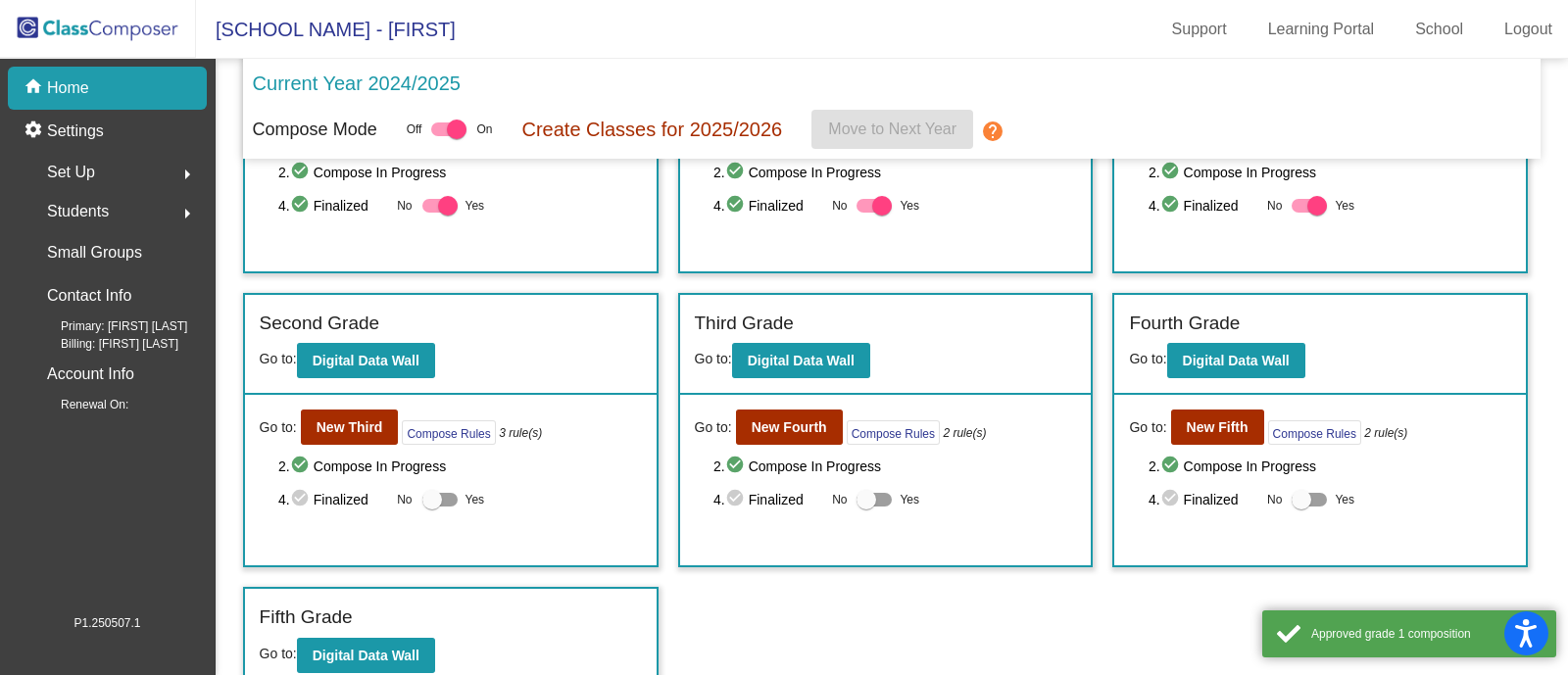 scroll, scrollTop: 184, scrollLeft: 0, axis: vertical 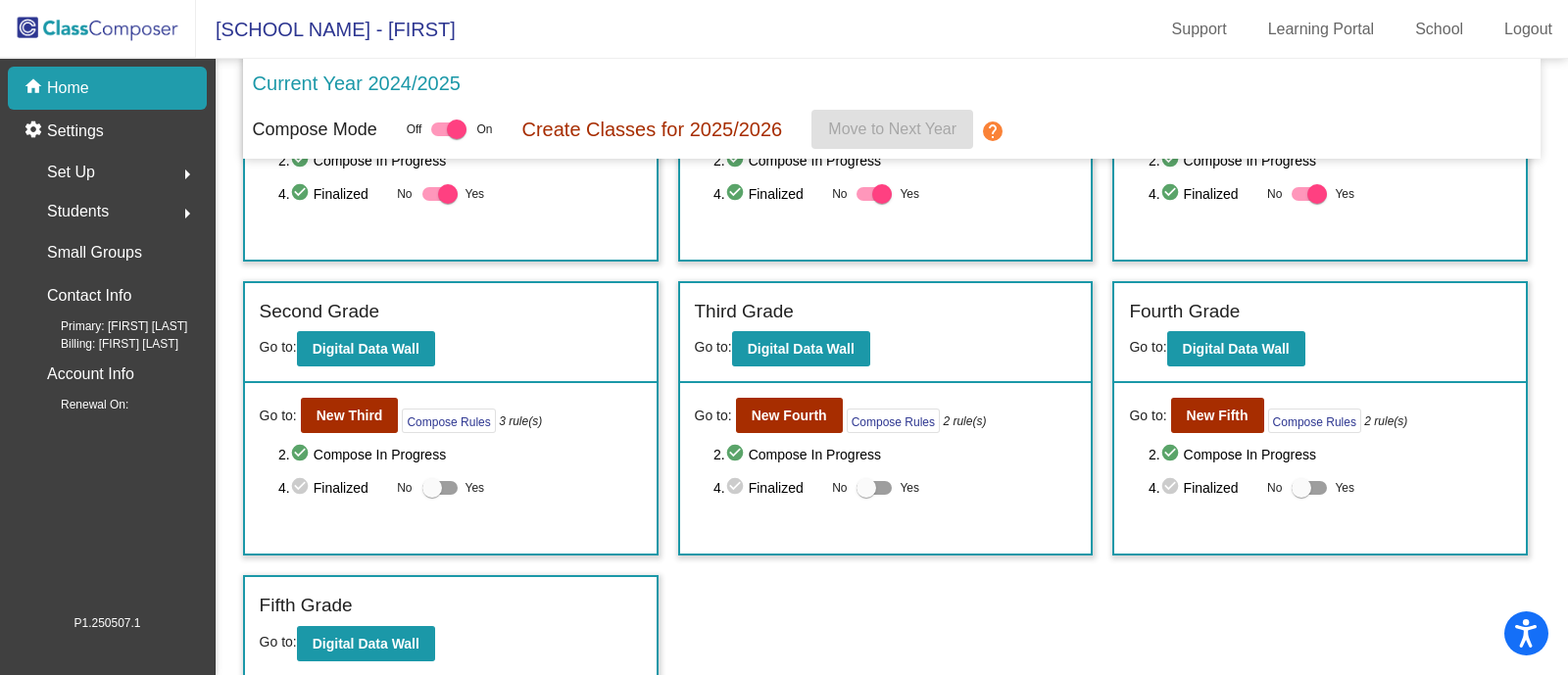 click at bounding box center [1301, 488] 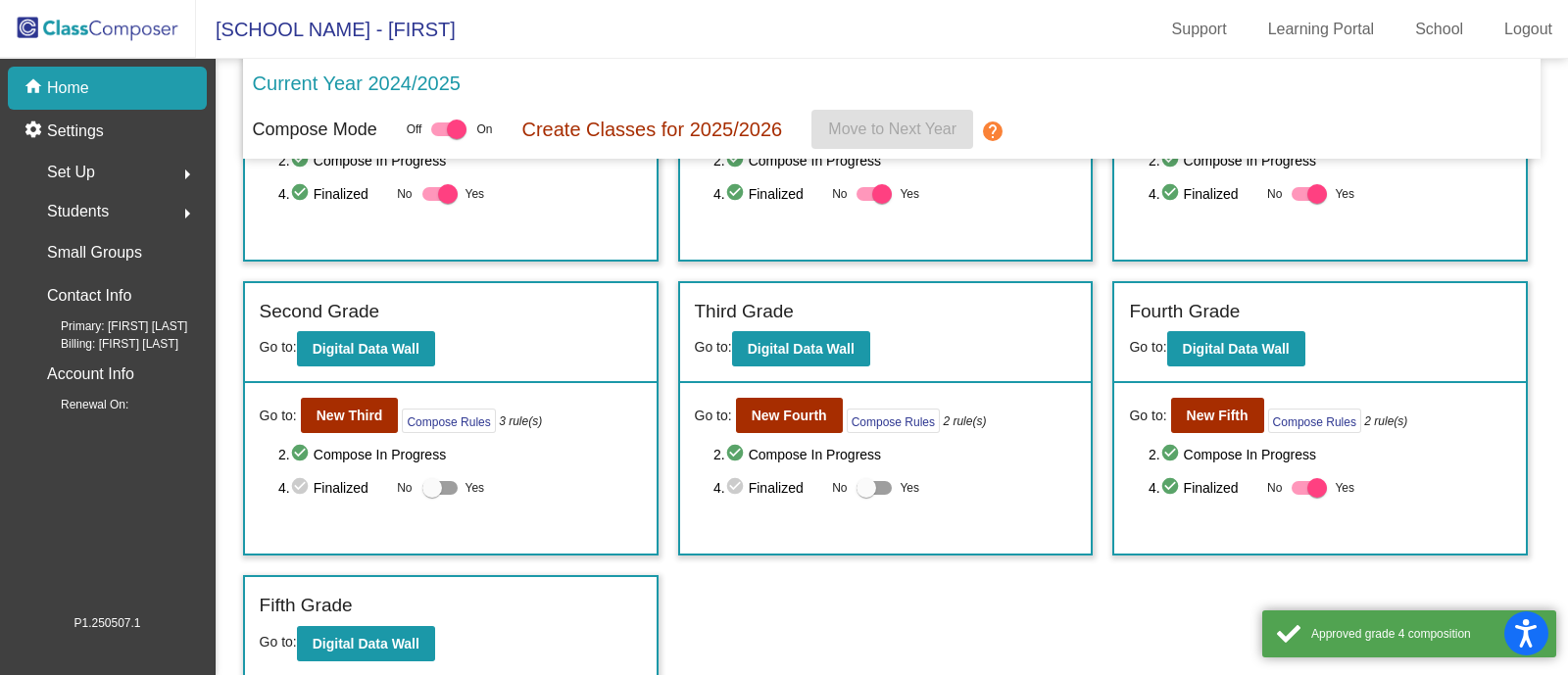 click at bounding box center (866, 488) 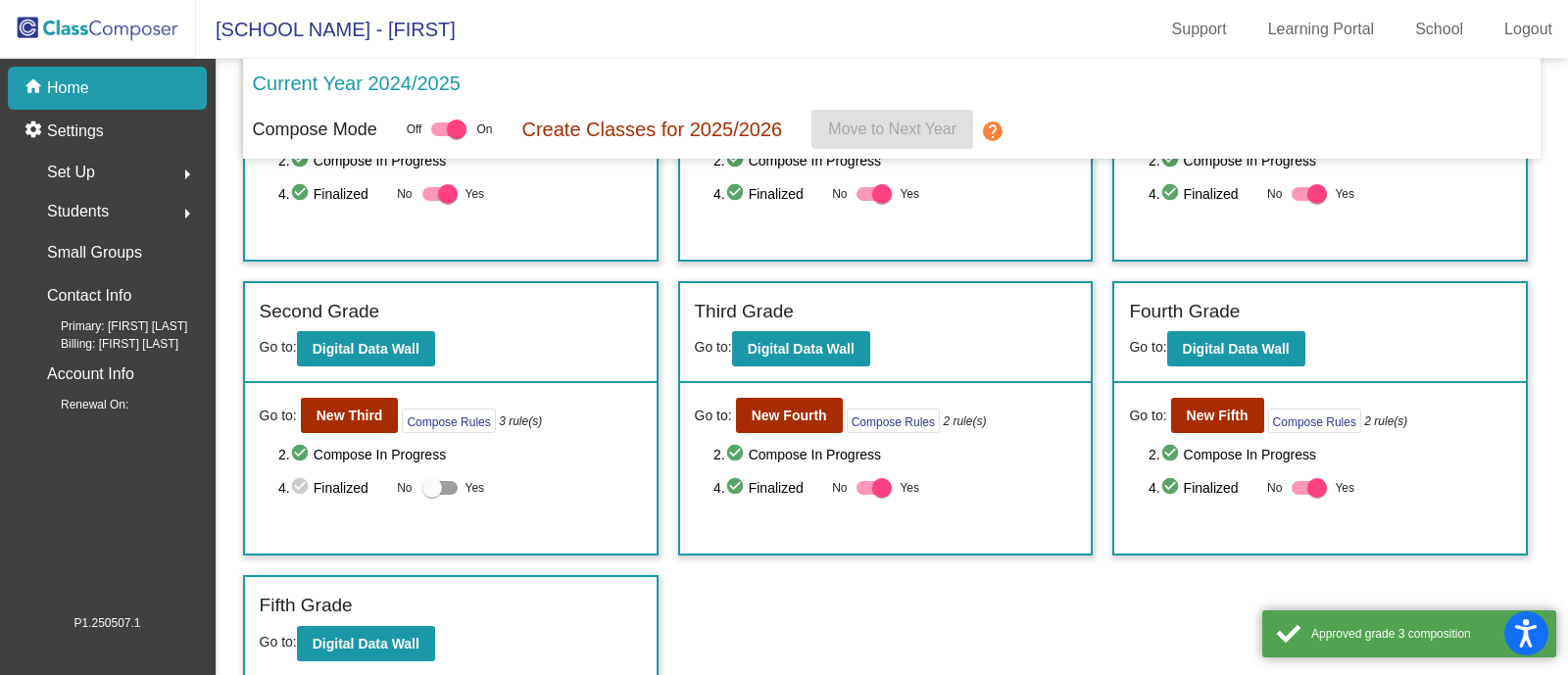 click at bounding box center [432, 488] 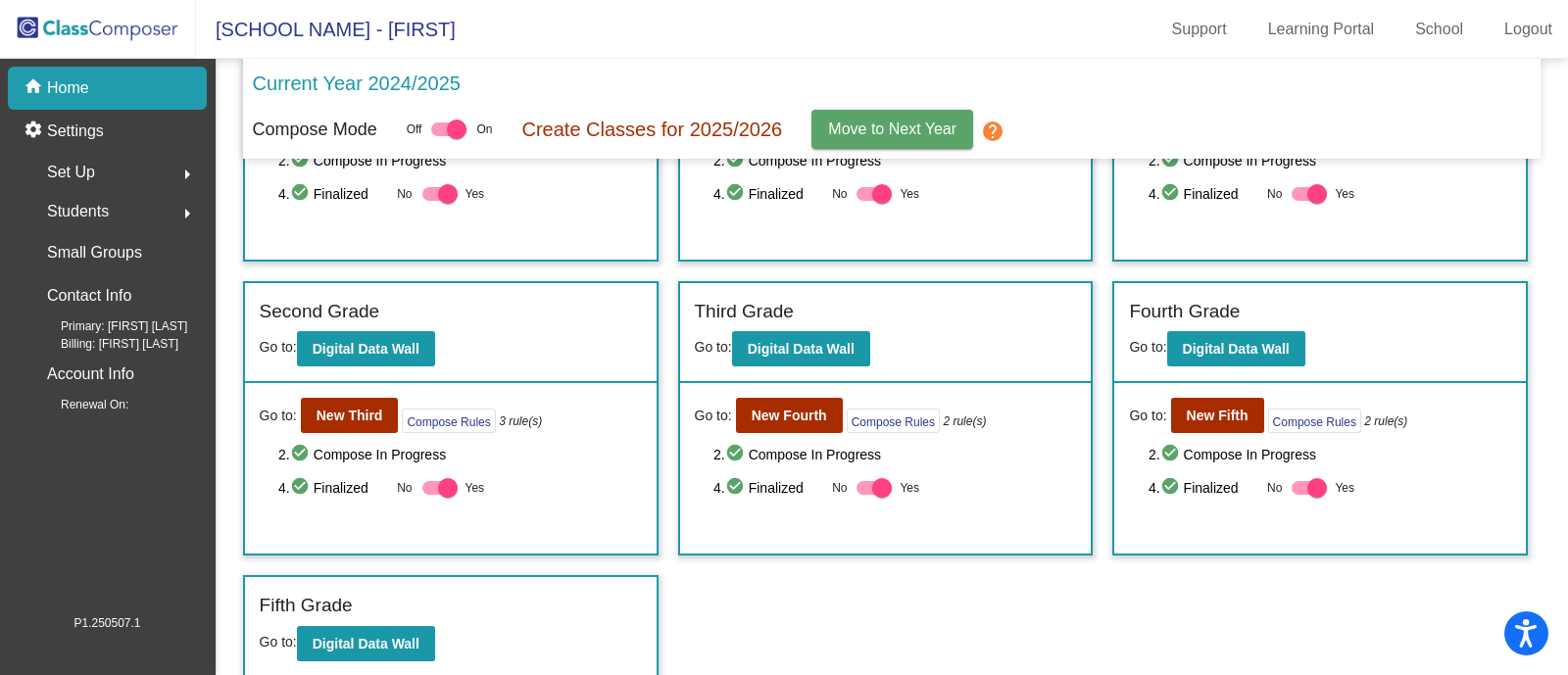 drag, startPoint x: 1555, startPoint y: 418, endPoint x: 1567, endPoint y: 320, distance: 98.73196 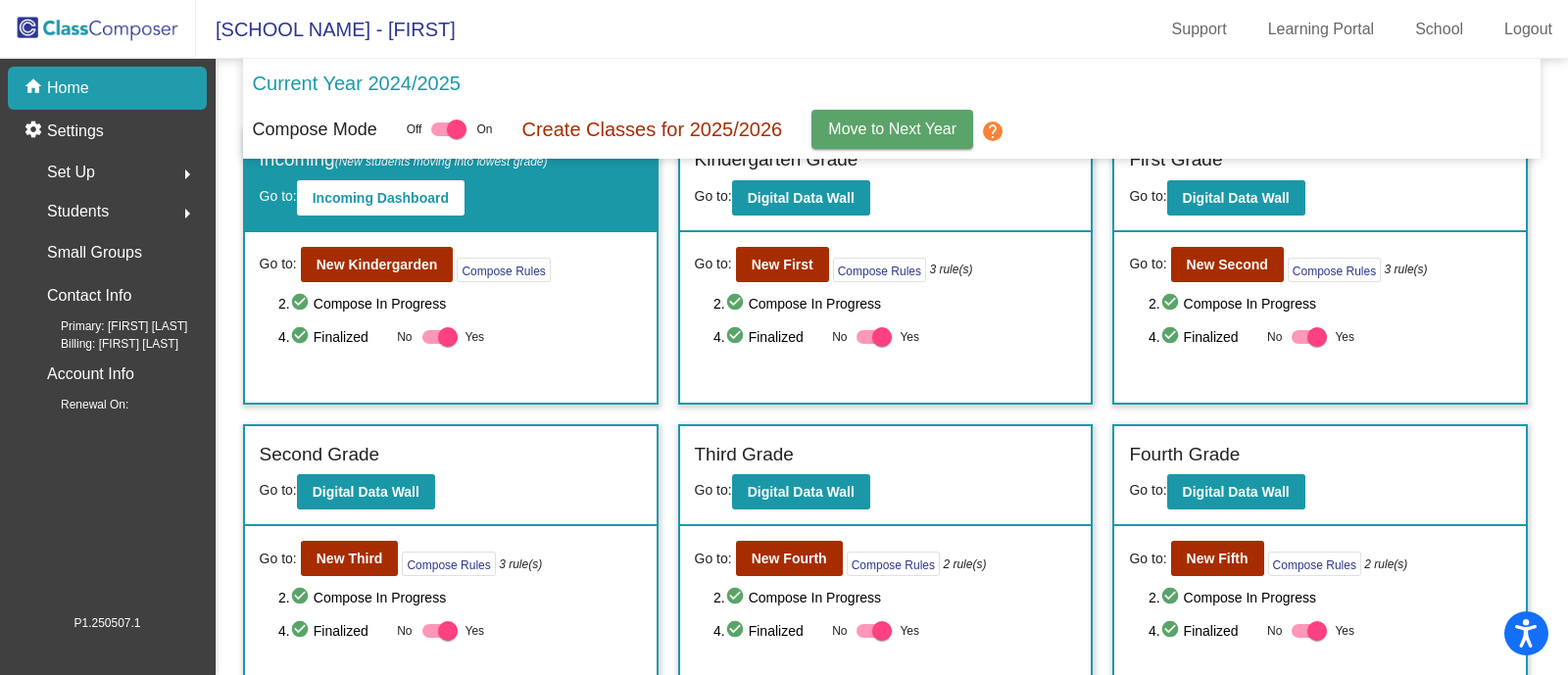 scroll, scrollTop: 0, scrollLeft: 0, axis: both 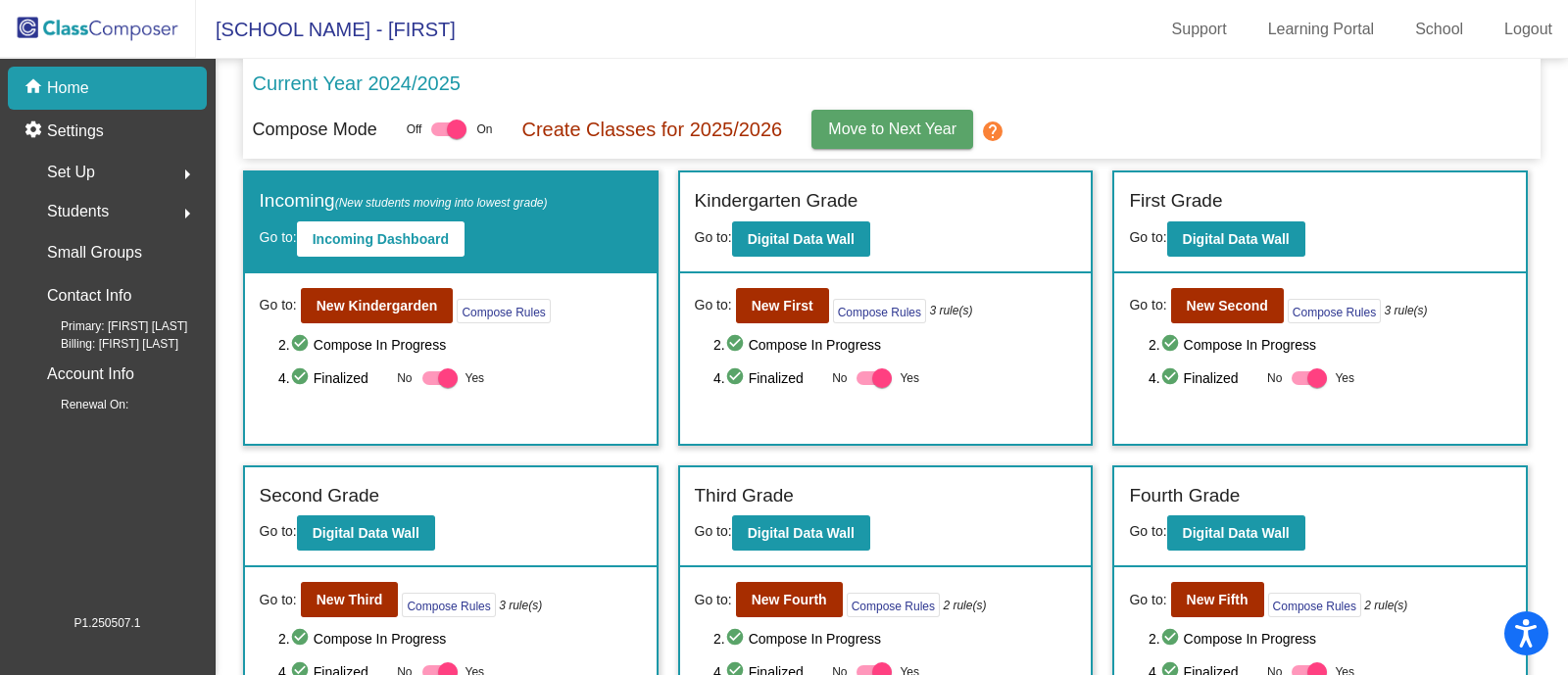 click on "Move to Next Year" 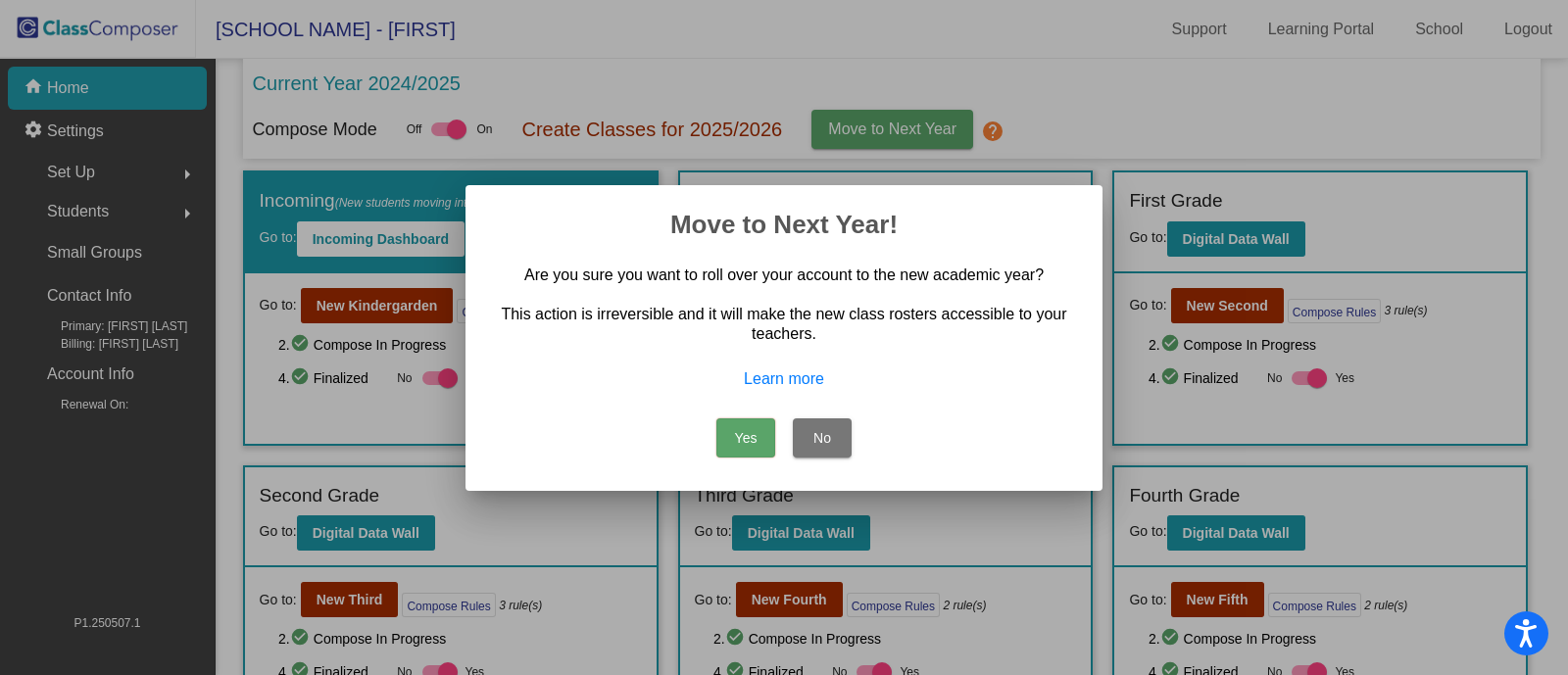 click on "No" at bounding box center [822, 438] 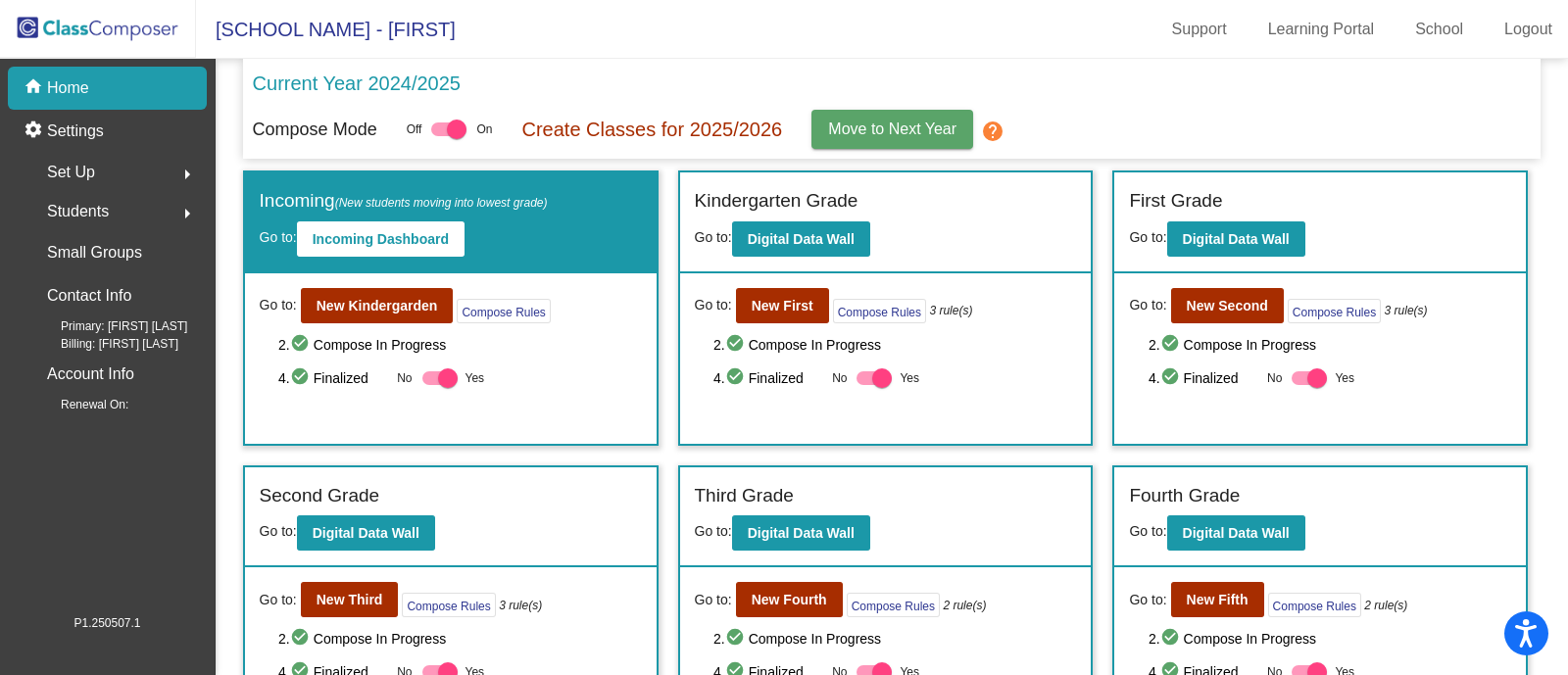 click on "help" 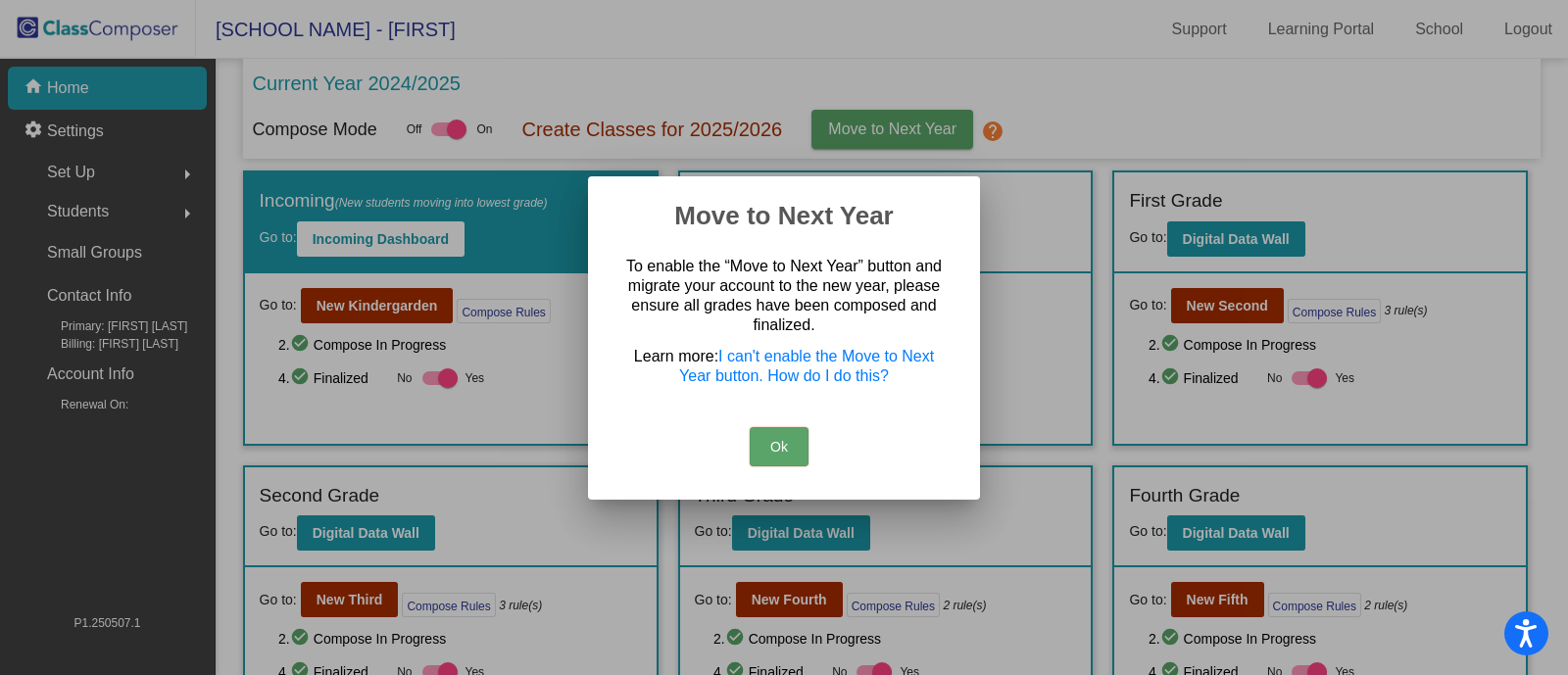 click at bounding box center [784, 337] 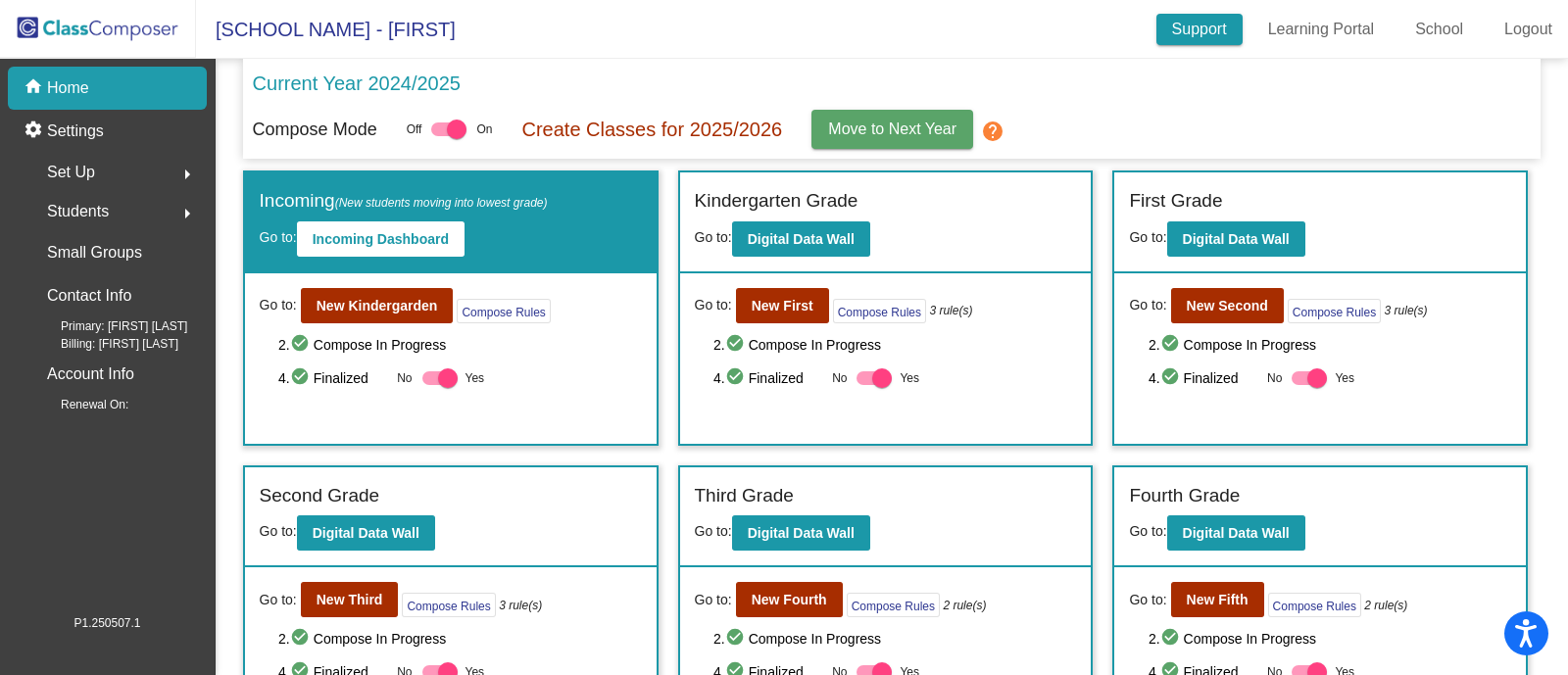 click on "Support" 